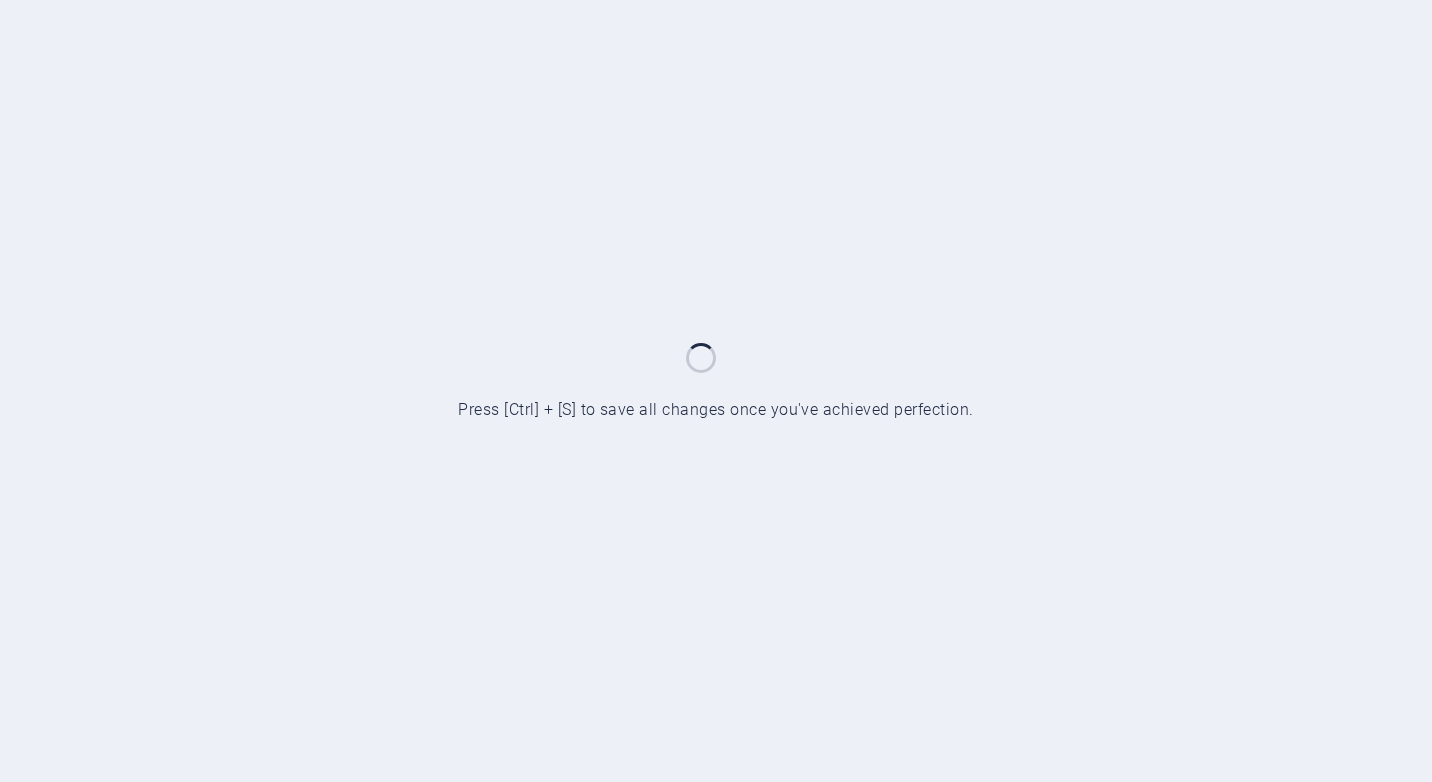 scroll, scrollTop: 0, scrollLeft: 0, axis: both 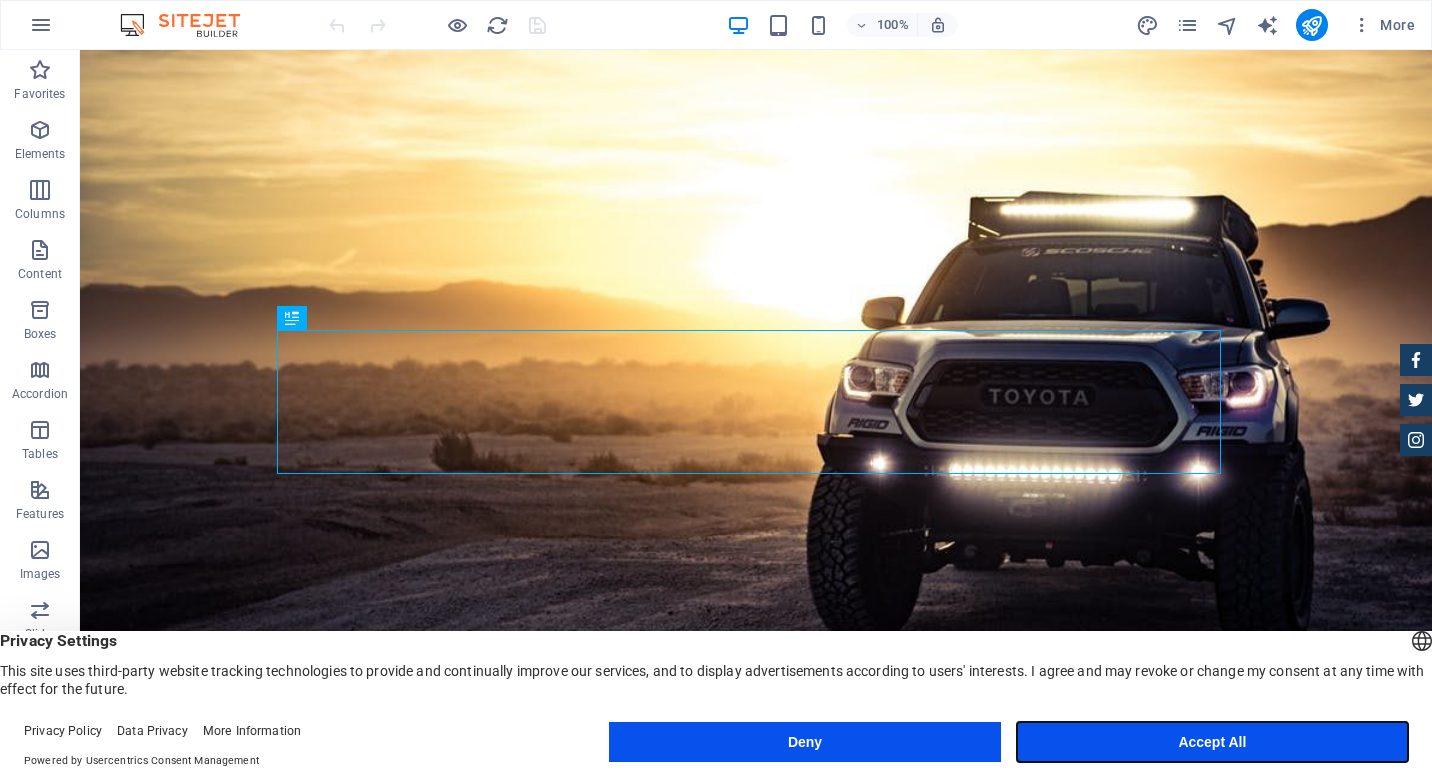 click on "Accept All" at bounding box center (1212, 742) 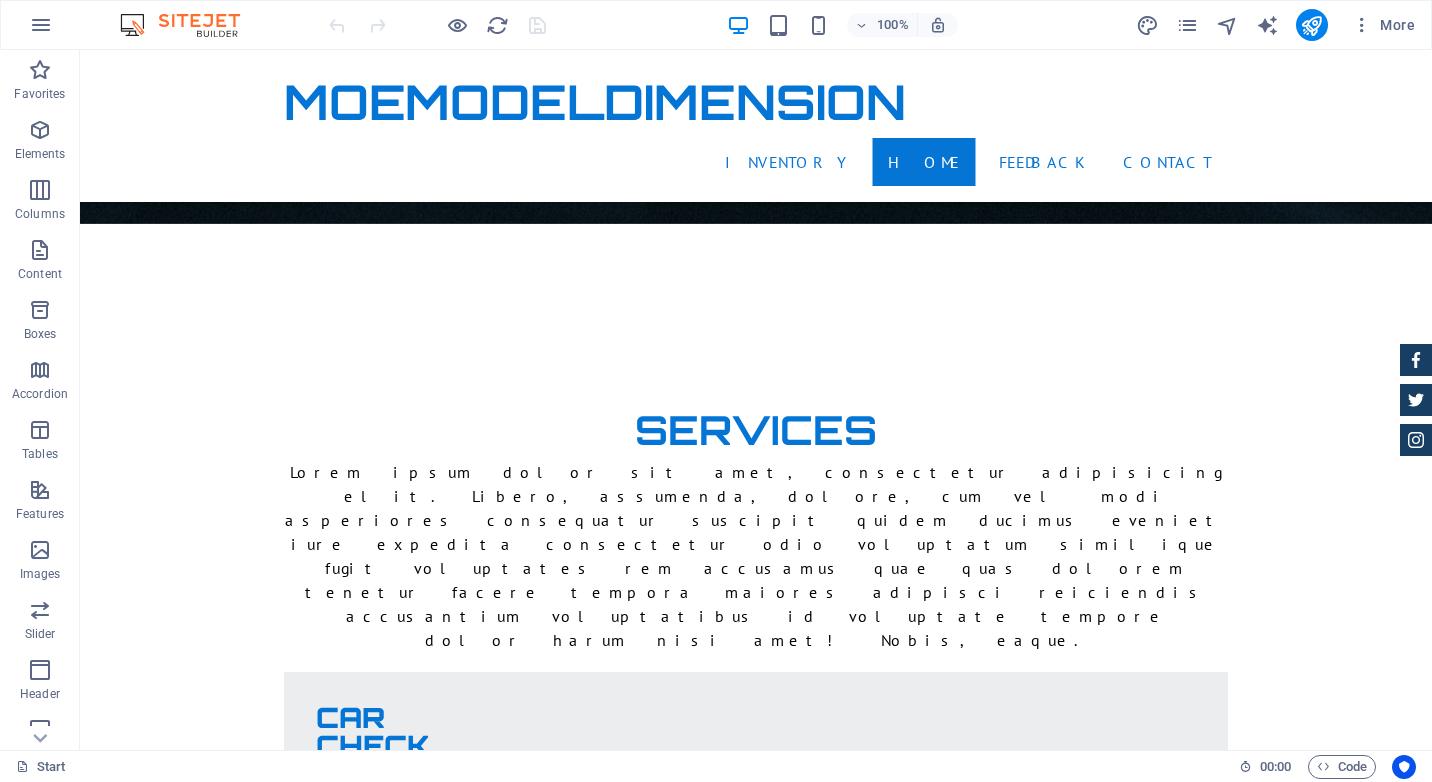 scroll, scrollTop: 3727, scrollLeft: 0, axis: vertical 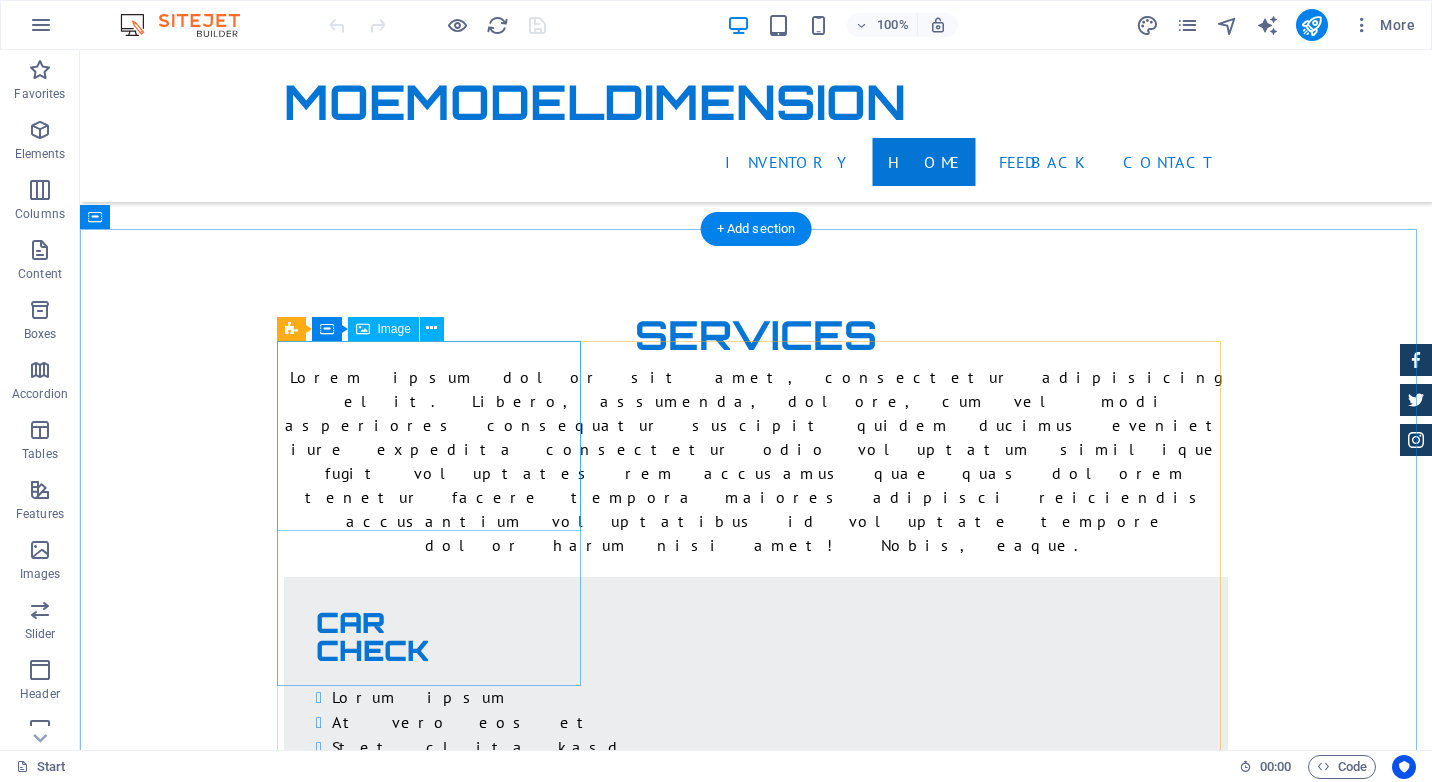 click at bounding box center (756, 3930) 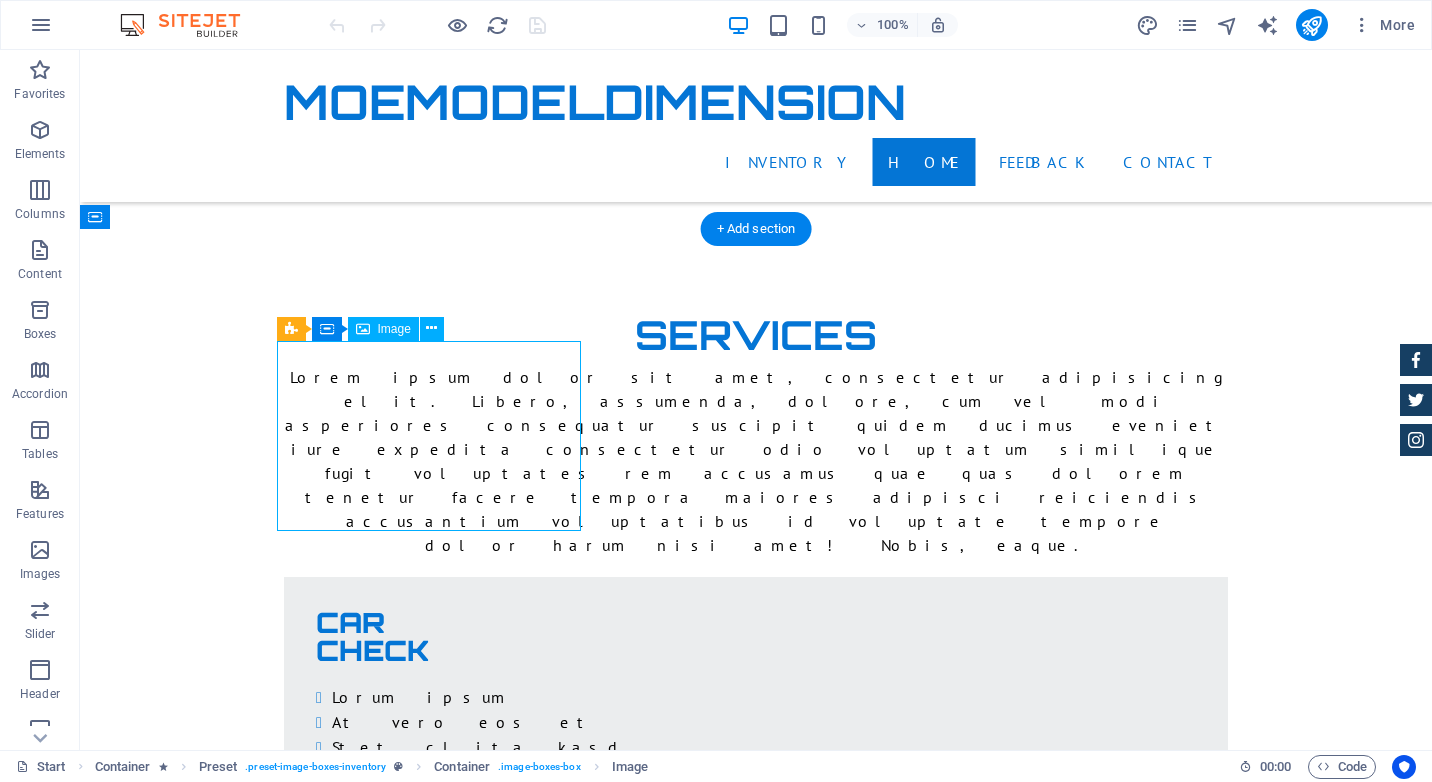 click at bounding box center [756, 3930] 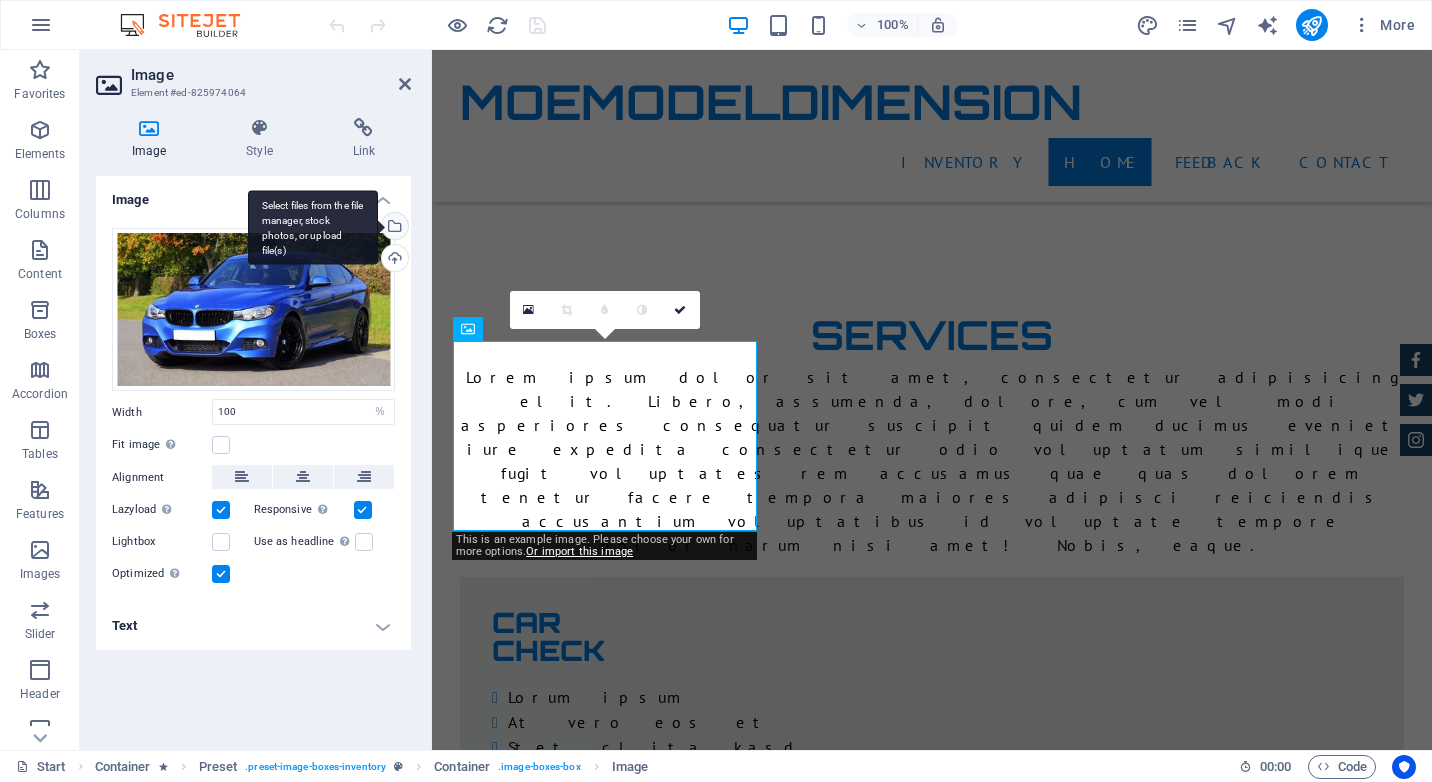 click on "Select files from the file manager, stock photos, or upload file(s)" at bounding box center [393, 228] 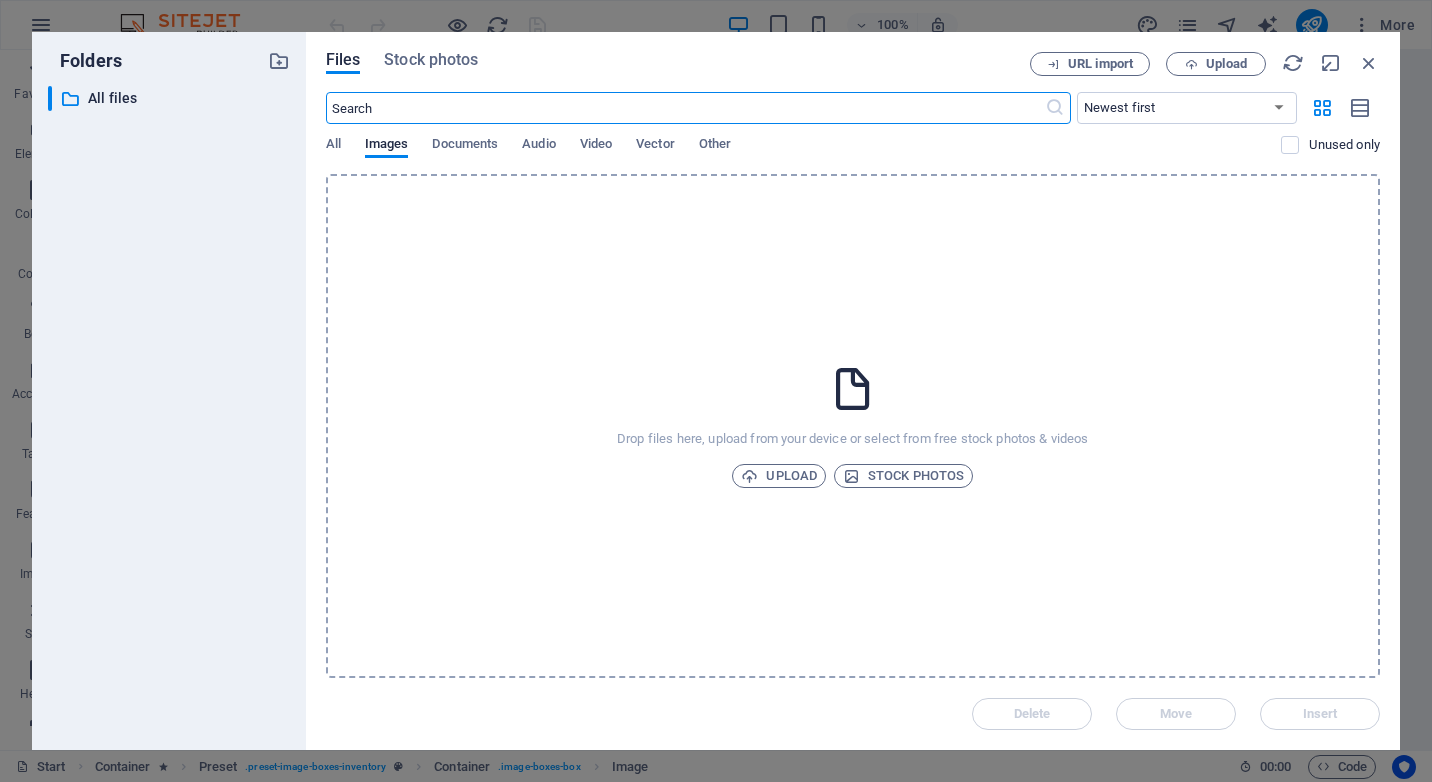 scroll, scrollTop: 4236, scrollLeft: 0, axis: vertical 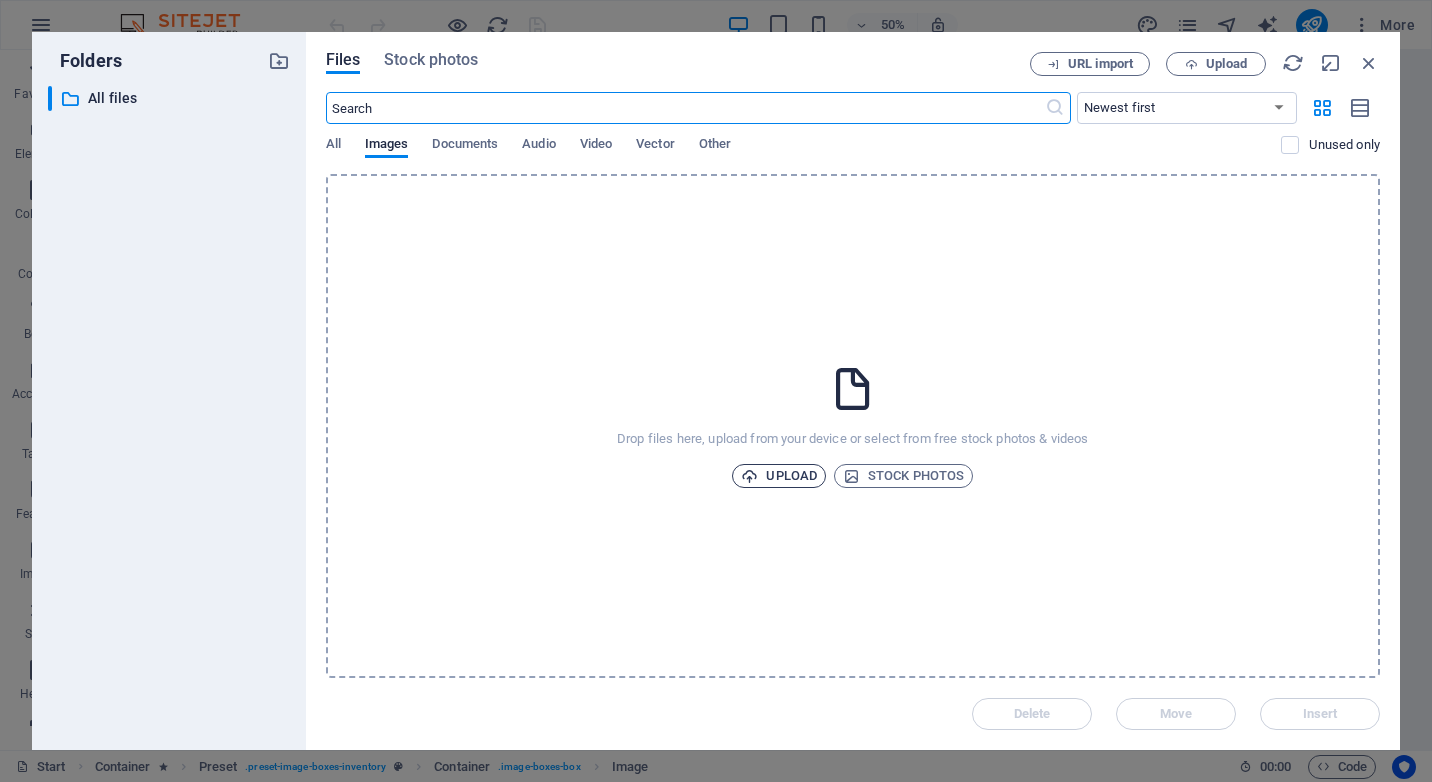click on "Upload" at bounding box center [779, 476] 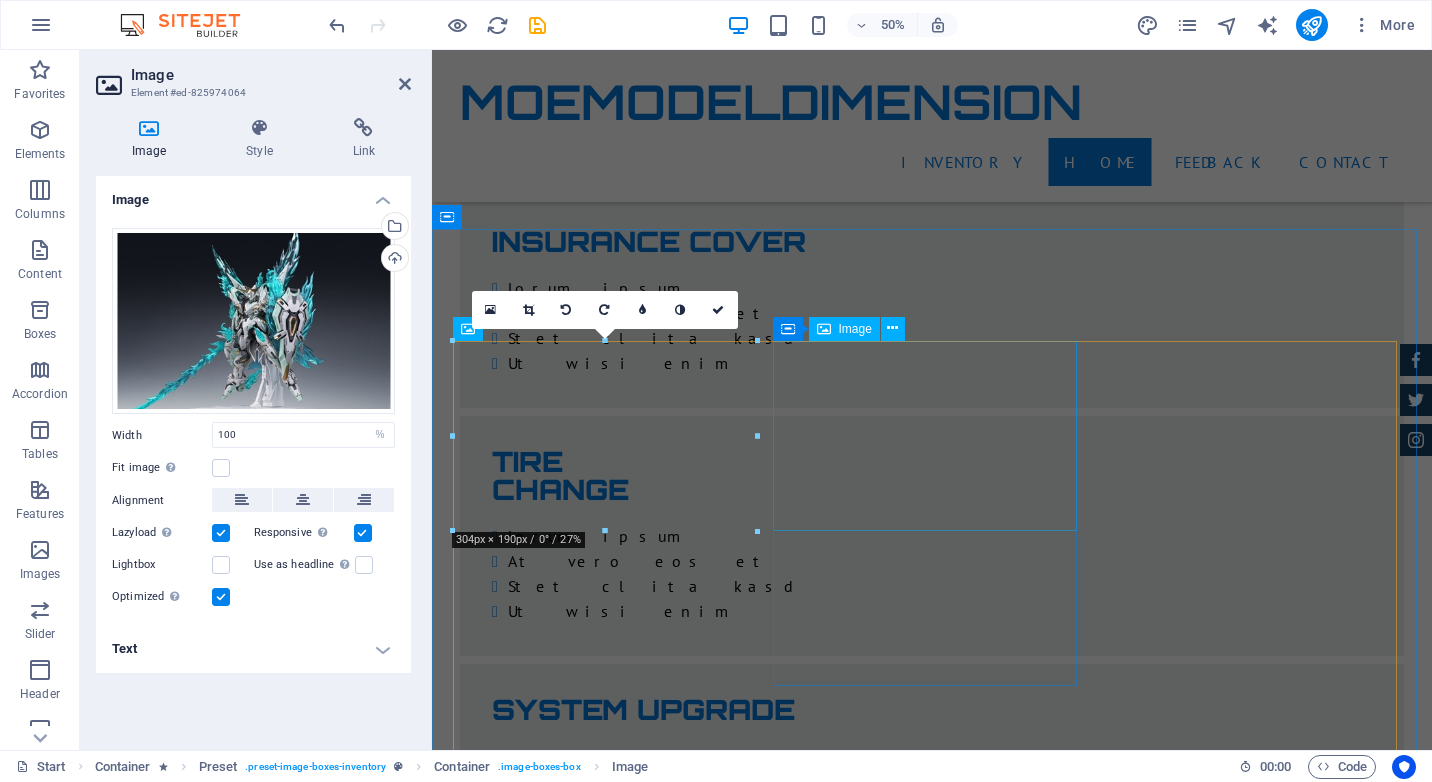 scroll, scrollTop: 3607, scrollLeft: 0, axis: vertical 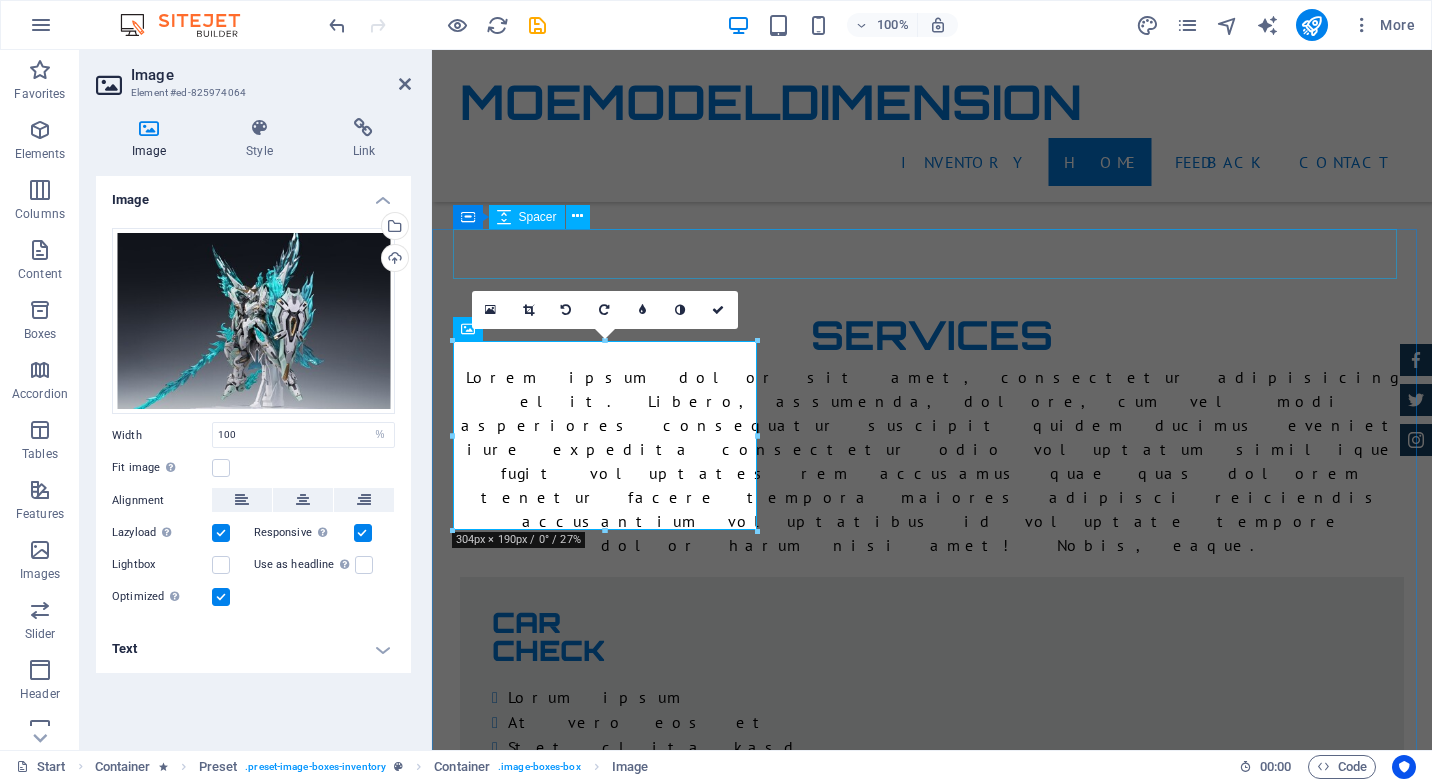 click at bounding box center [932, 3548] 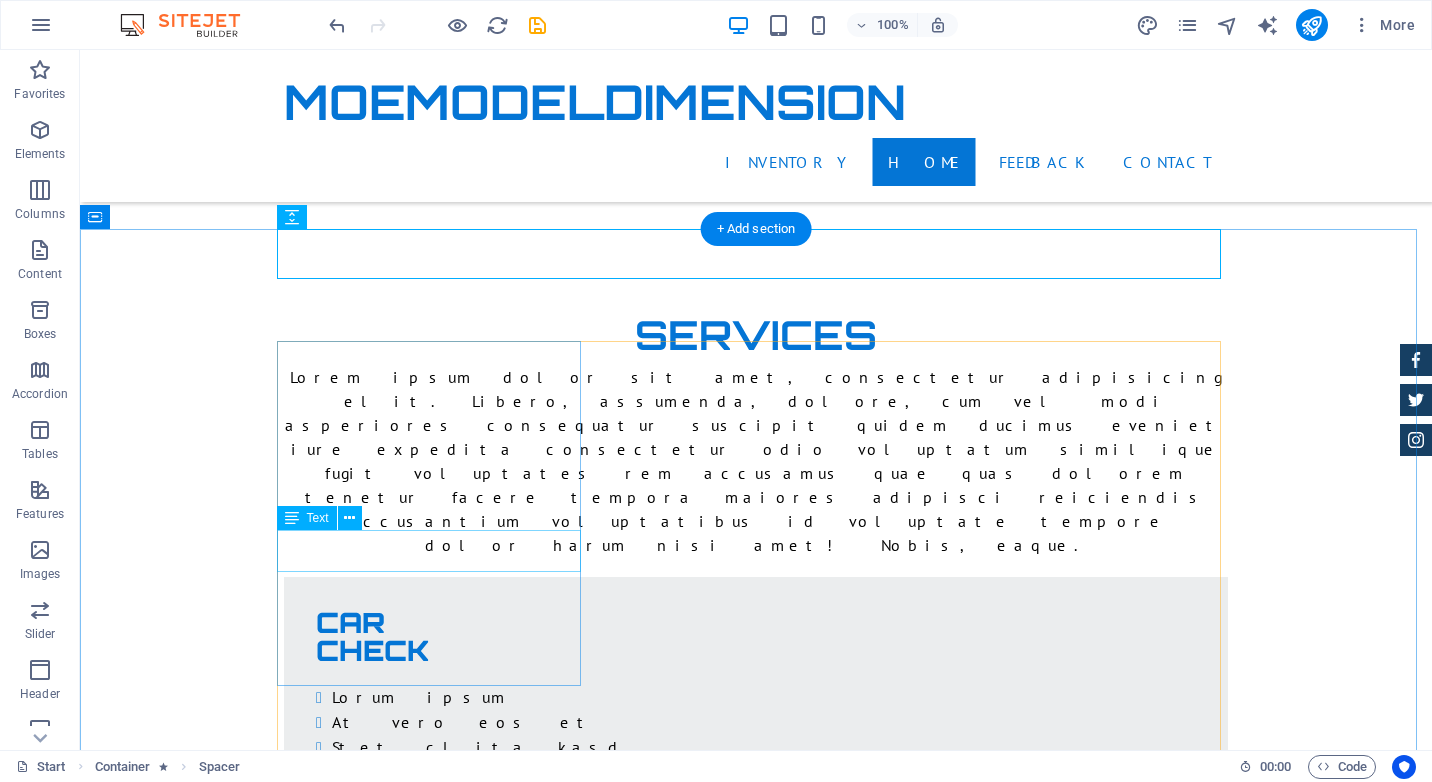 click on "BMW 535I Individual $ 49.999" at bounding box center (756, 4245) 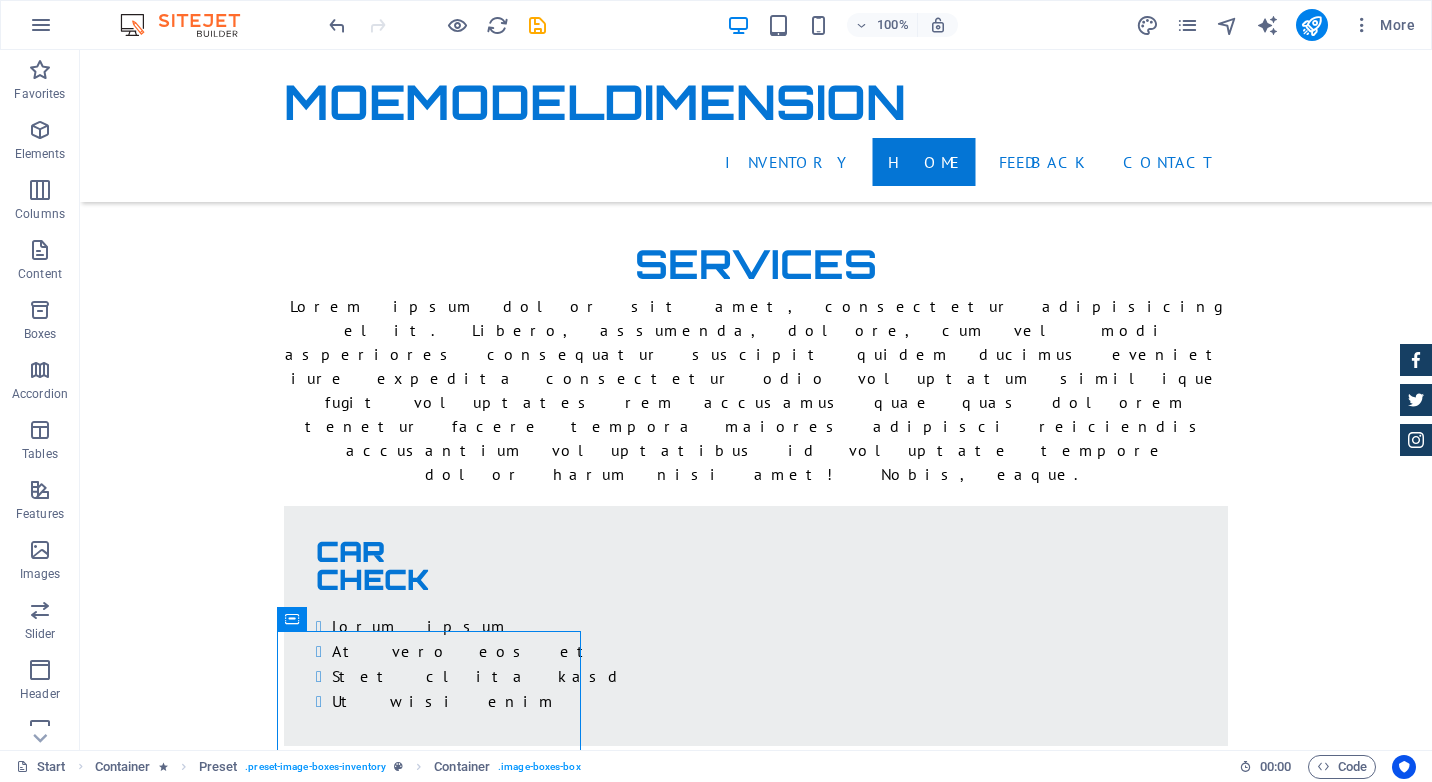 scroll, scrollTop: 3711, scrollLeft: 0, axis: vertical 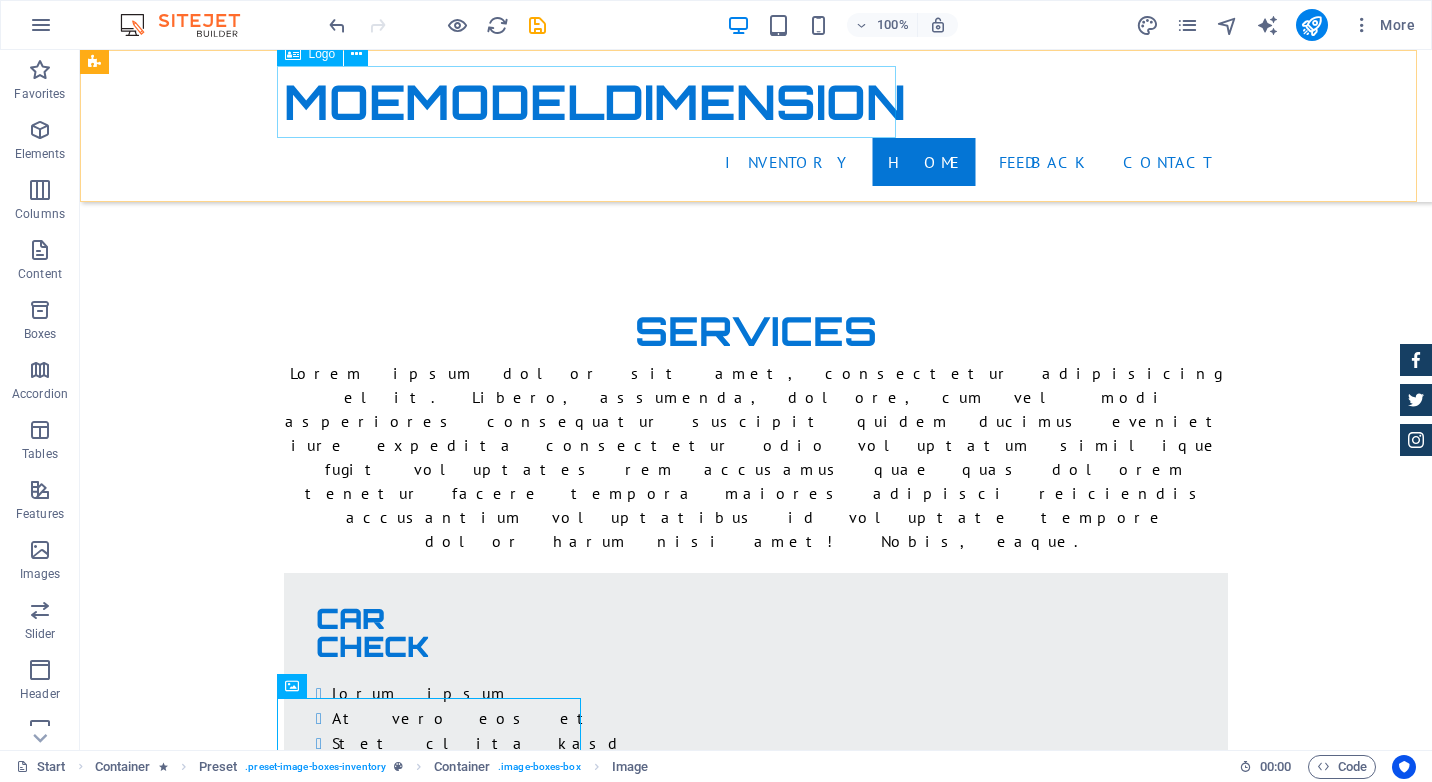 click on "MoeModelDimension Inventory Home Feedback Contact" at bounding box center (756, 126) 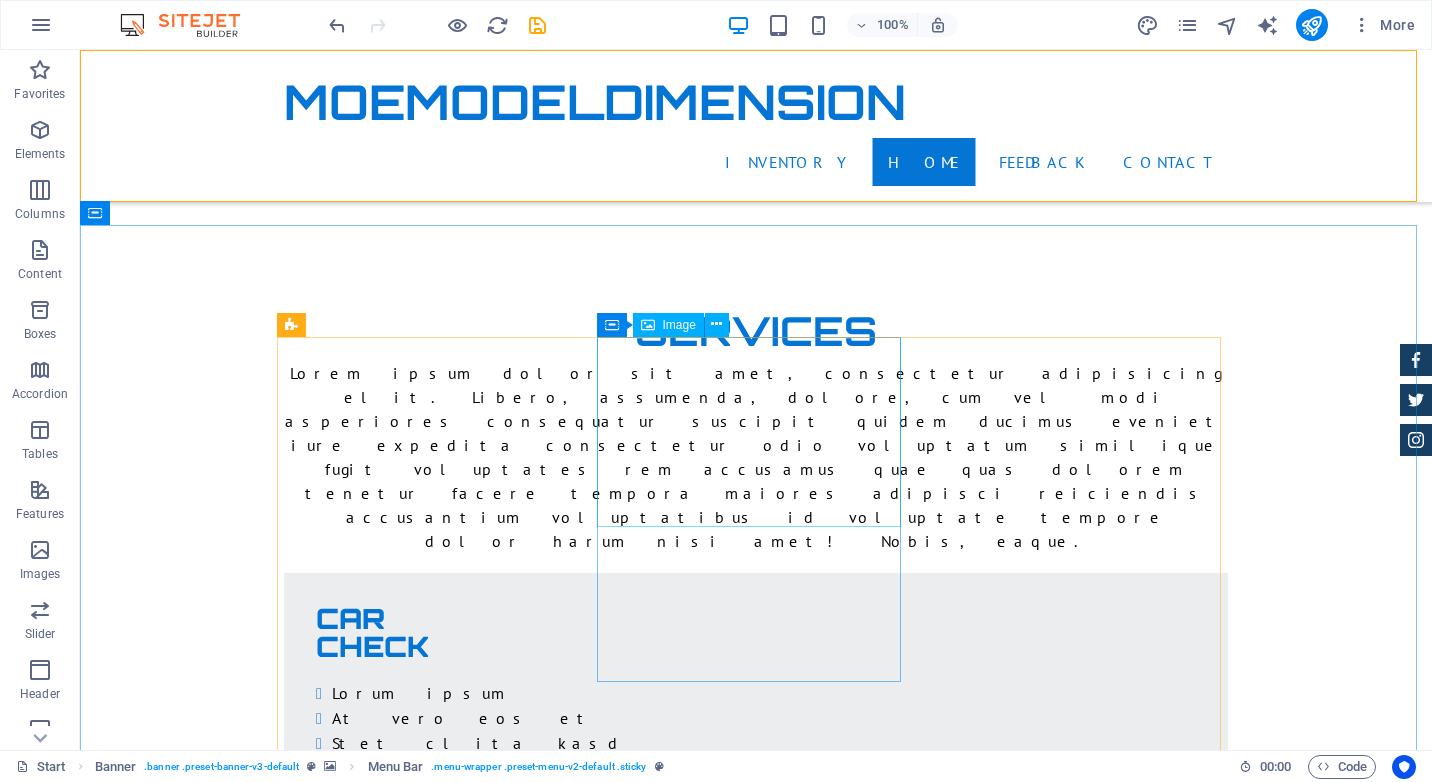 click on "Image" at bounding box center [679, 325] 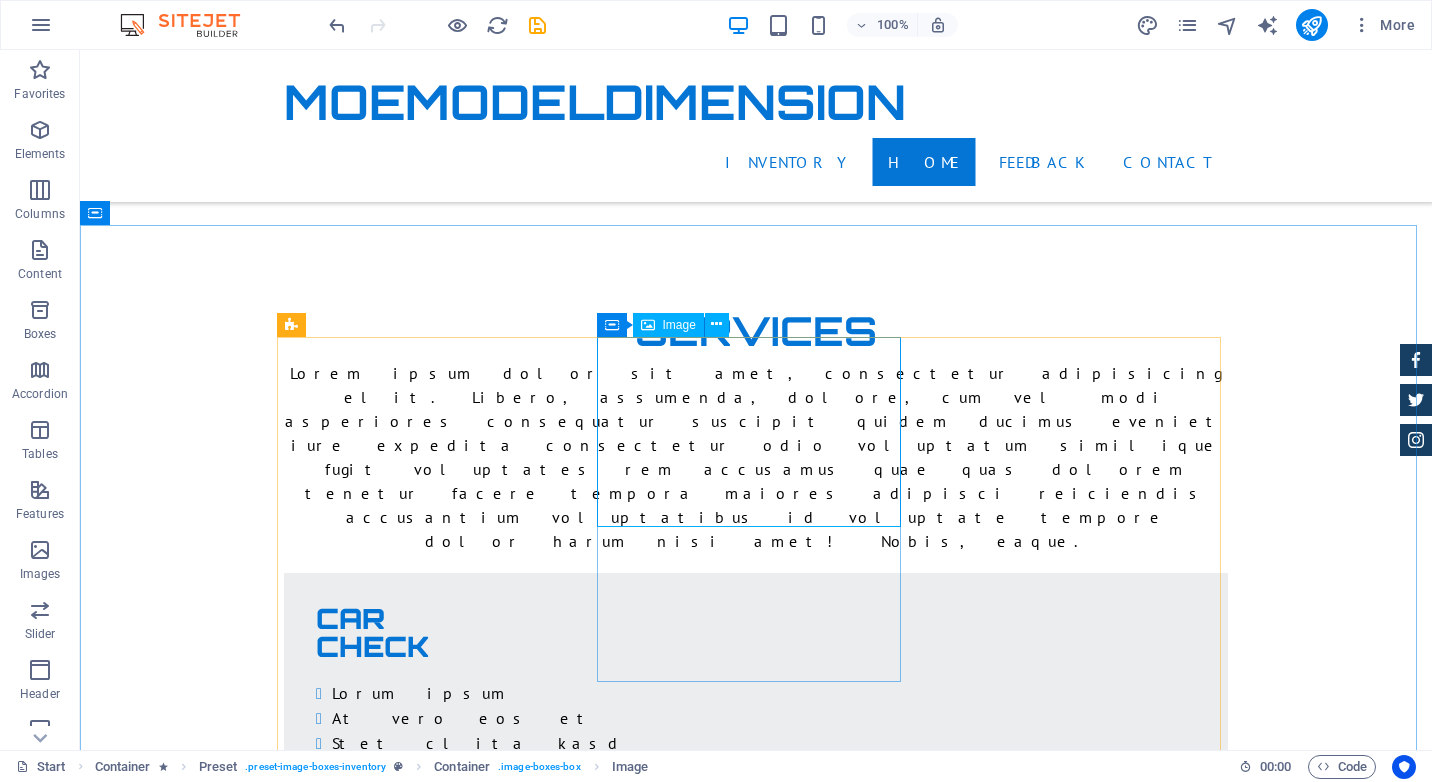 click on "Image" at bounding box center (679, 325) 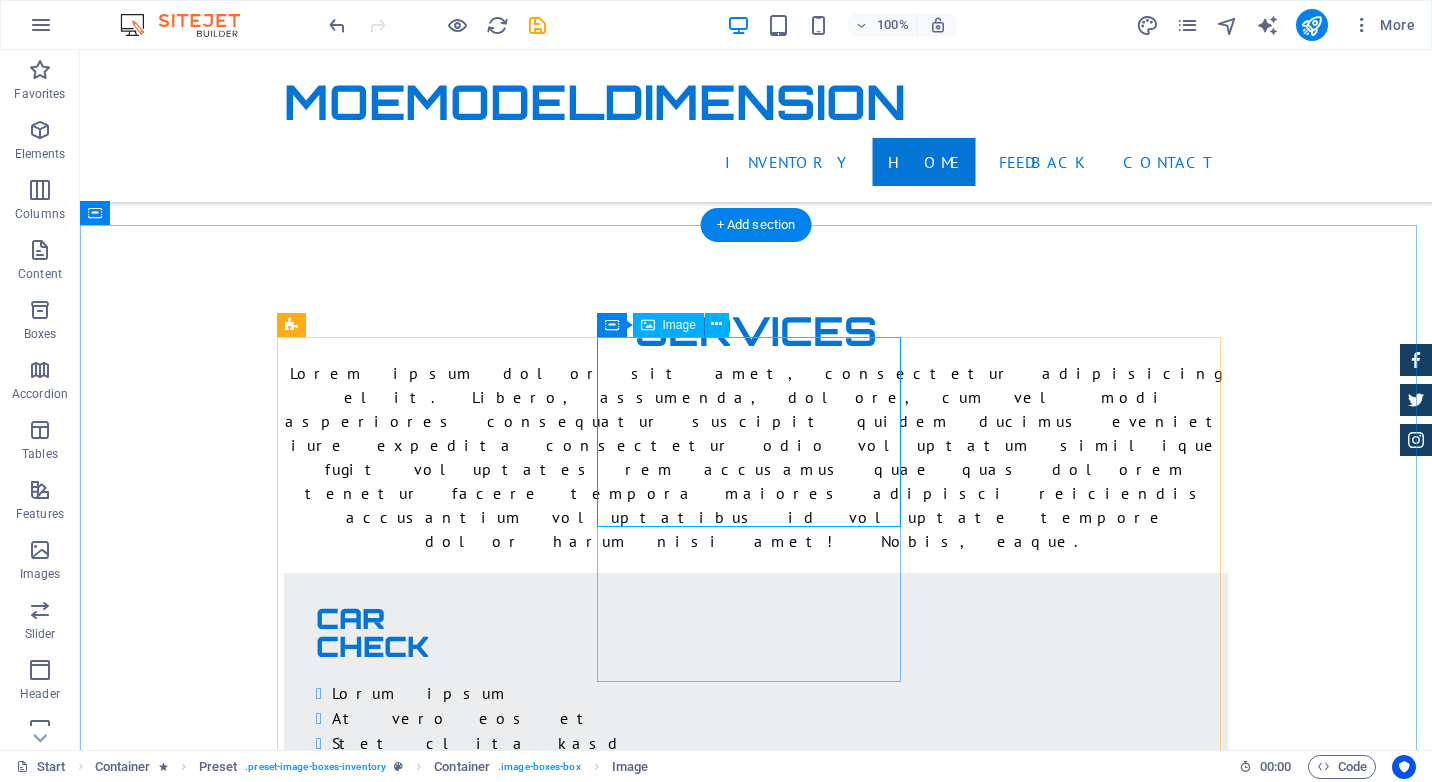 click at bounding box center (756, 4678) 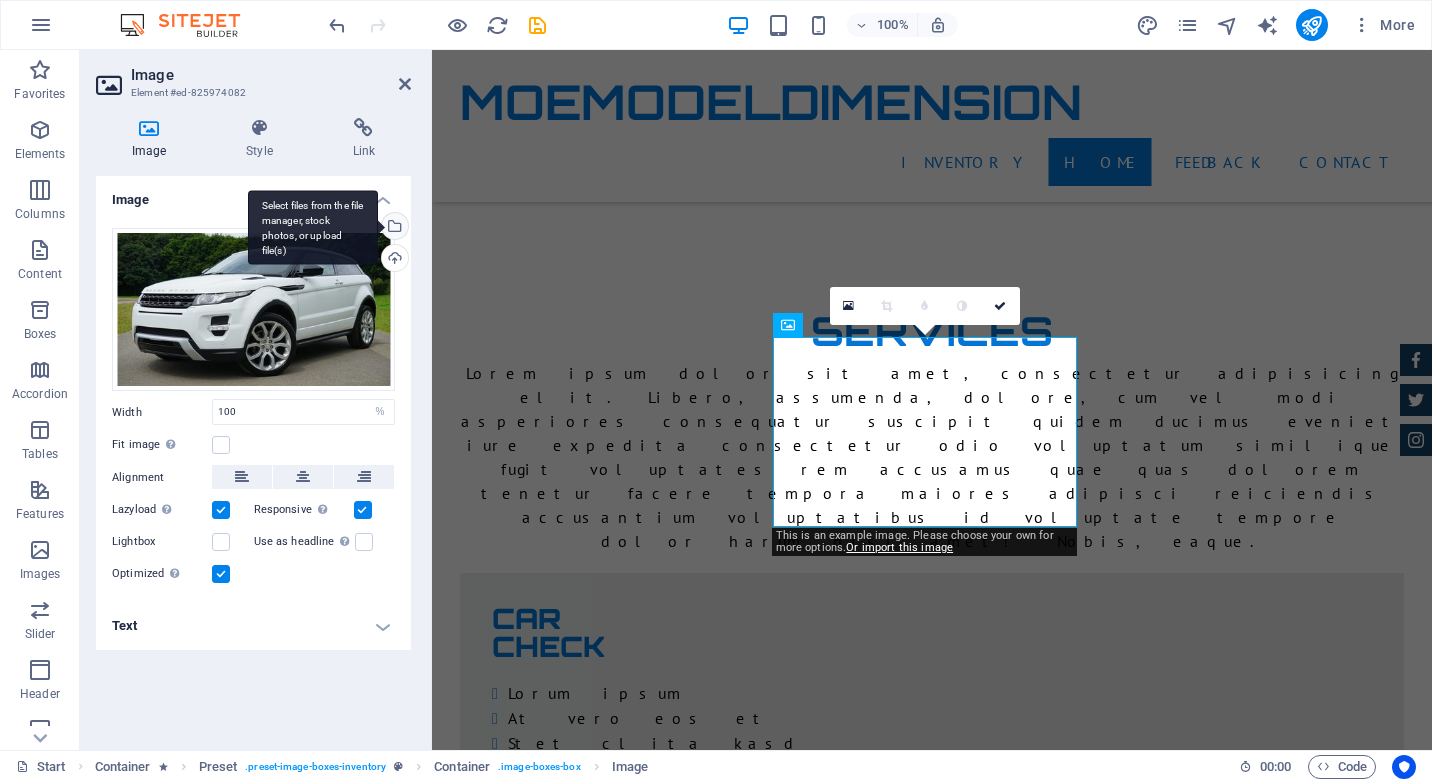 click on "Select files from the file manager, stock photos, or upload file(s)" at bounding box center (393, 228) 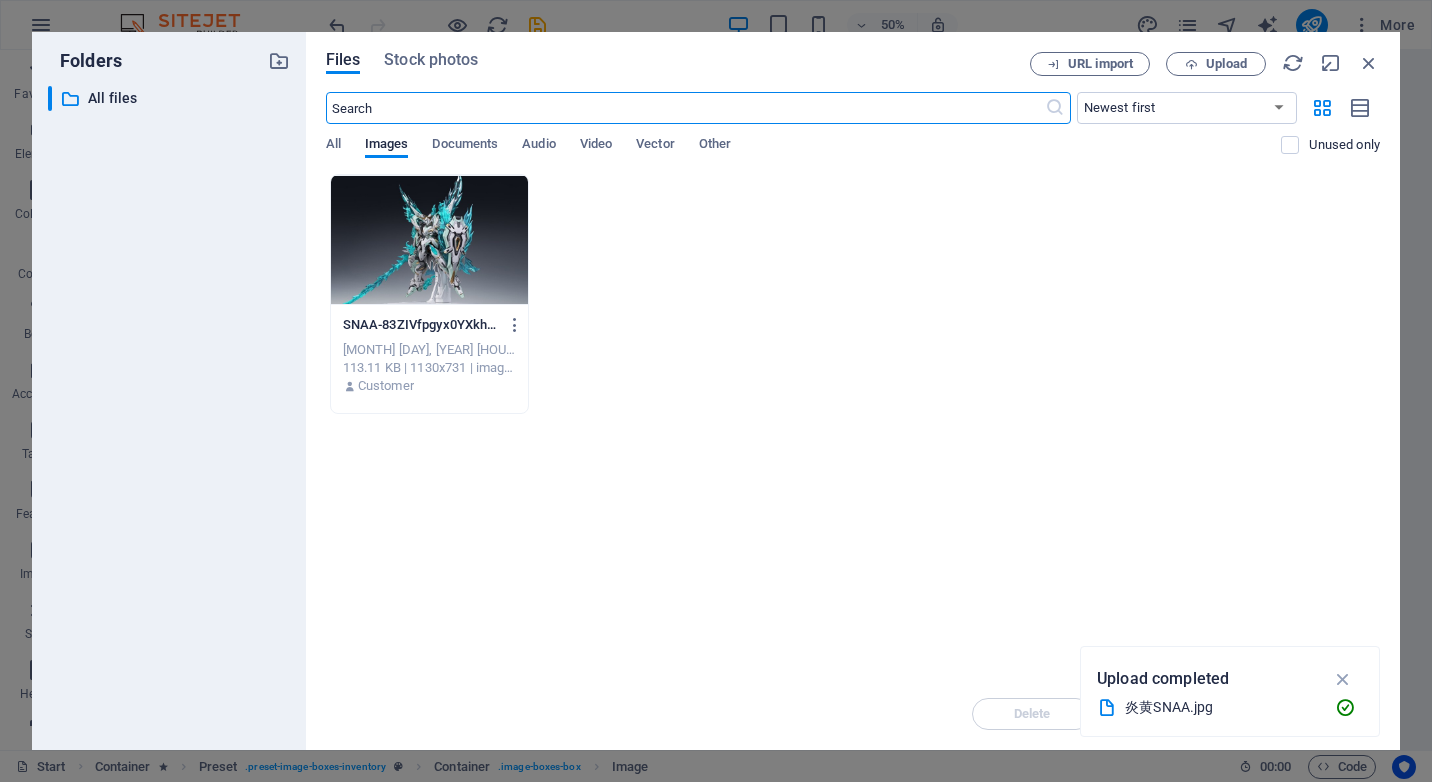scroll, scrollTop: 4240, scrollLeft: 0, axis: vertical 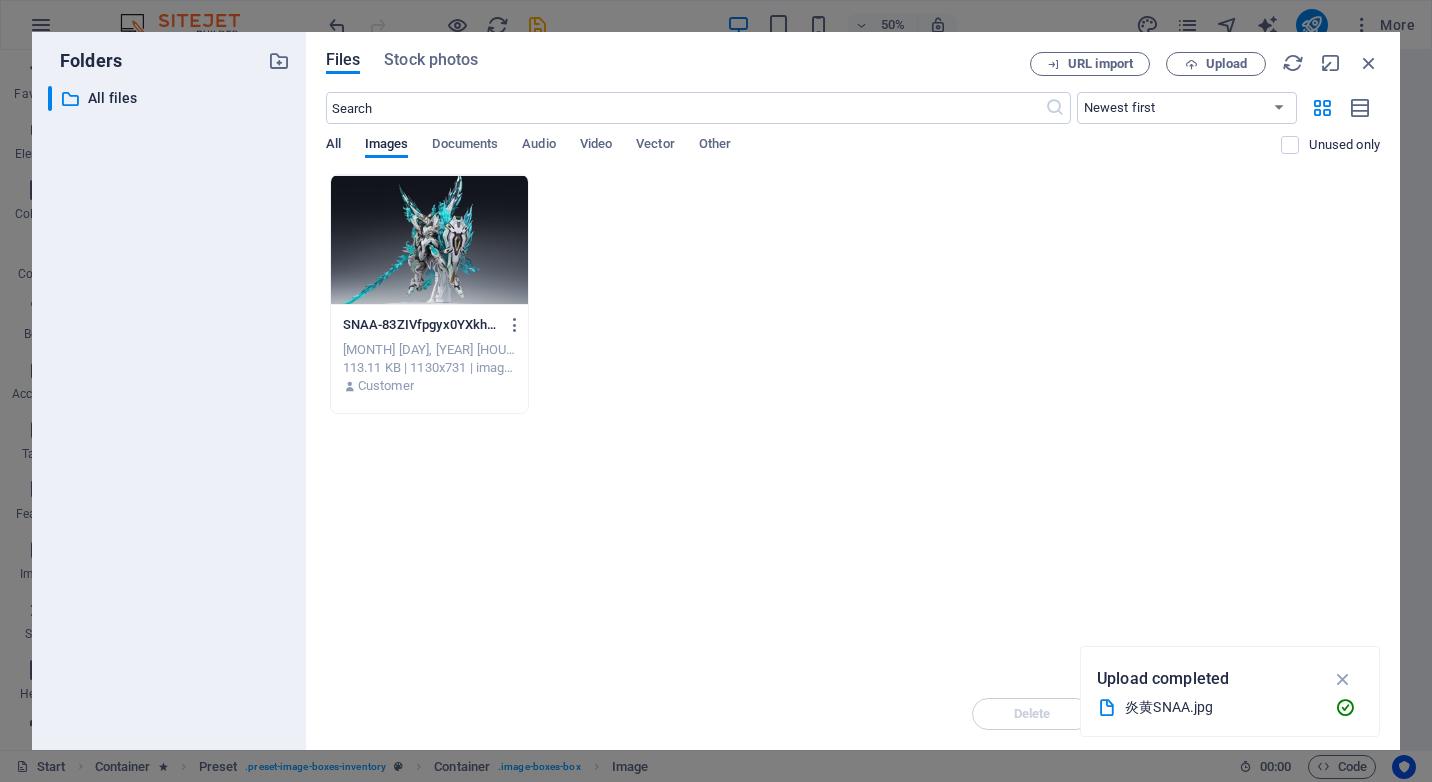 click on "All" at bounding box center [333, 146] 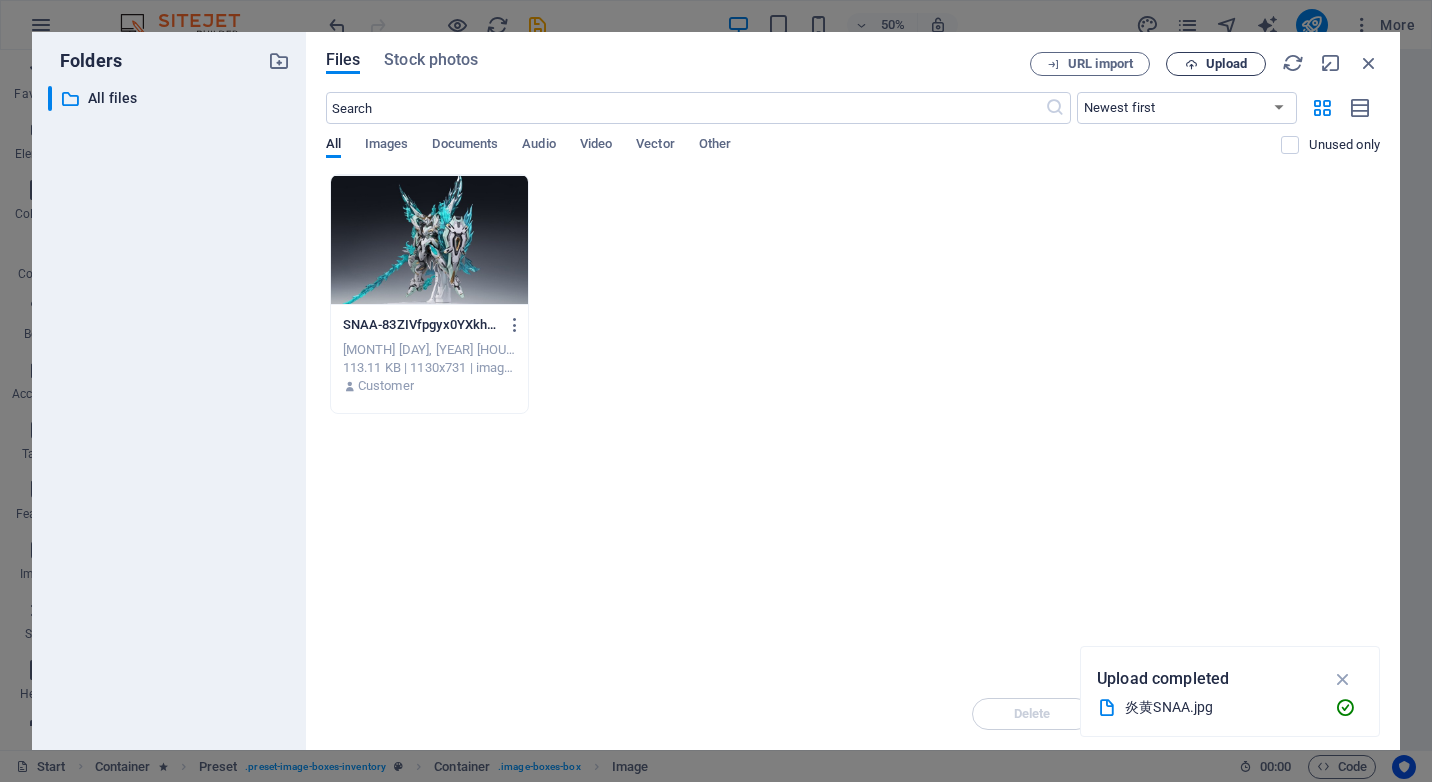 click at bounding box center (1191, 64) 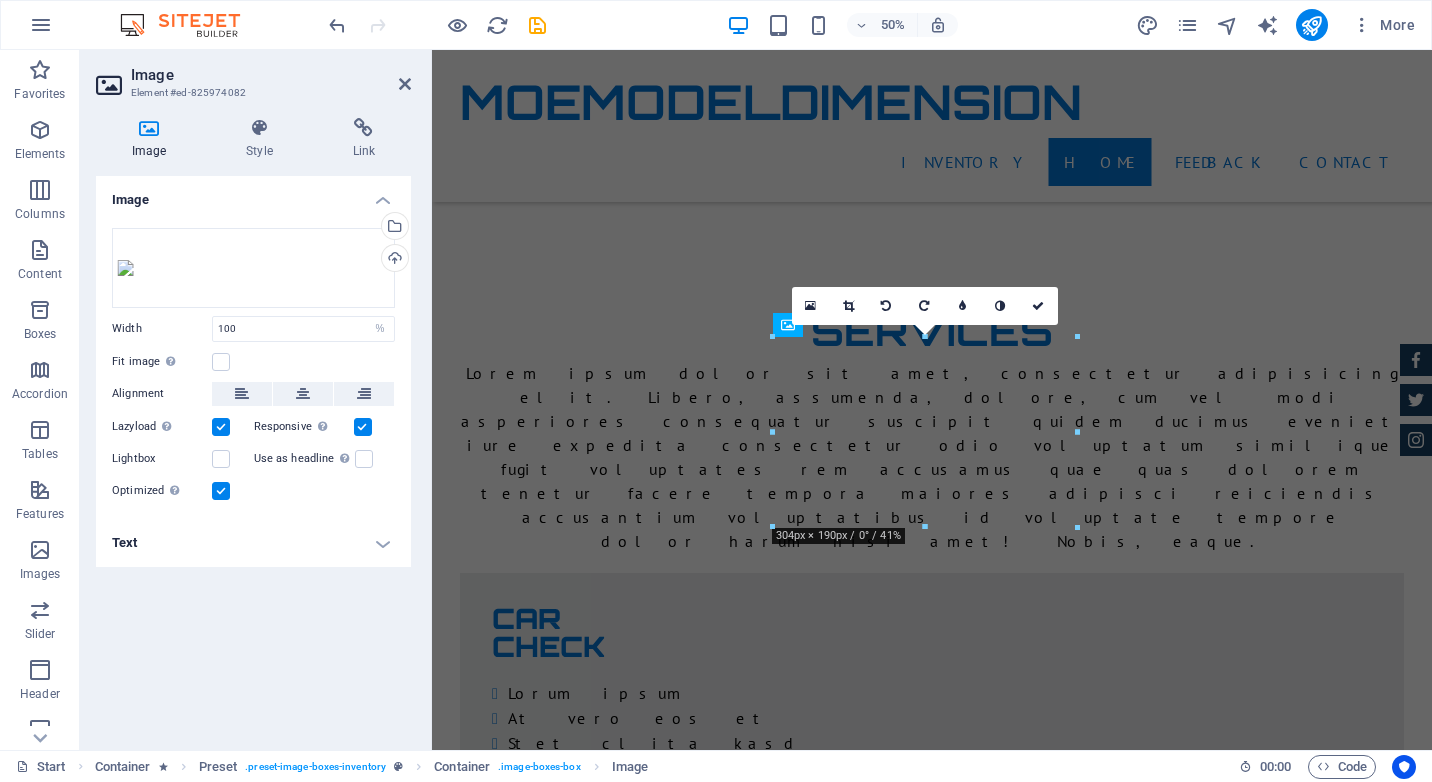 scroll, scrollTop: 3611, scrollLeft: 0, axis: vertical 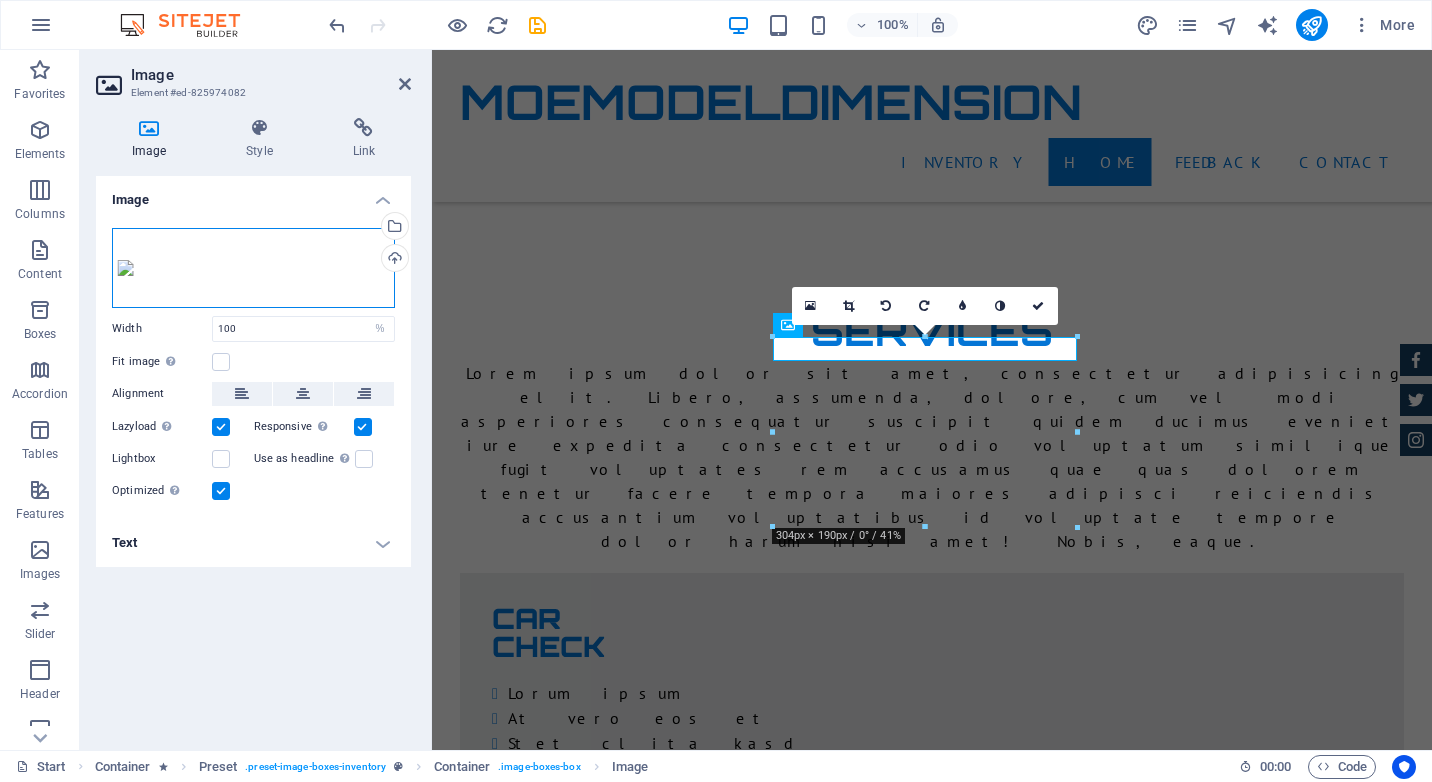 click on "Drag files here, click to choose files or select files from Files or our free stock photos & videos" at bounding box center (253, 268) 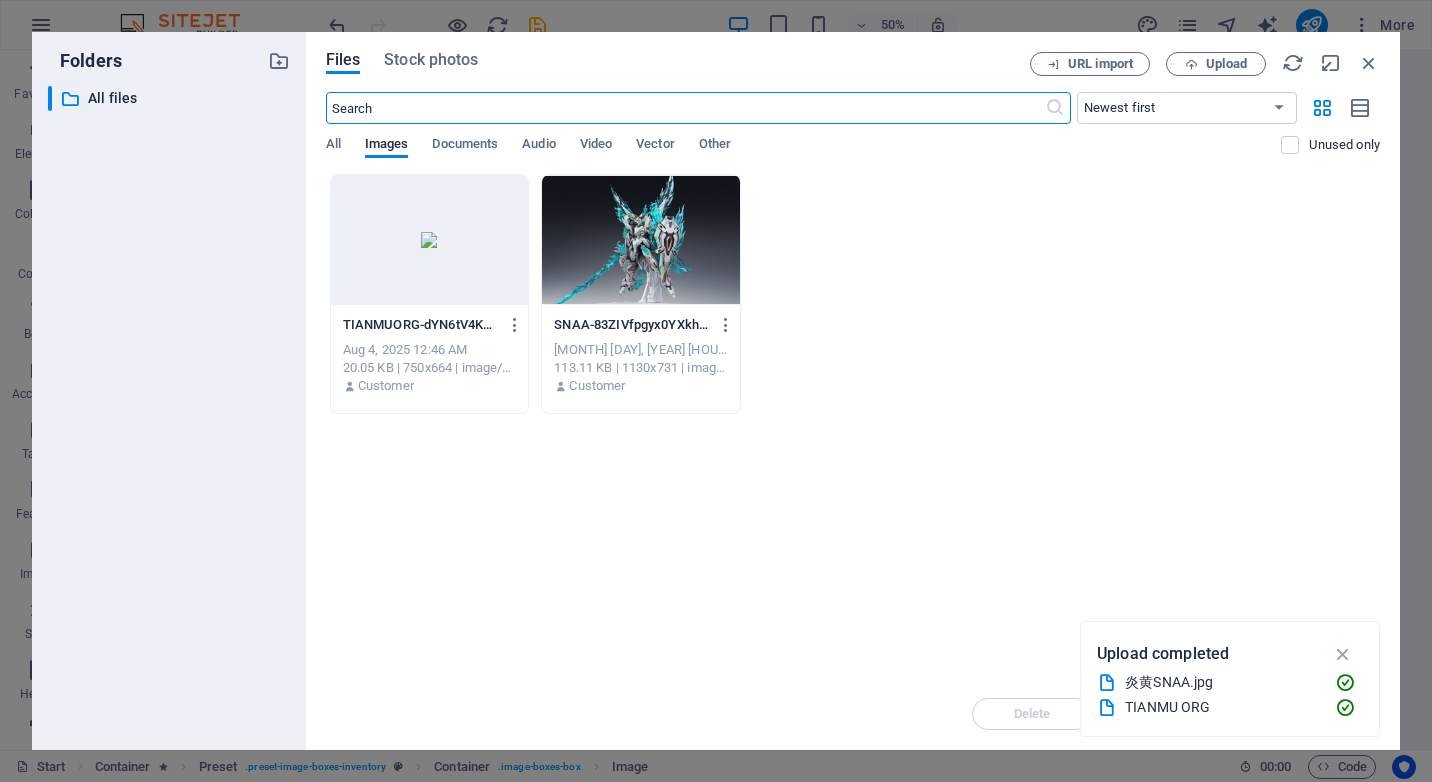click at bounding box center (430, 240) 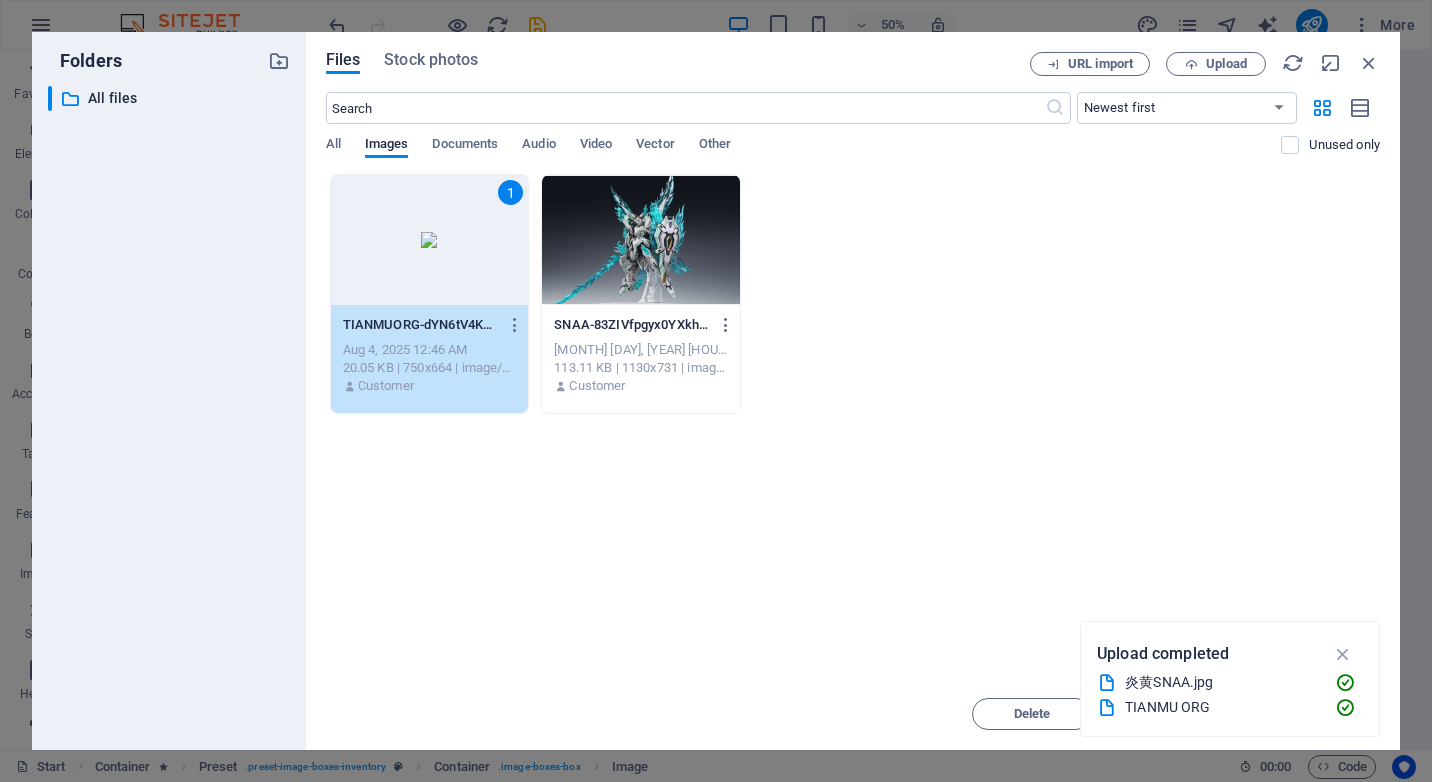 click on "1" at bounding box center (430, 240) 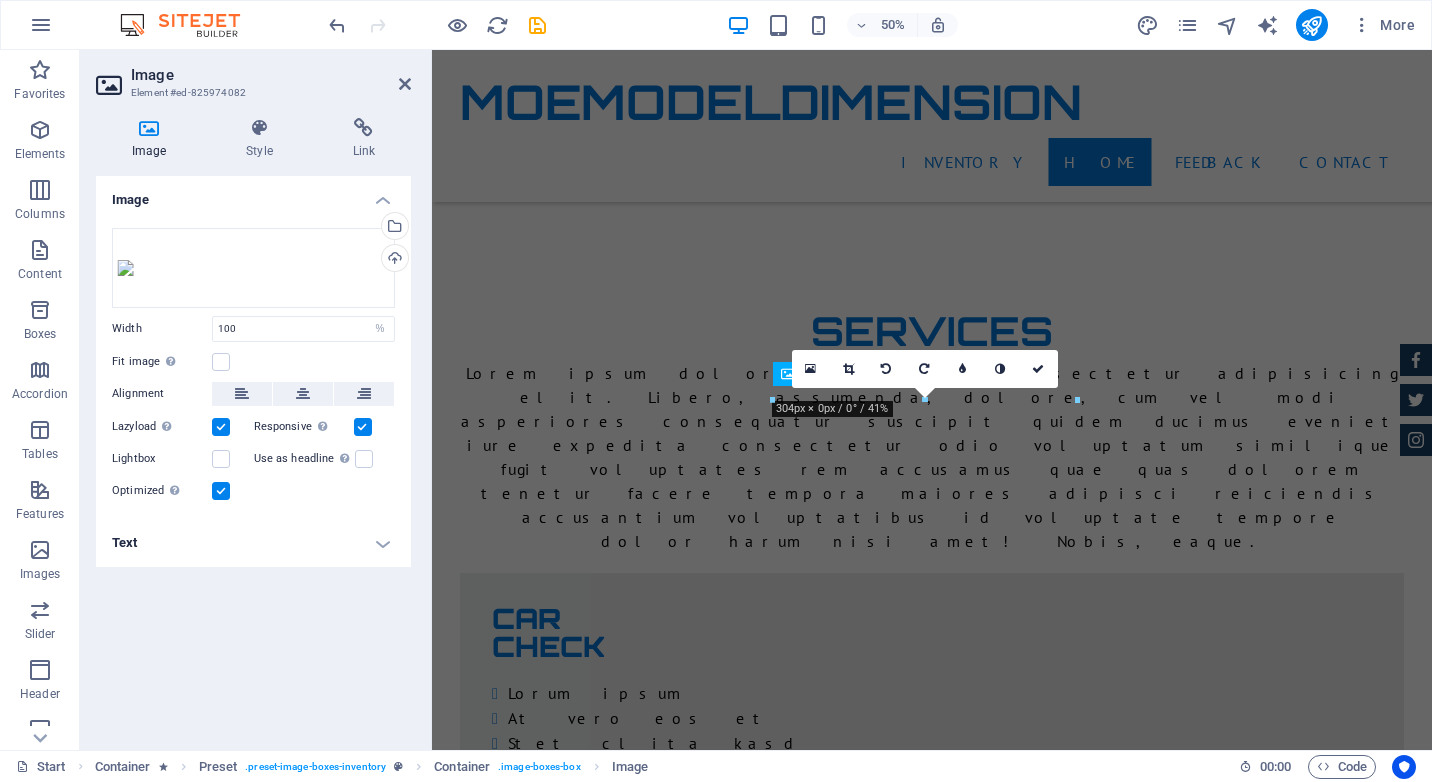 scroll, scrollTop: 3562, scrollLeft: 0, axis: vertical 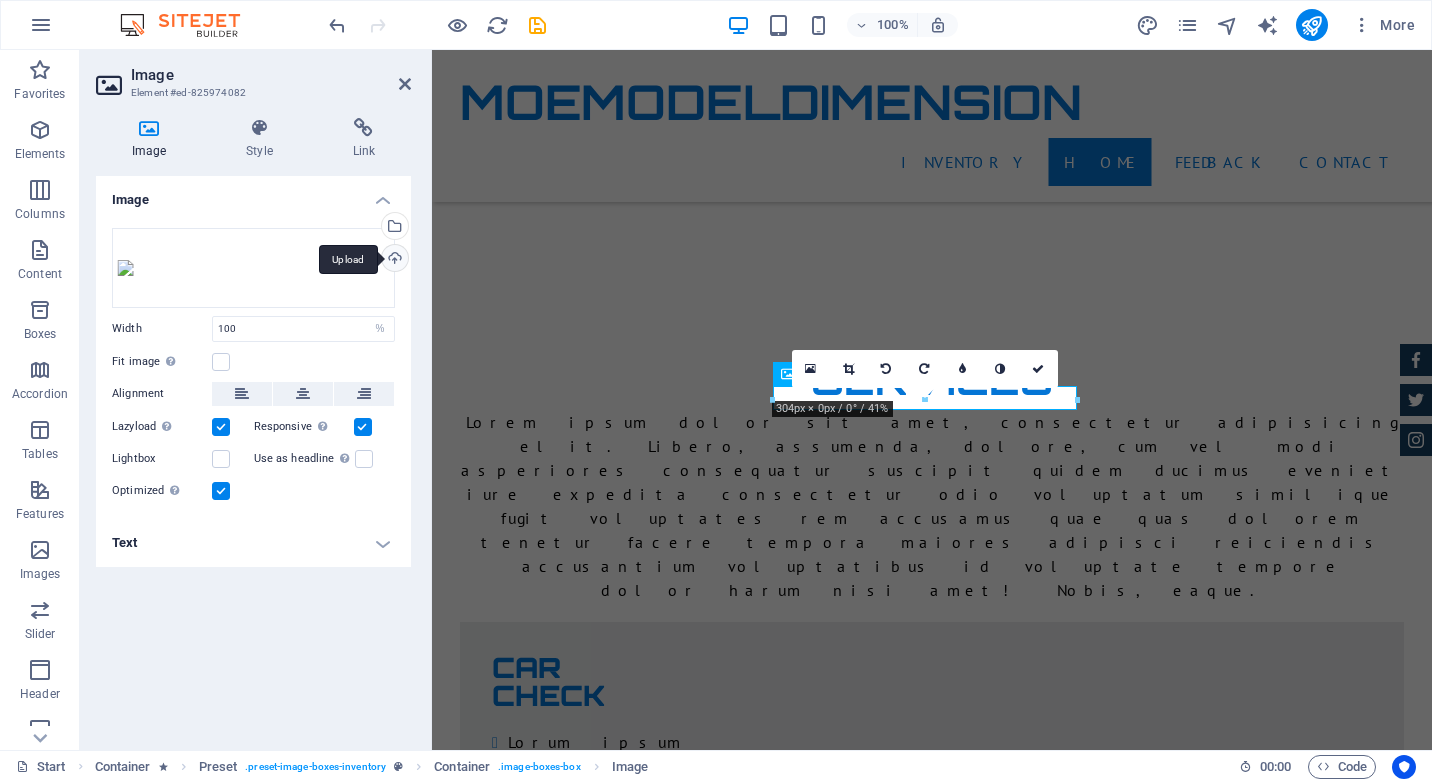 click on "Upload" at bounding box center (393, 260) 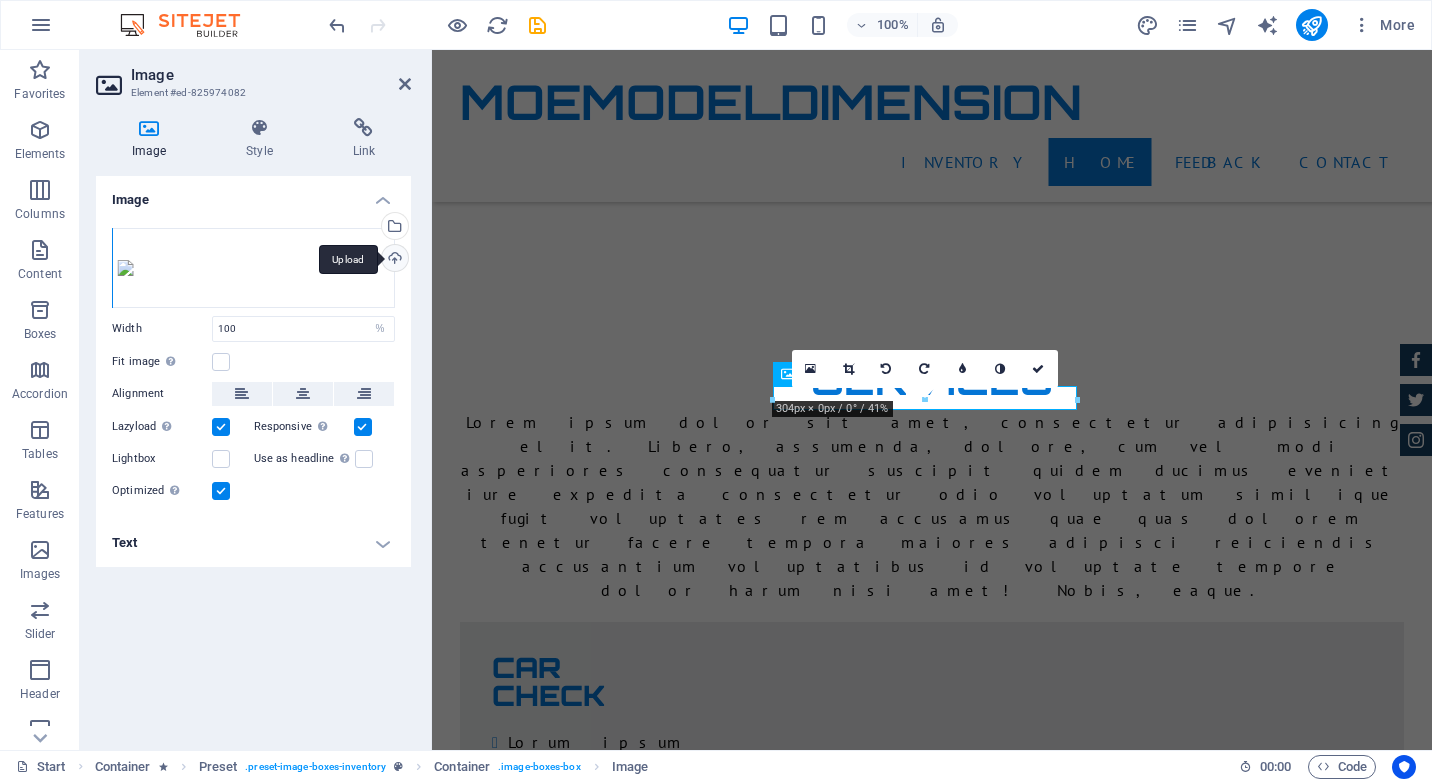 click on "Drag files here, click to choose files or select files from Files or our free stock photos & videos Select files from the file manager, stock photos, or upload file(s) Upload Width 100 Default auto px rem % em vh vw Fit image Automatically fit image to a fixed width and height Height Default auto px Alignment Lazyload Loading images after the page loads improves page speed. Responsive Automatically load retina image and smartphone optimized sizes. Lightbox Use as headline The image will be wrapped in an H1 headline tag. Useful for giving alternative text the weight of an H1 headline, e.g. for the logo. Leave unchecked if uncertain. Optimized Images are compressed to improve page speed. Position Direction Custom X offset 50 px rem % vh vw Y offset 50 px rem % vh vw" at bounding box center [253, 365] 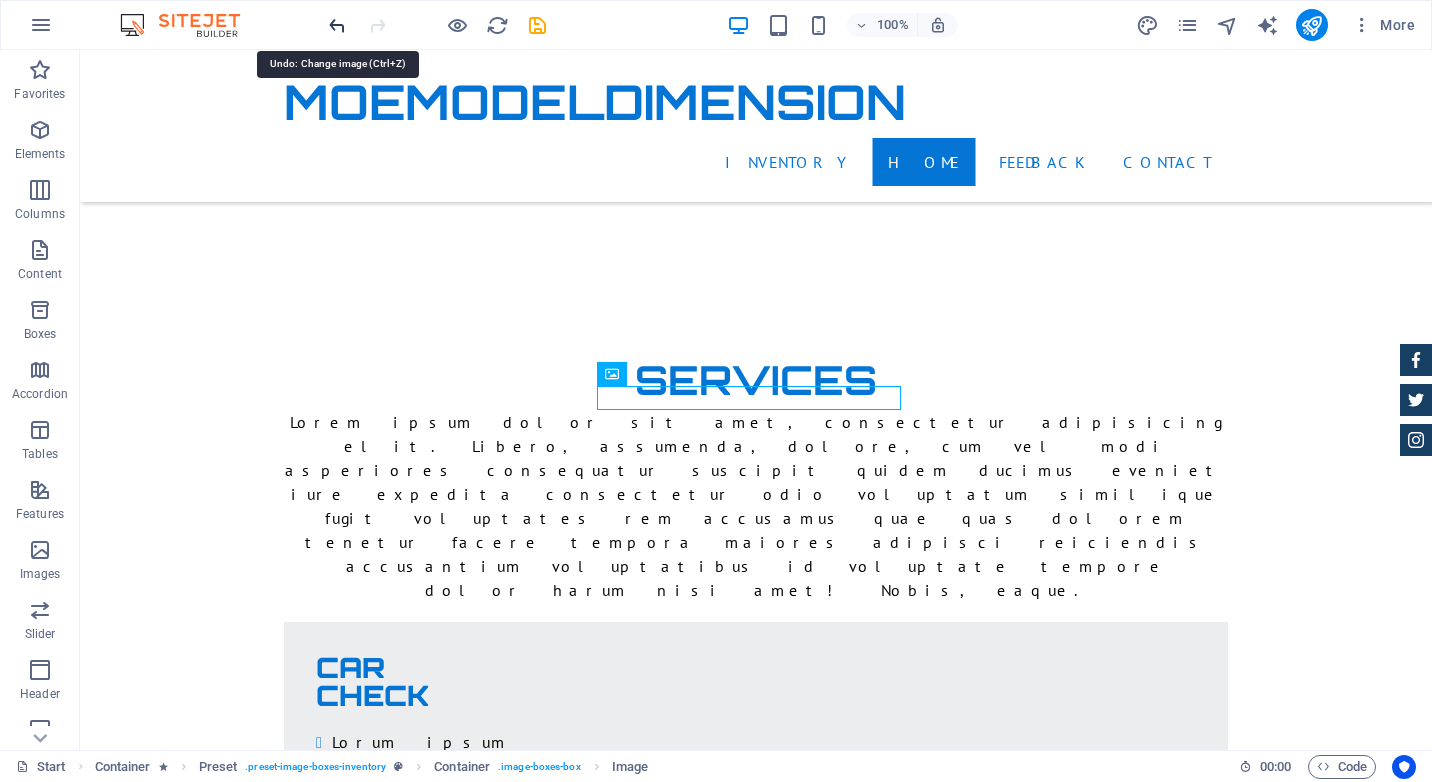 click at bounding box center (337, 25) 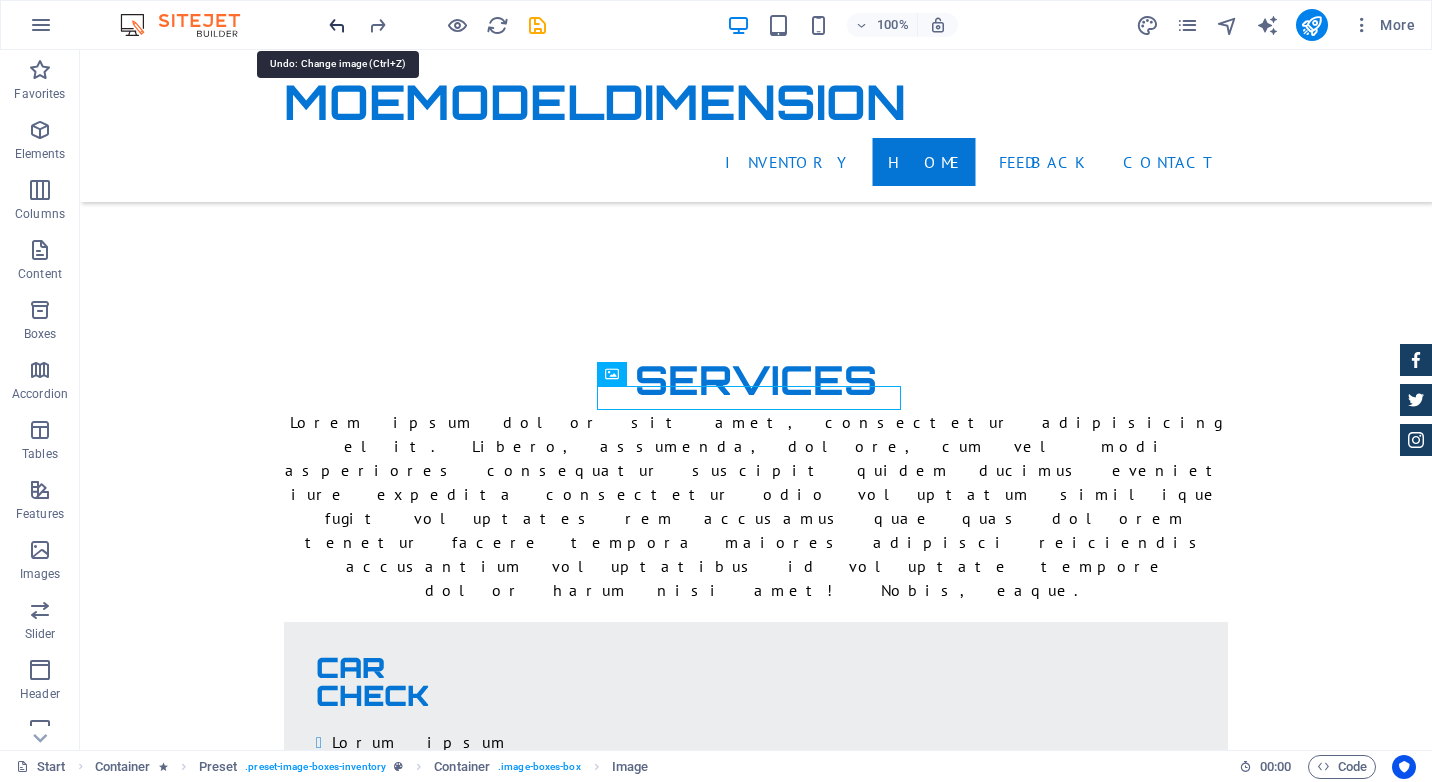 click at bounding box center (337, 25) 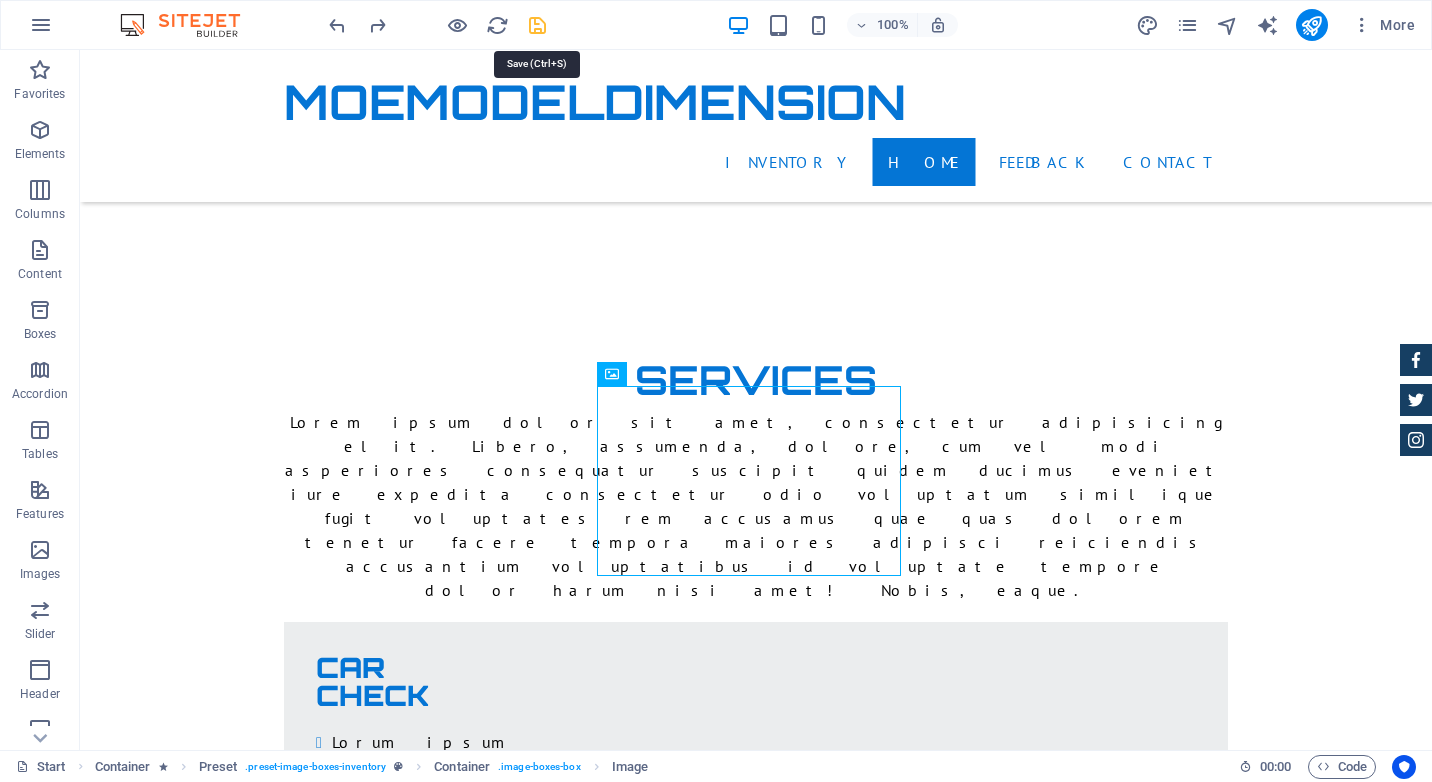 click at bounding box center [537, 25] 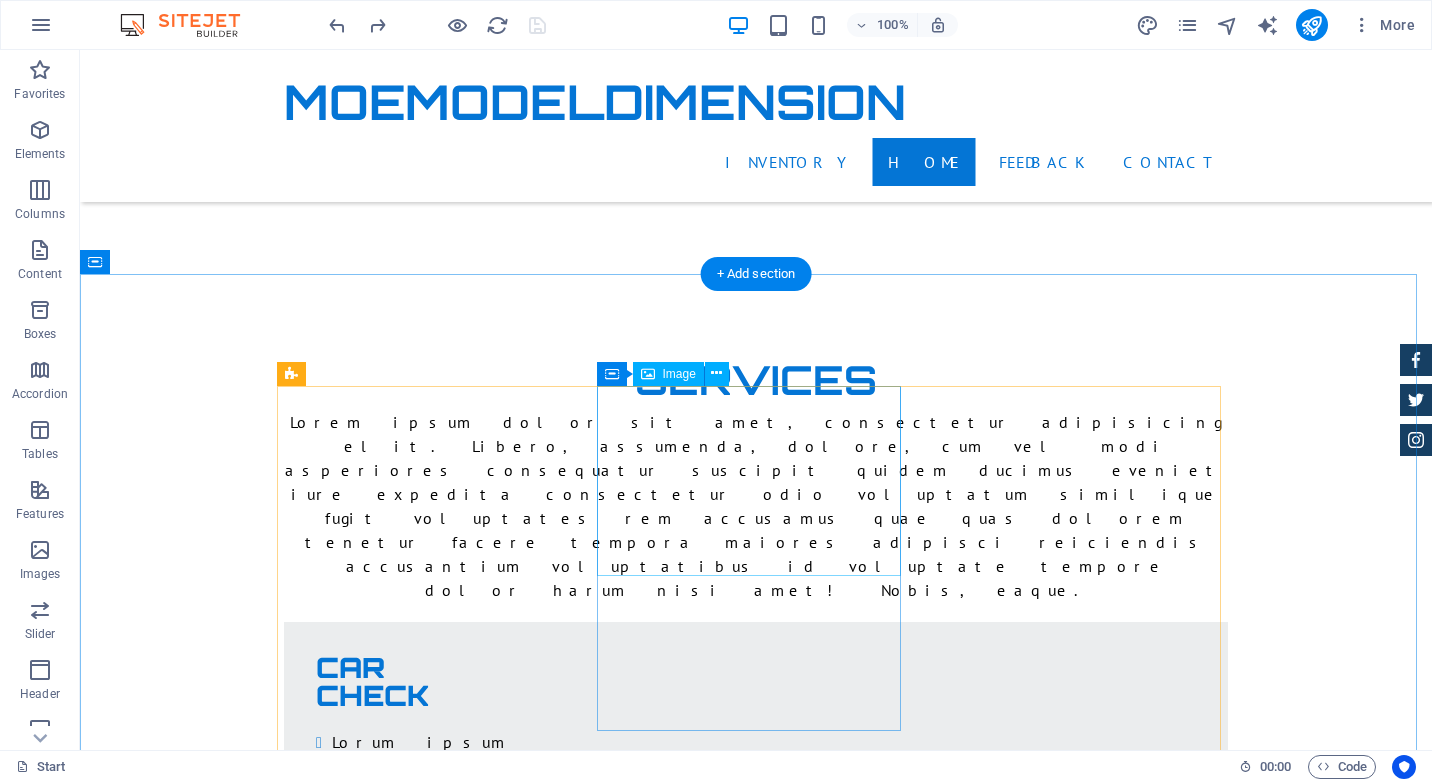 click at bounding box center [756, 4727] 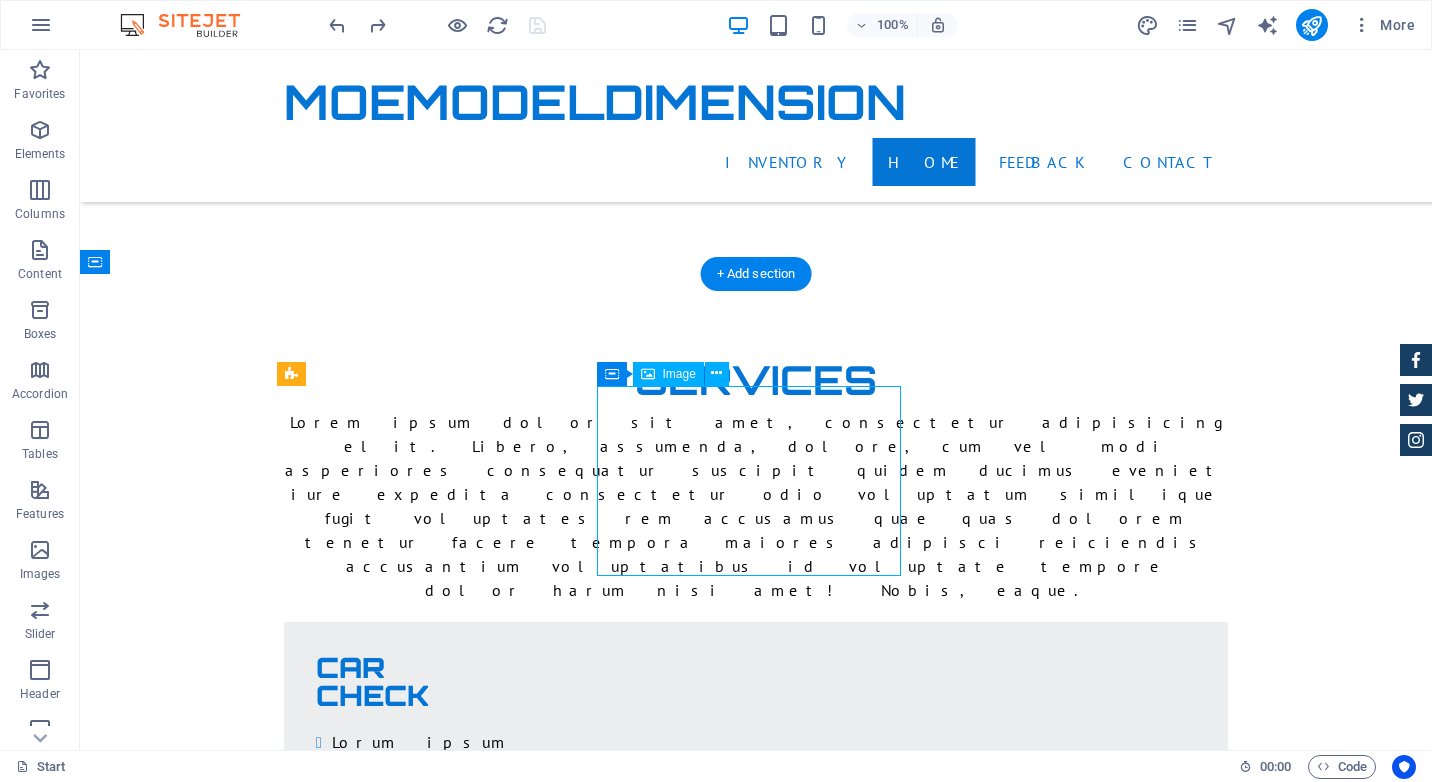 click at bounding box center [756, 4727] 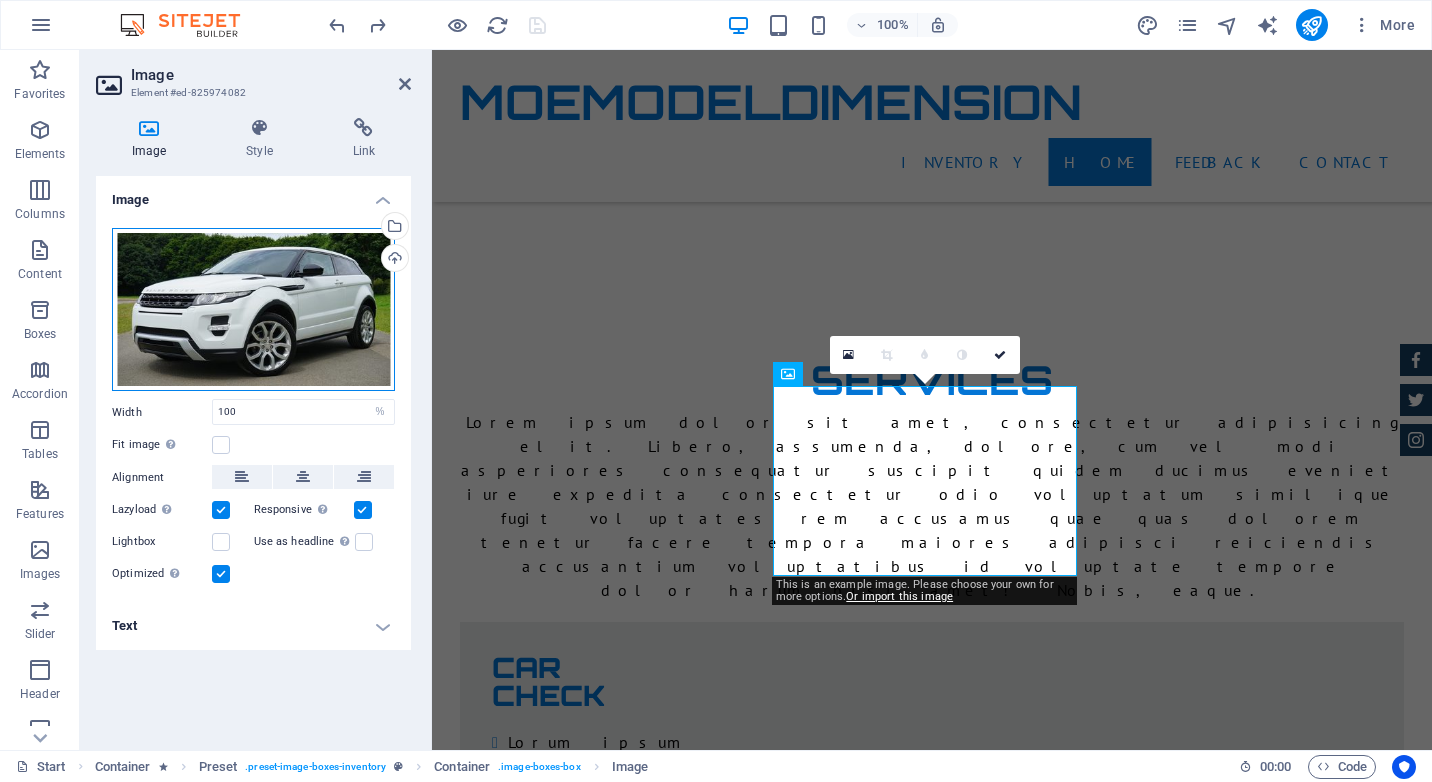 click on "Drag files here, click to choose files or select files from Files or our free stock photos & videos" at bounding box center [253, 310] 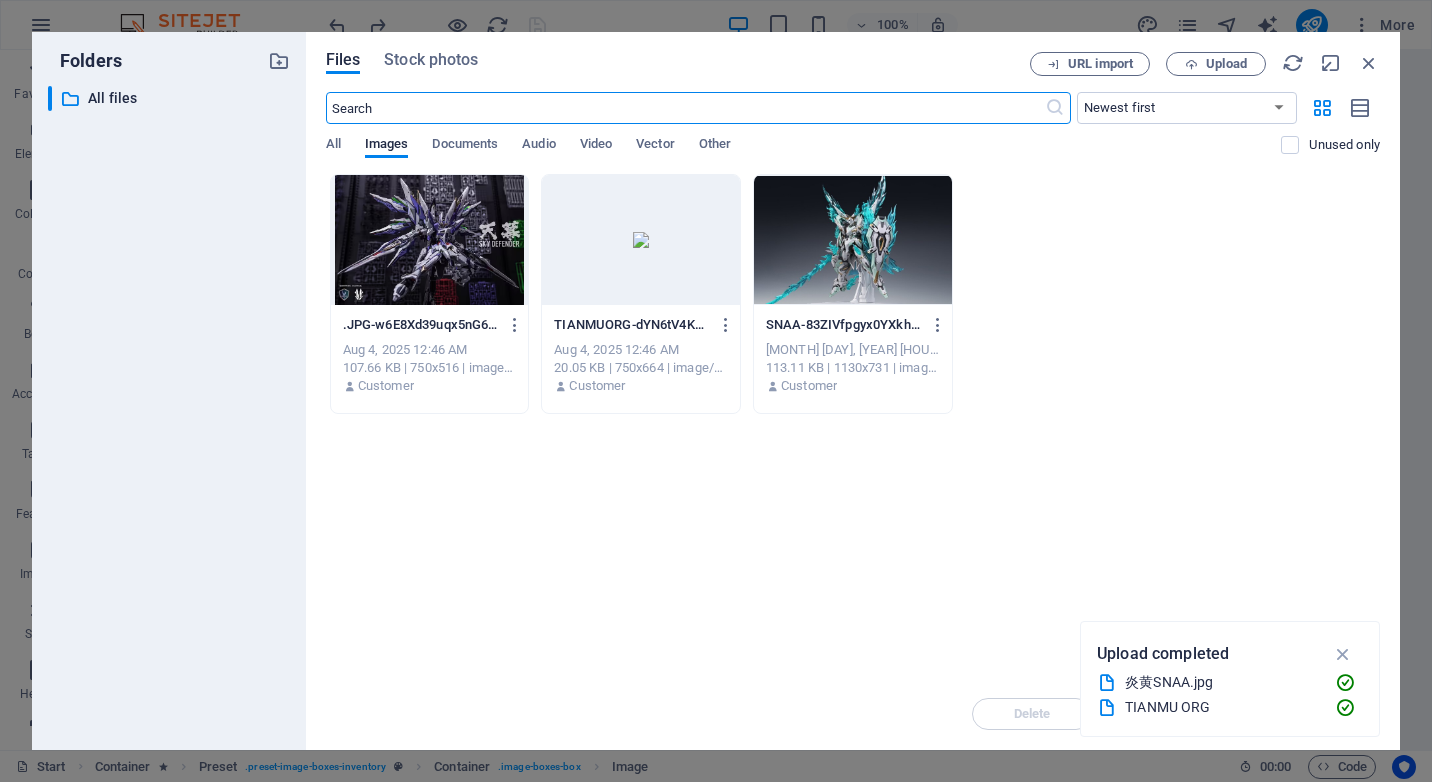scroll, scrollTop: 4191, scrollLeft: 0, axis: vertical 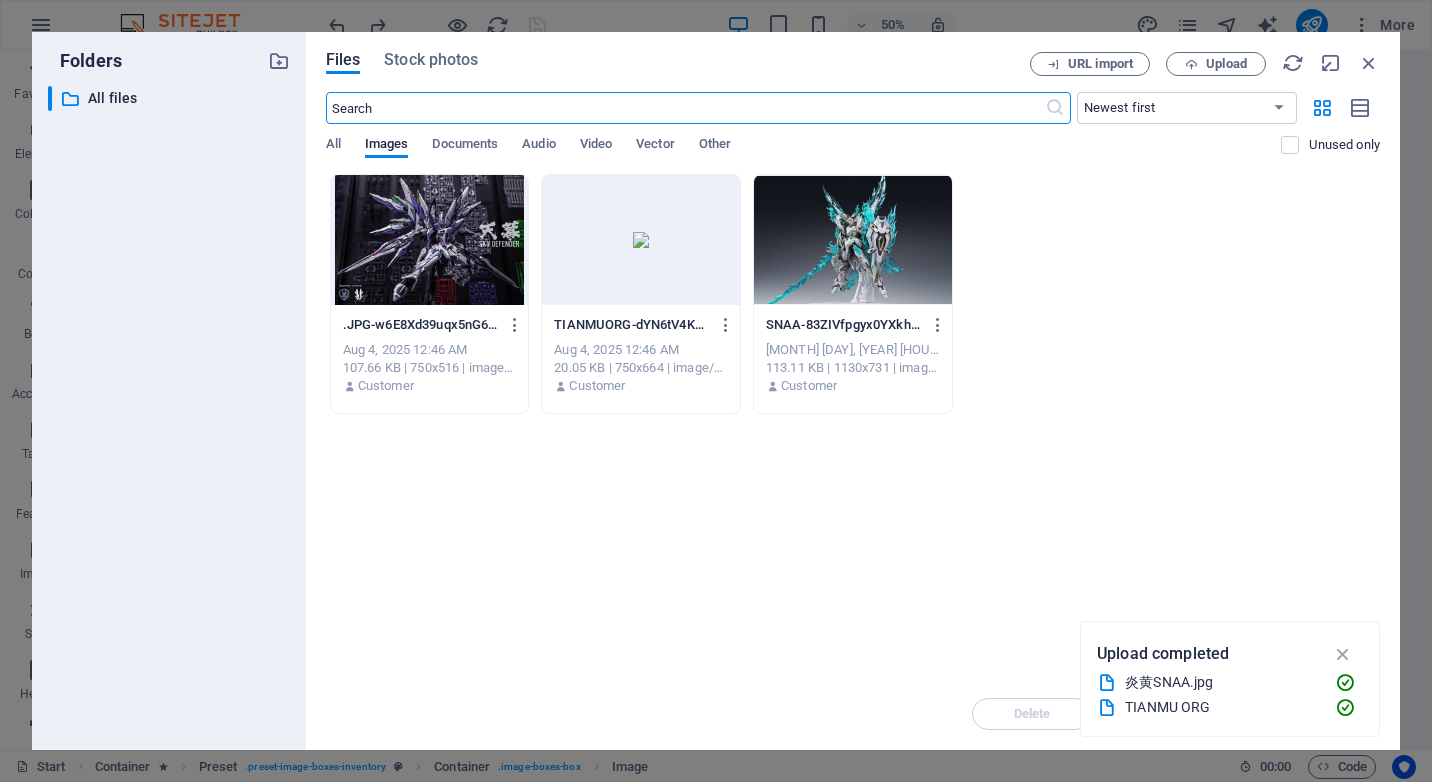 click at bounding box center (430, 240) 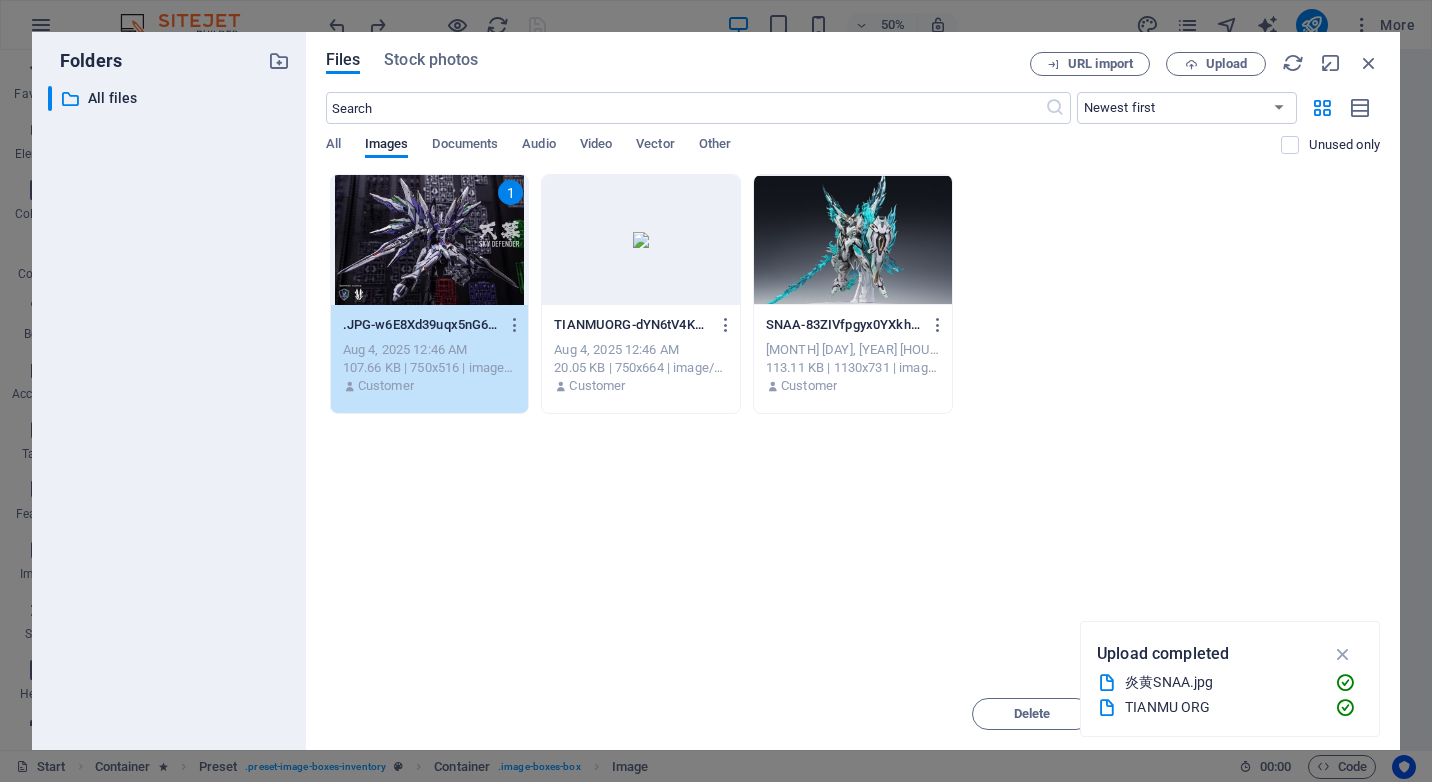 click on "1" at bounding box center (430, 240) 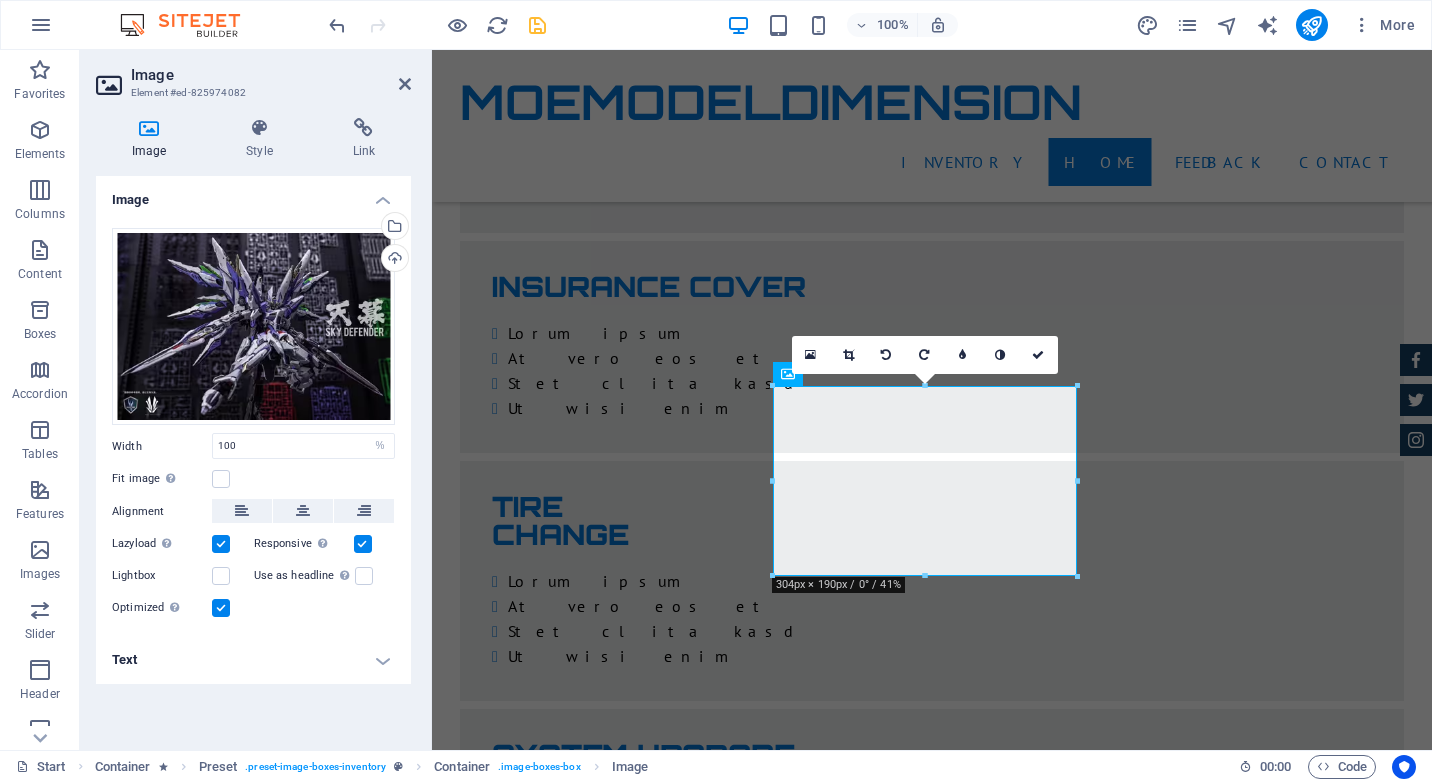 scroll, scrollTop: 3562, scrollLeft: 0, axis: vertical 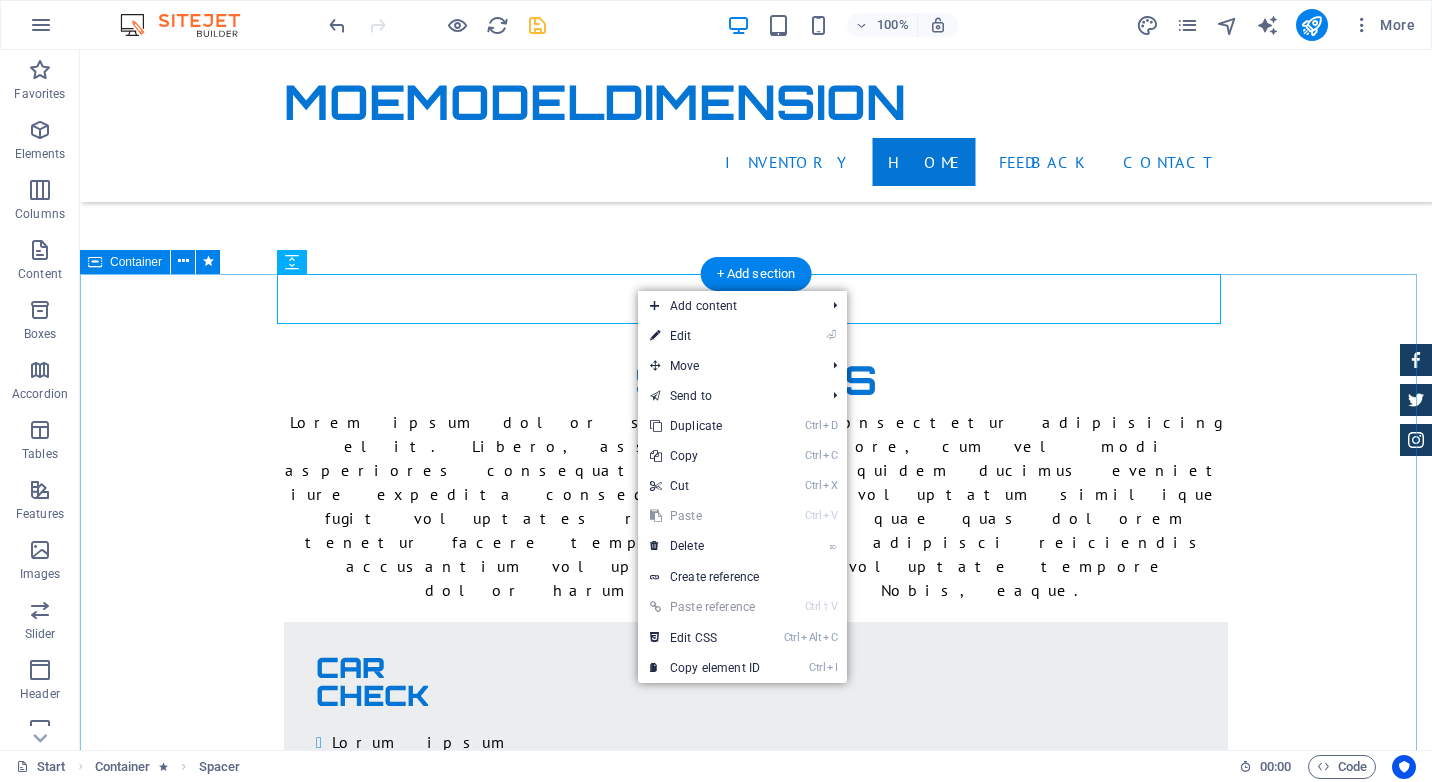 click on "New Arrivals BMW 535I Individual $ 49.999 Automatic  Transmission  | Vivid Blue More Details Land rover Range $ 49.999 Automatic  Transmission  | Pearl white More Details Aston martin  DB9 $ 49.999 Automatic  Transmission  | Coupe More Details Mercedes AMG $ 49.999 Automatic  Transmission  | Coupe More Details Audi RS7 $ 49.999 Automatic  Transmission  | Coupe More Details Jeep Compass $ 49.999 Automatic  Transmission  | Coupe More Details BMW 535I Individual $ 49.999 Automatic  Transmission  | Vivid Blue More Details Land rover Range $ 49.999 Automatic  Transmission  | Pearl white More Details Aston martin  DB9 $ 49.999 Automatic  Transmission  | Coupe More Details Mercedes AMG $ 49.999 Automatic  Transmission  | Coupe More Details Audi RS7 $ 49.999 Automatic  Transmission  | Coupe More Details Jeep Compass $ 49.999 Automatic  Transmission  | Coupe More Details BMW 535I Individual $ 49.999 Automatic  Transmission  | Vivid Blue More Details Land rover Range $ 49.999 Automatic More Details $ $ $" at bounding box center (756, 10586) 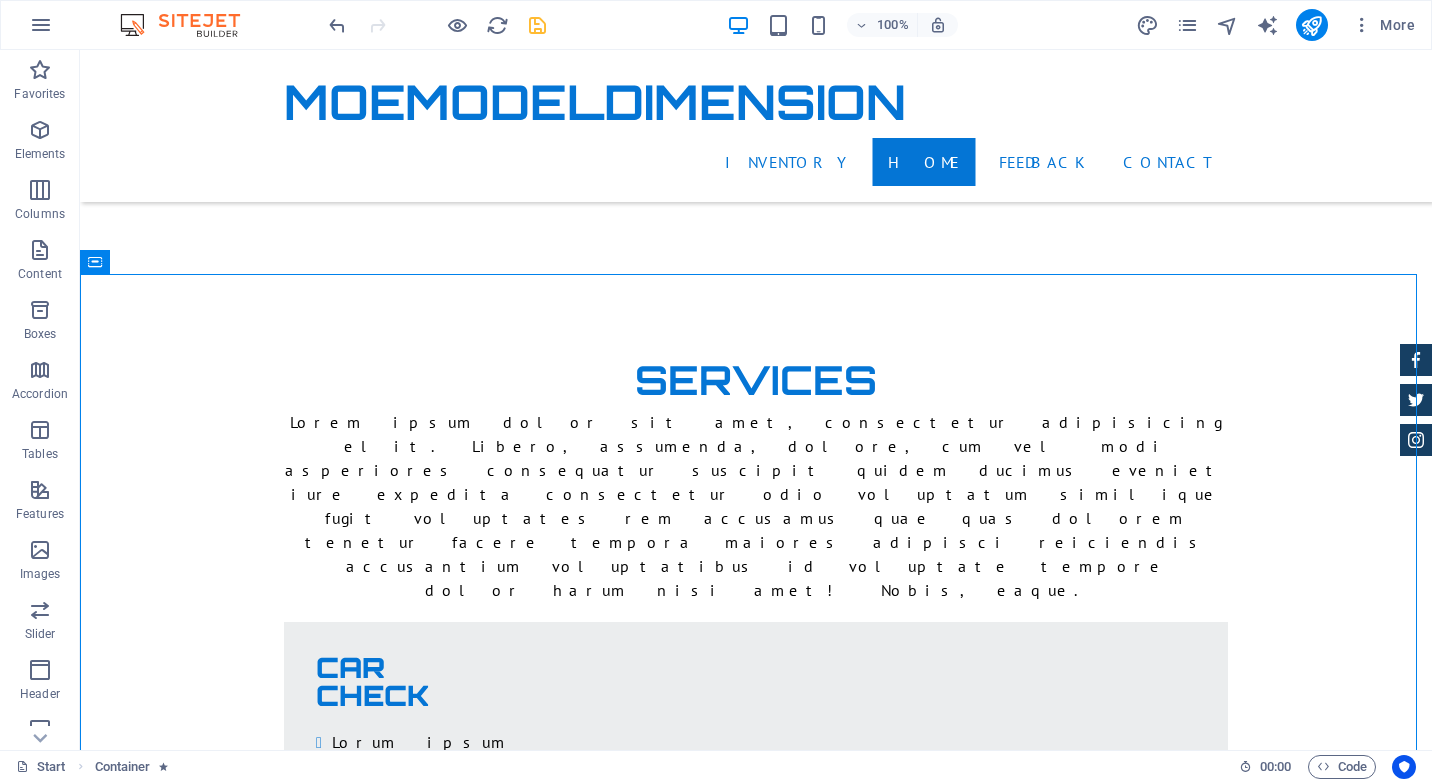 scroll, scrollTop: 4406, scrollLeft: 0, axis: vertical 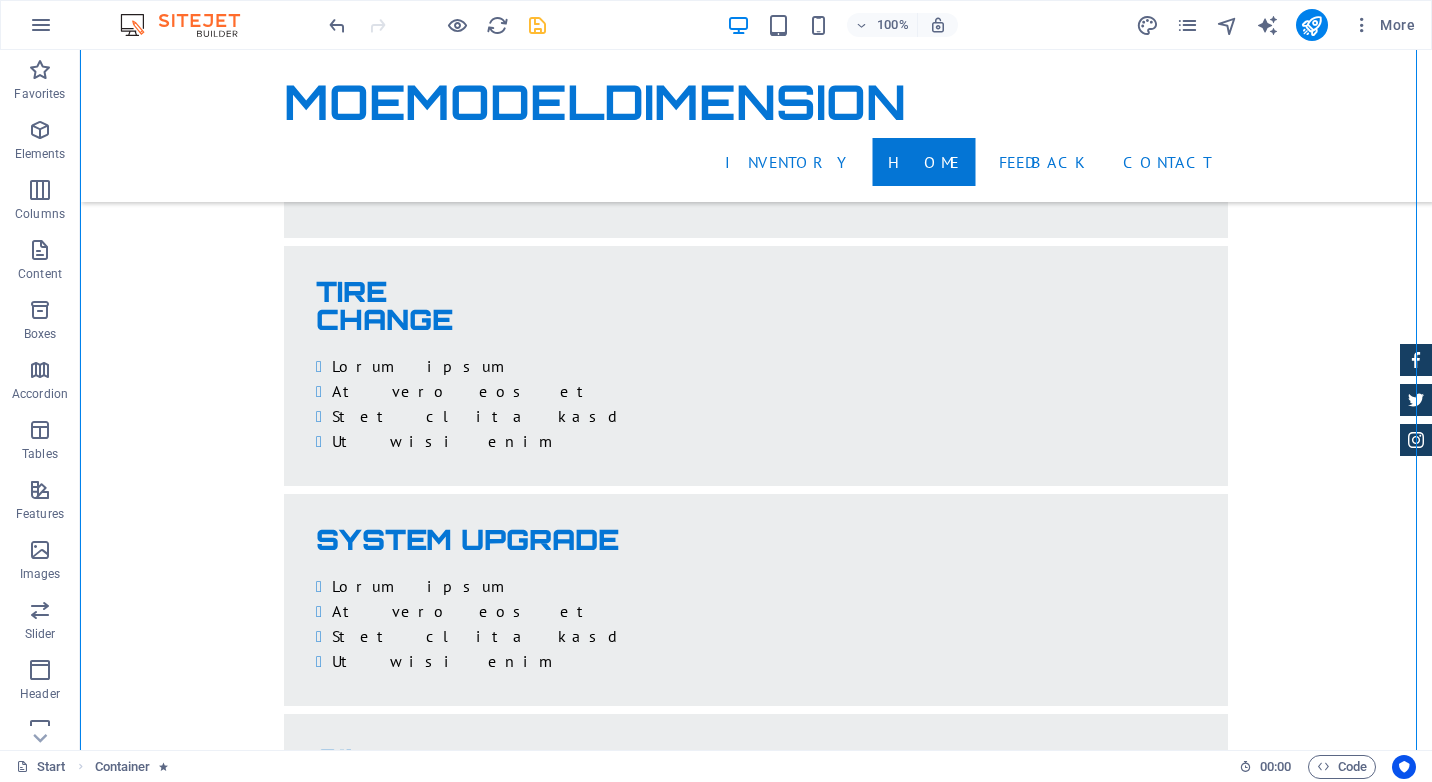 drag, startPoint x: 1427, startPoint y: 300, endPoint x: 1039, endPoint y: 287, distance: 388.2177 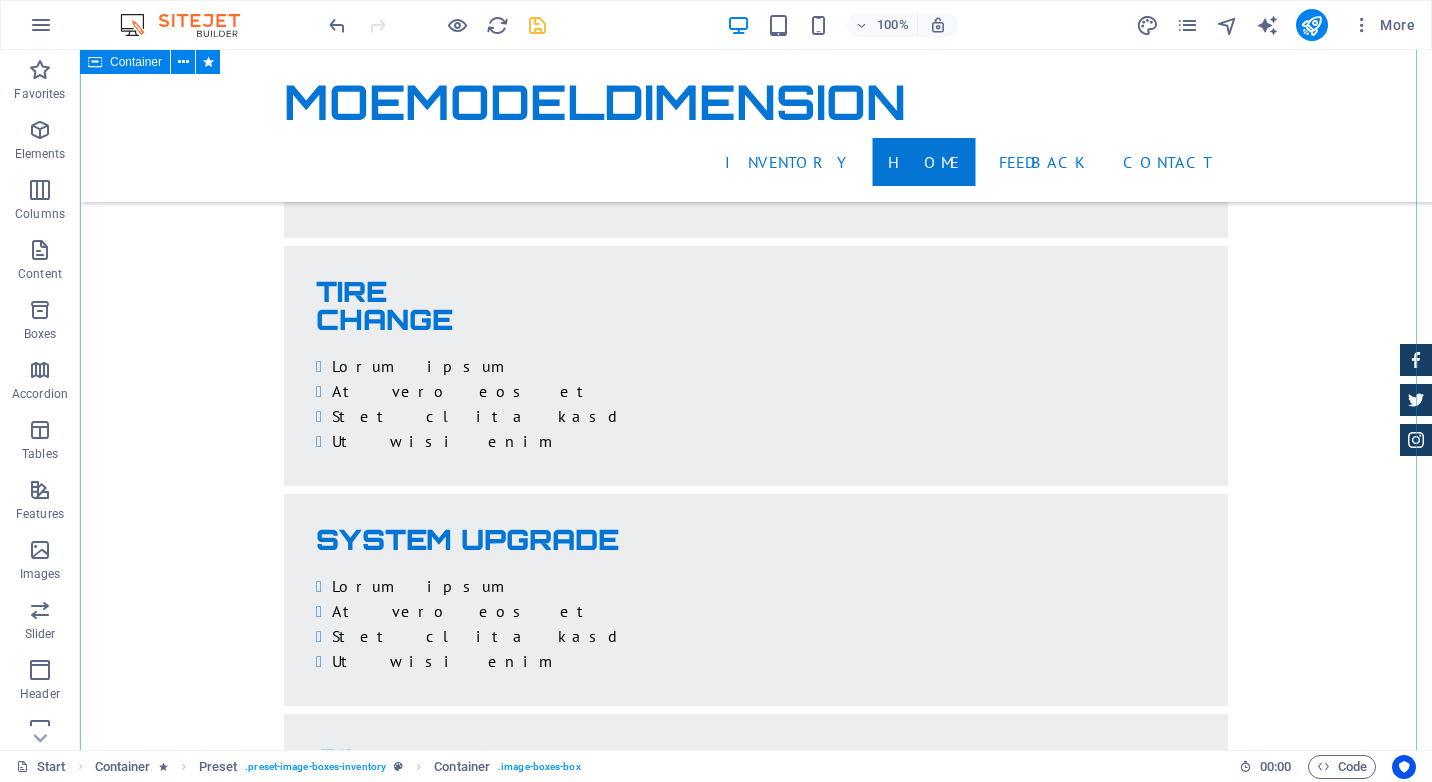 click on "New Arrivals BMW 535I Individual $ 49.999 Automatic  Transmission  | Vivid Blue More Details Land rover Range $ 49.999 Automatic  Transmission  | Pearl white More Details Aston martin  DB9 $ 49.999 Automatic  Transmission  | Coupe More Details Mercedes AMG $ 49.999 Automatic  Transmission  | Coupe More Details Audi RS7 $ 49.999 Automatic  Transmission  | Coupe More Details Jeep Compass $ 49.999 Automatic  Transmission  | Coupe More Details BMW 535I Individual $ 49.999 Automatic  Transmission  | Vivid Blue More Details Land rover Range $ 49.999 Automatic  Transmission  | Pearl white More Details Aston martin  DB9 $ 49.999 Automatic  Transmission  | Coupe More Details Mercedes AMG $ 49.999 Automatic  Transmission  | Coupe More Details Audi RS7 $ 49.999 Automatic  Transmission  | Coupe More Details Jeep Compass $ 49.999 Automatic  Transmission  | Coupe More Details BMW 535I Individual $ 49.999 Automatic  Transmission  | Vivid Blue More Details Land rover Range $ 49.999 Automatic More Details $ $ $" at bounding box center (756, 9742) 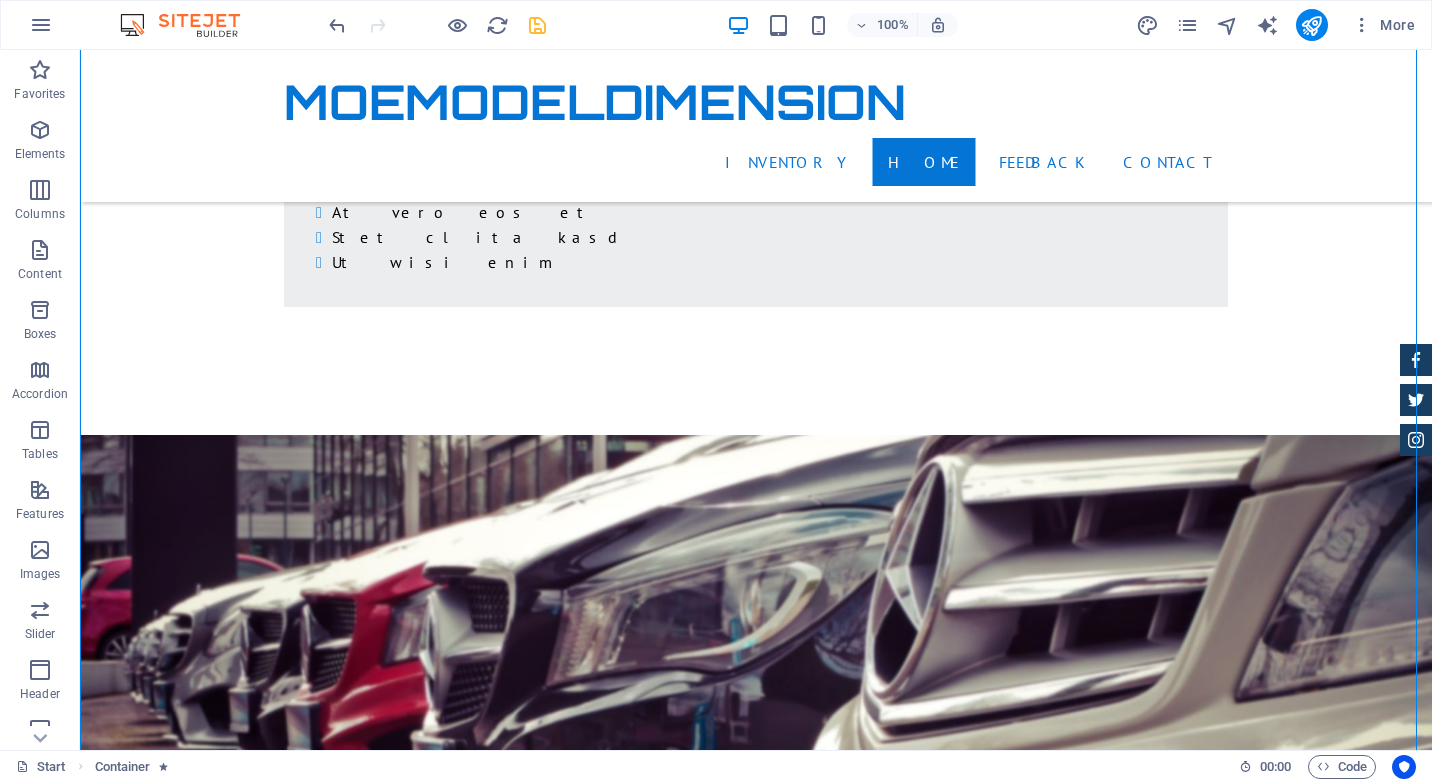scroll, scrollTop: 5317, scrollLeft: 0, axis: vertical 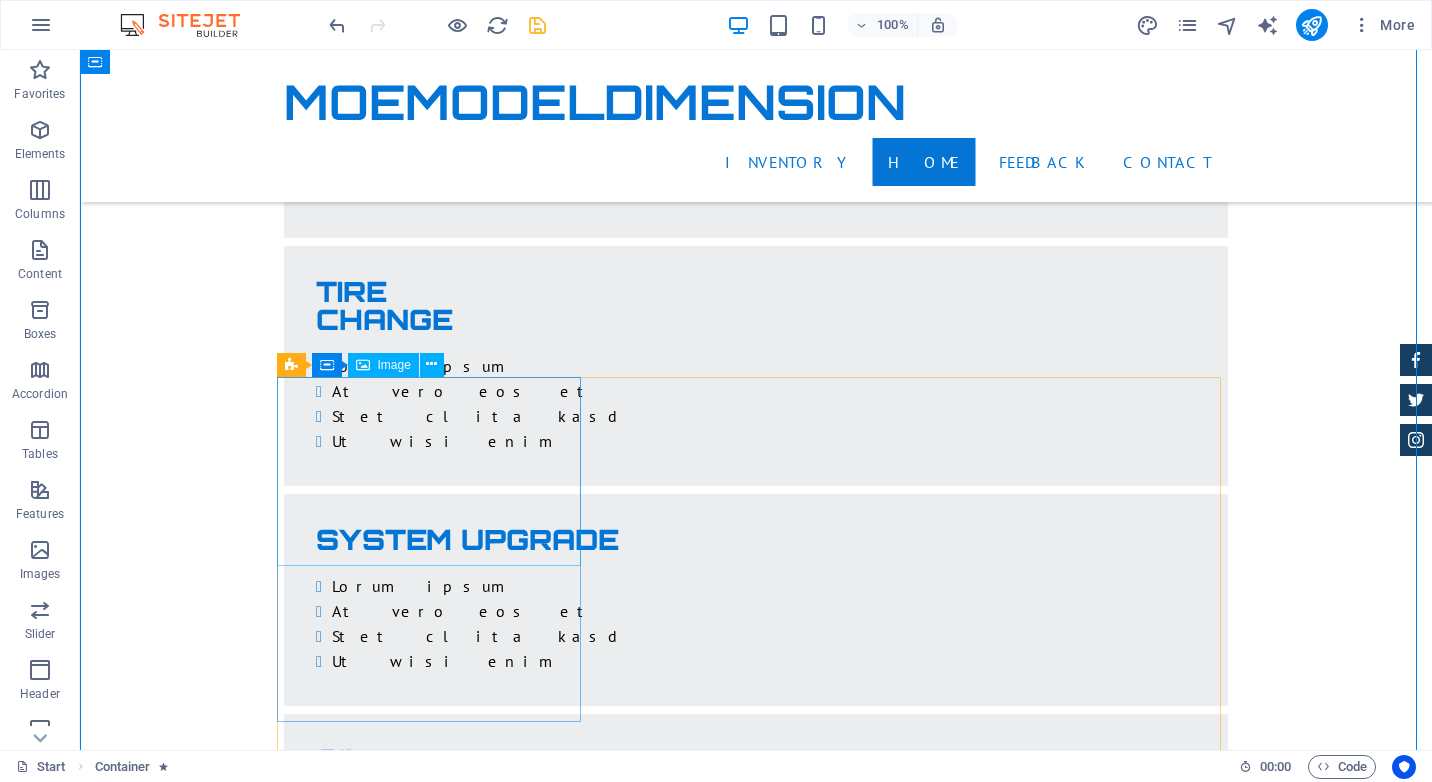 click at bounding box center [756, 7768] 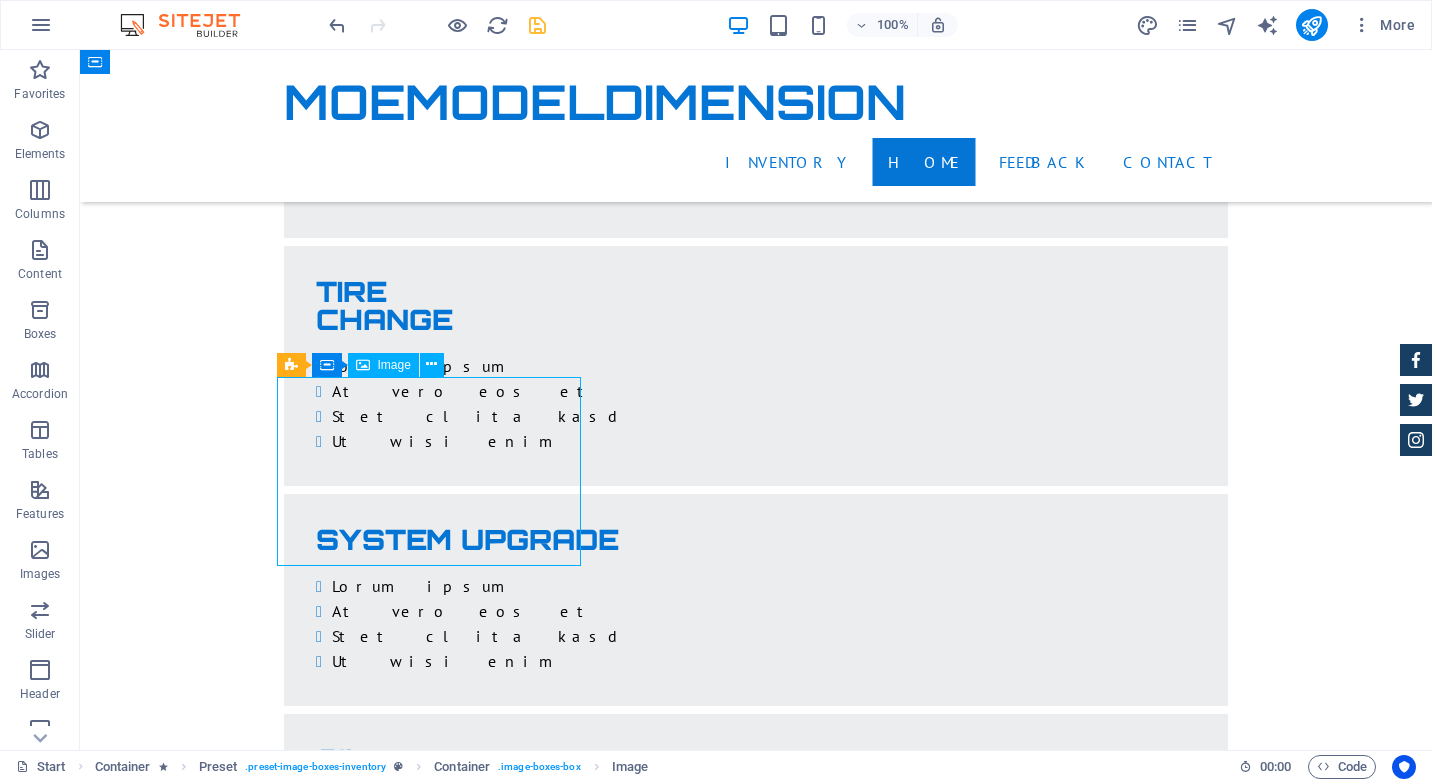 click at bounding box center (756, 7768) 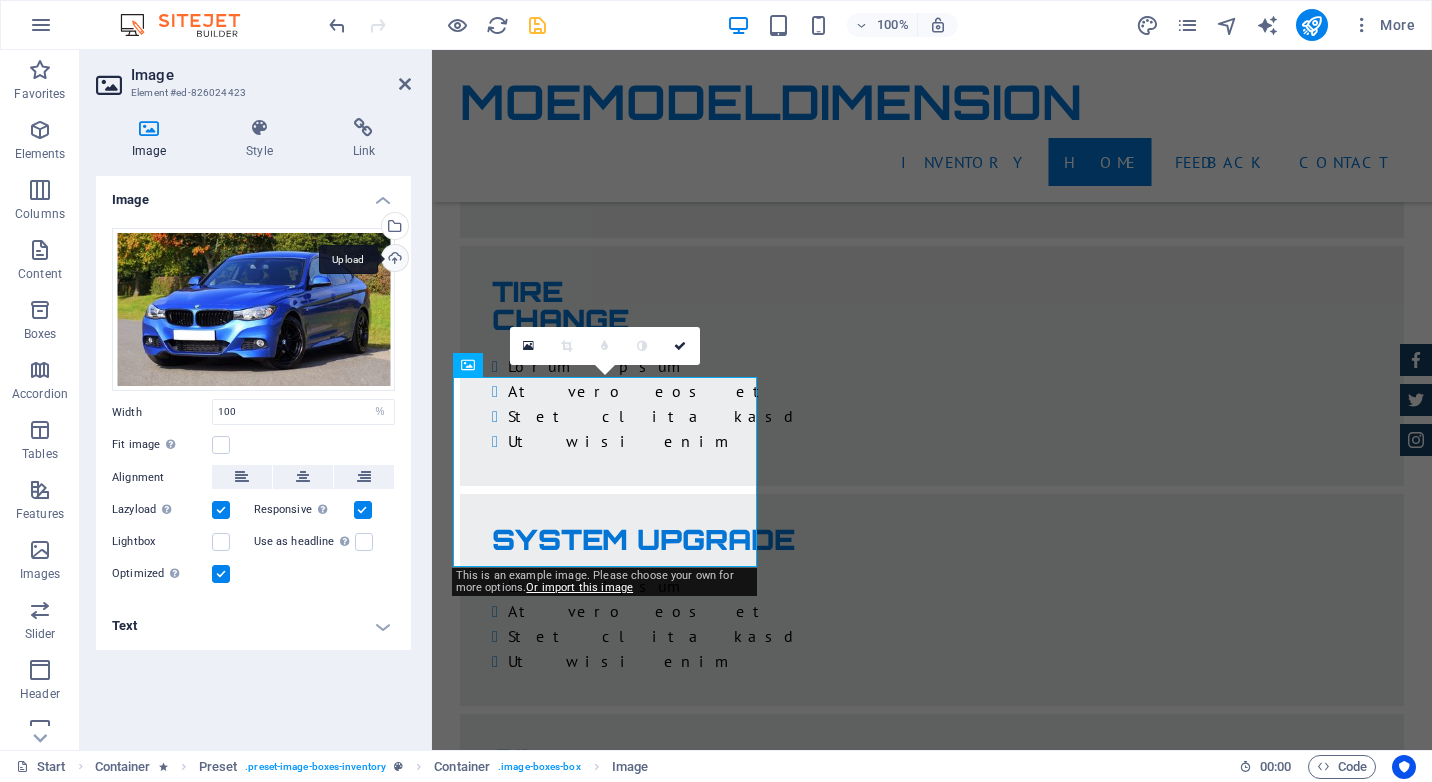 click on "Upload" at bounding box center [393, 260] 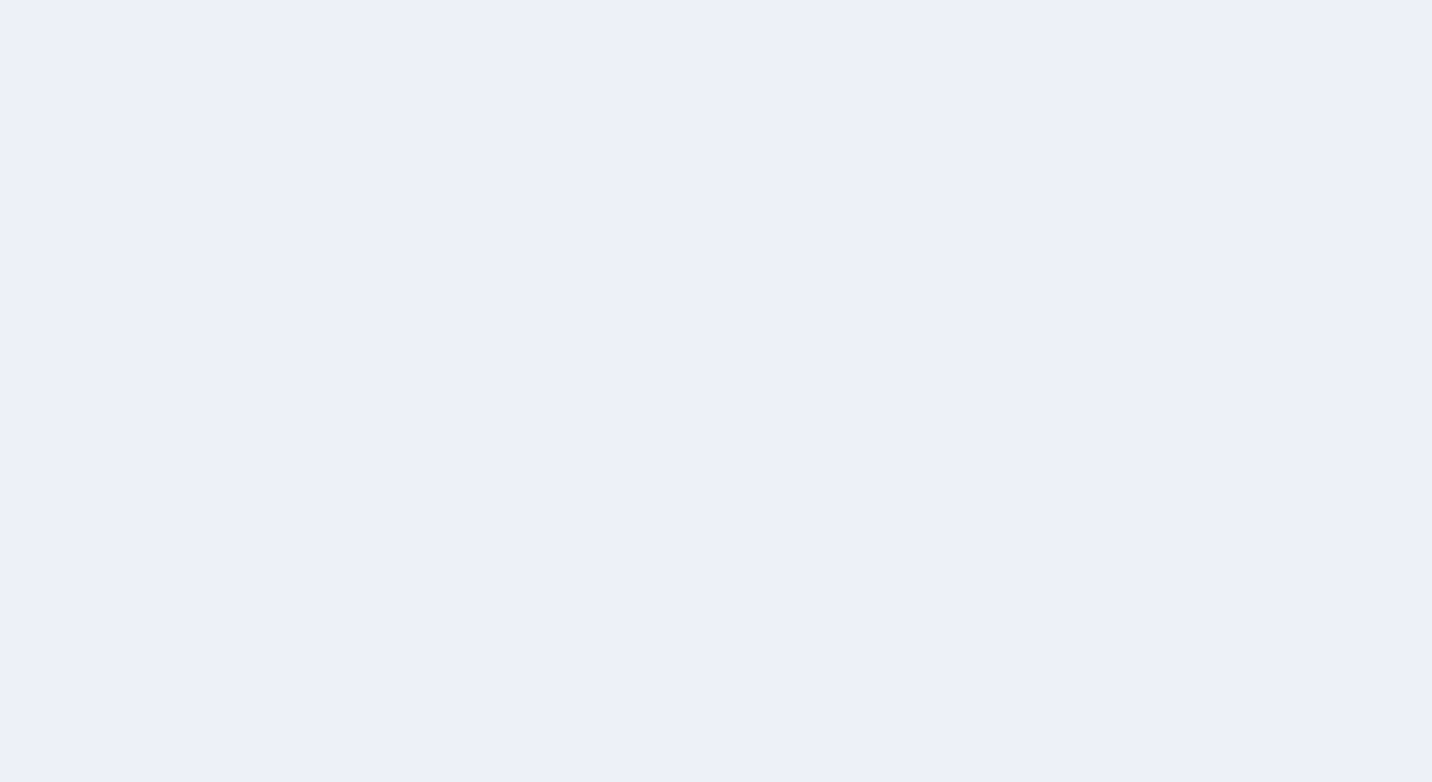 scroll, scrollTop: 0, scrollLeft: 0, axis: both 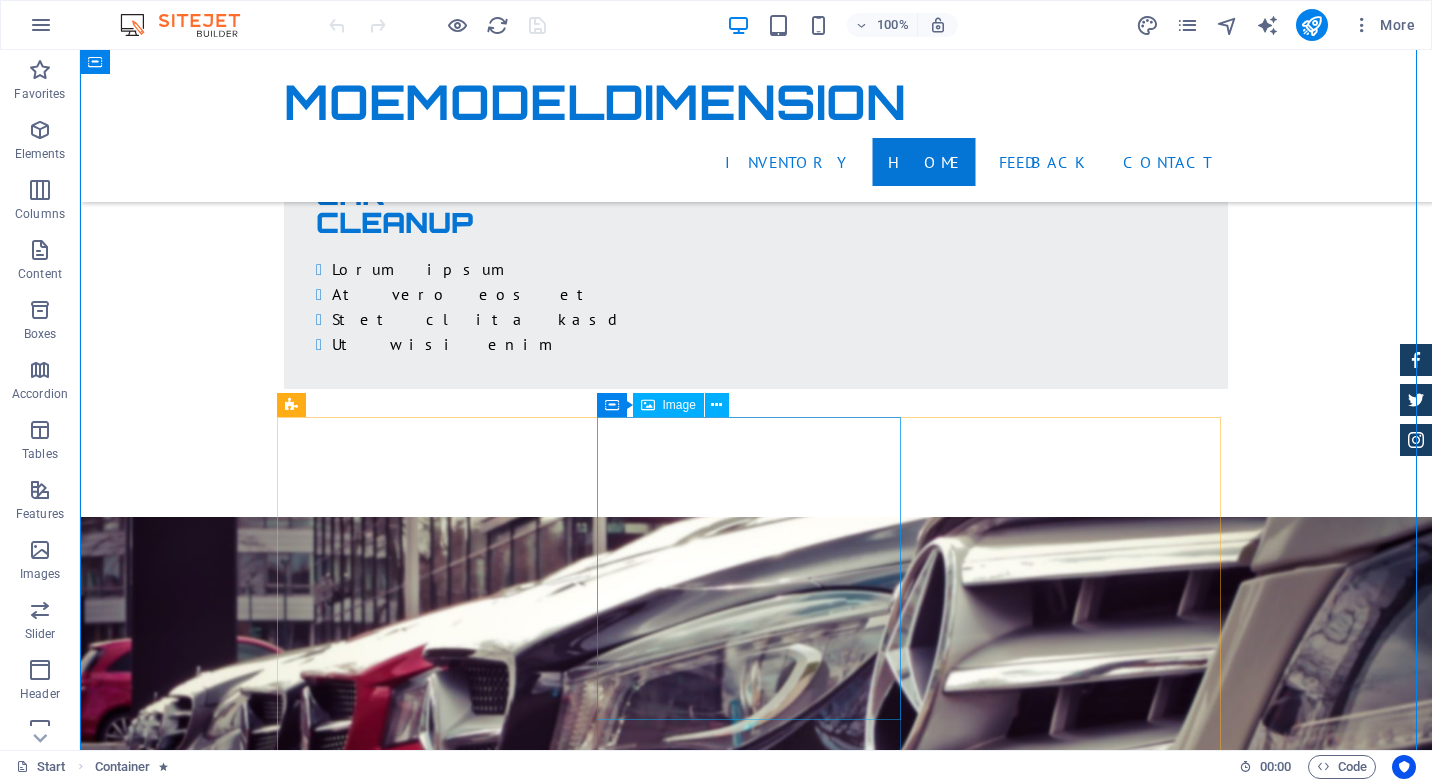 click at bounding box center [756, 12261] 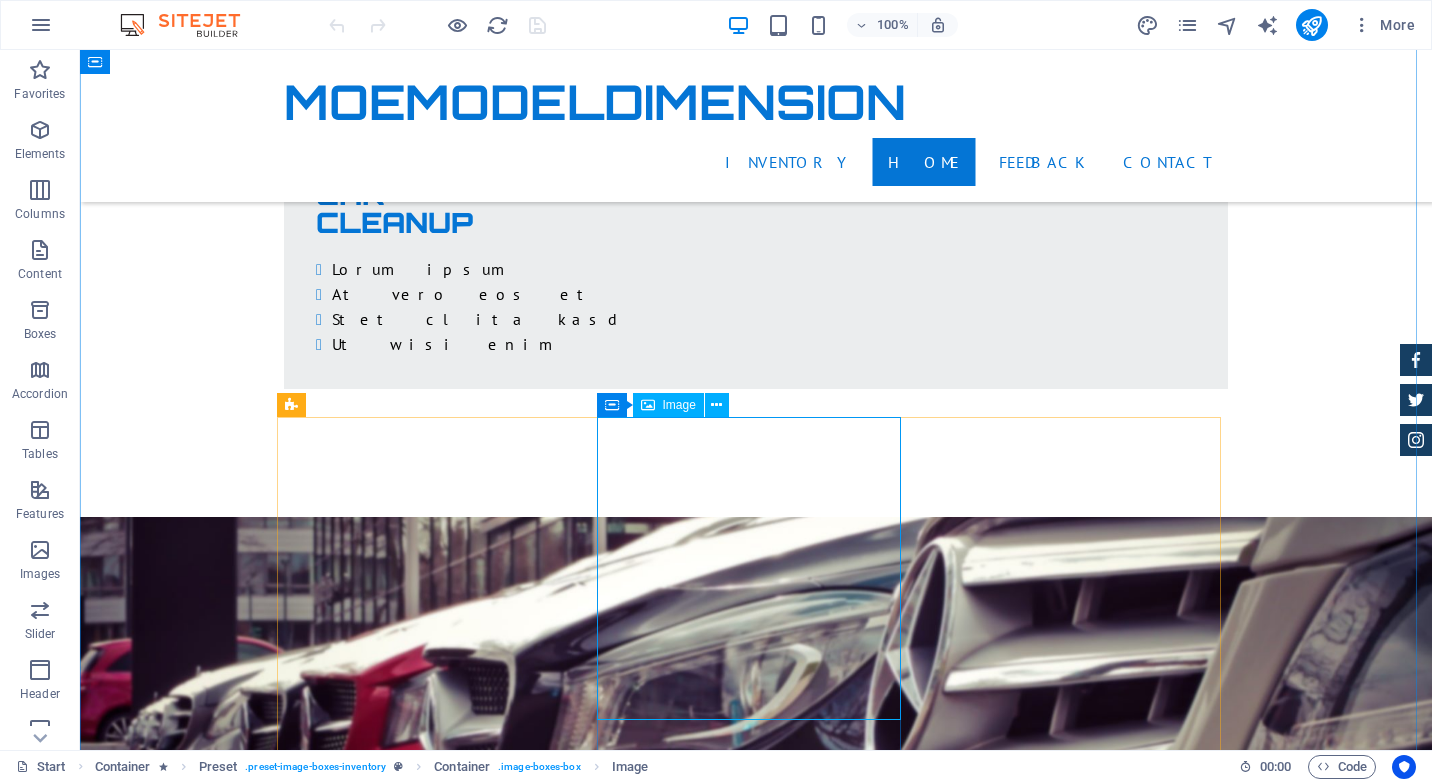 click at bounding box center (756, 12261) 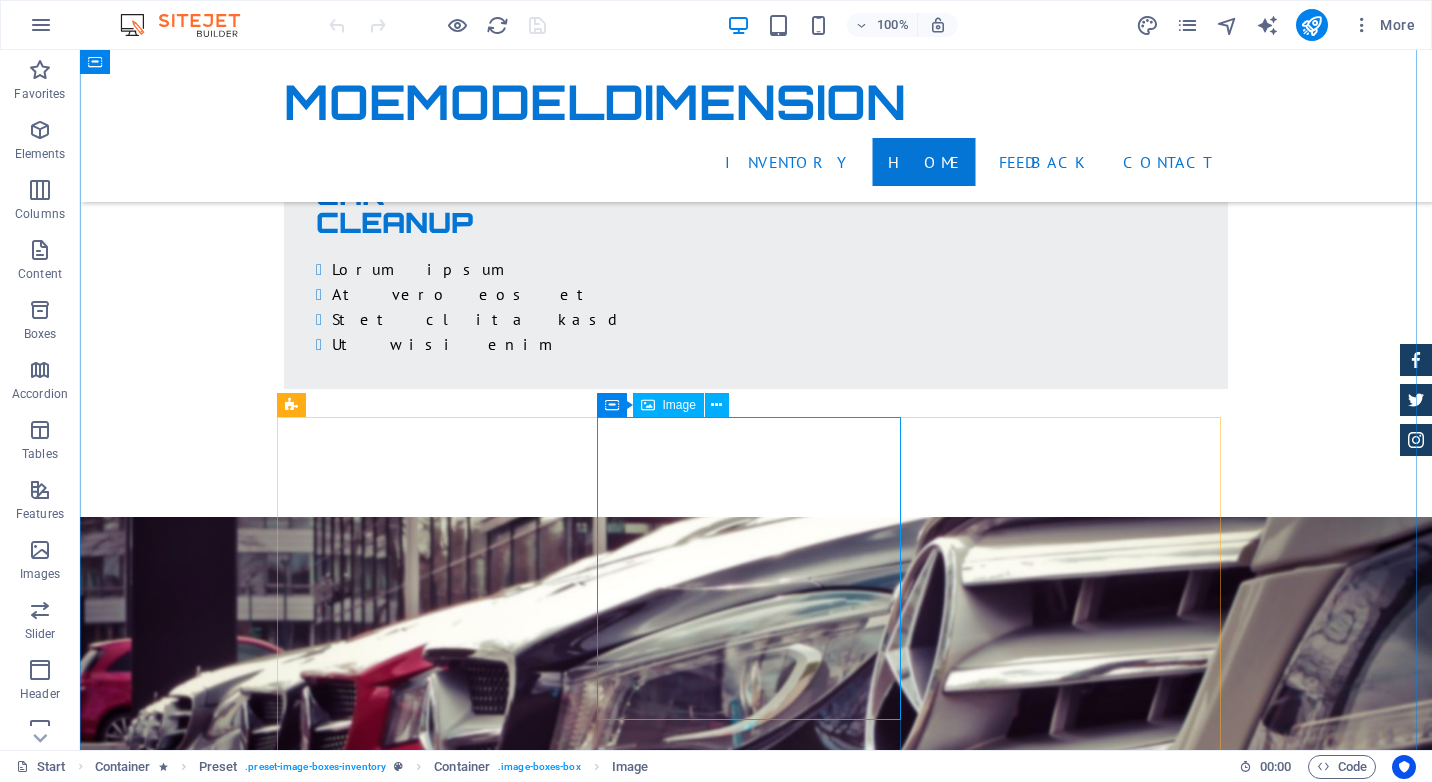click at bounding box center [756, 12261] 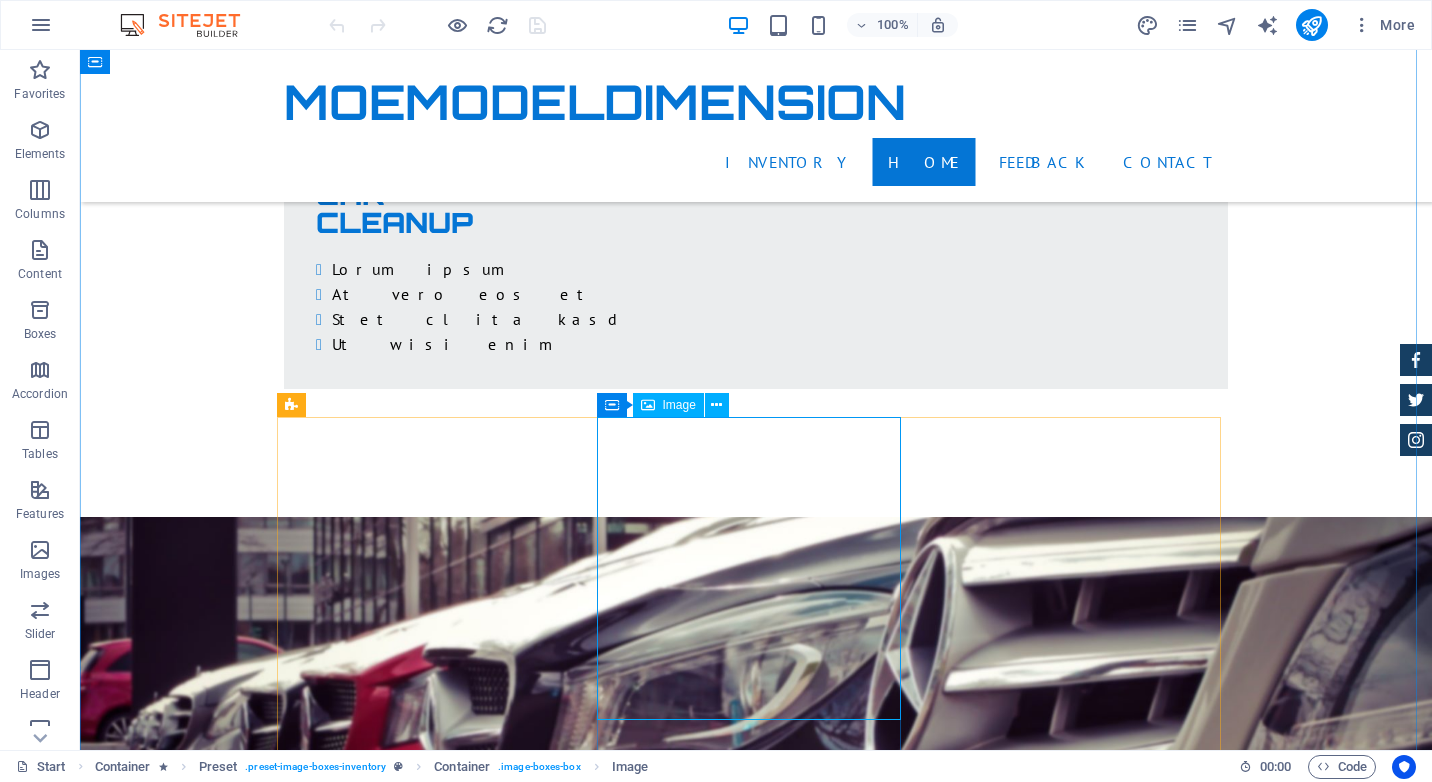 select on "px" 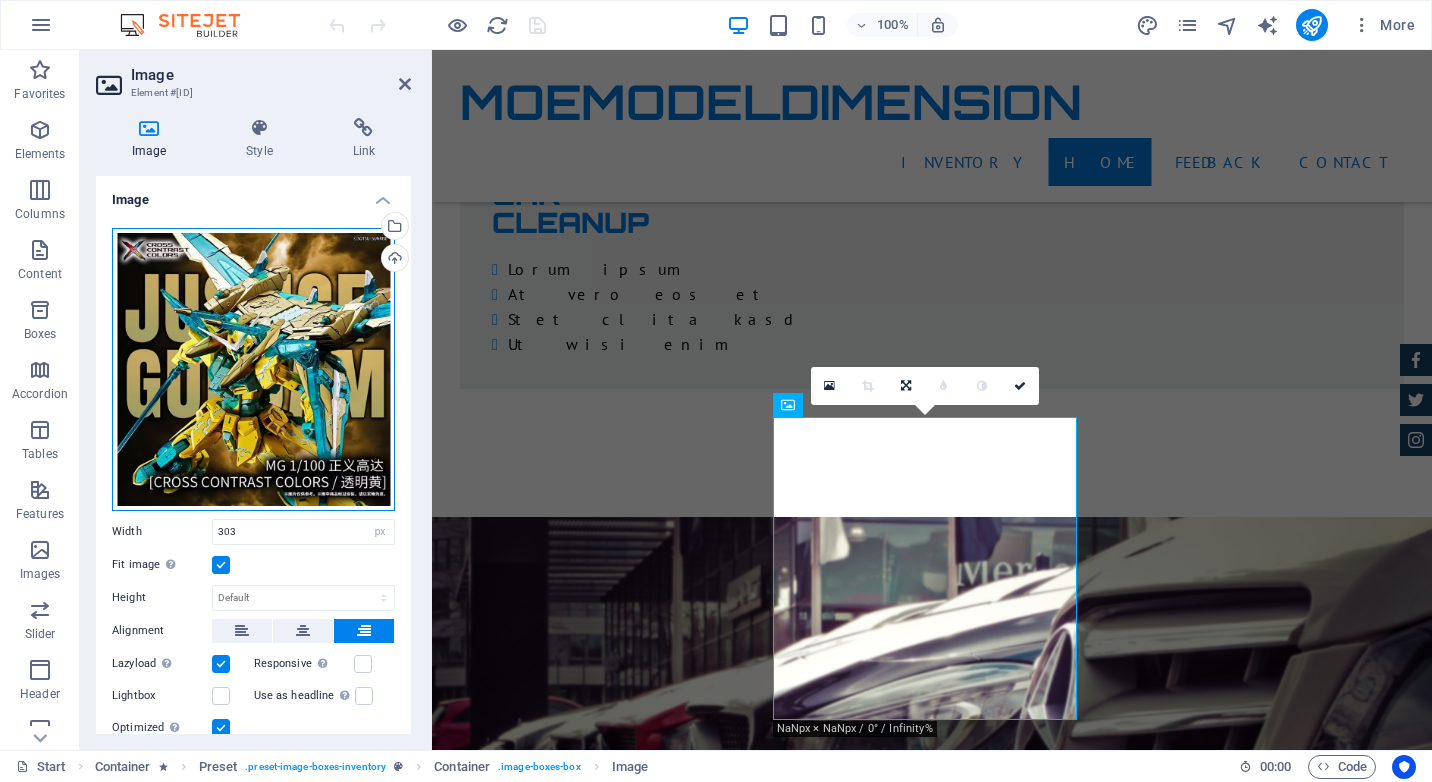 click on "Drag files here, click to choose files or select files from Files or our free stock photos & videos" at bounding box center (253, 369) 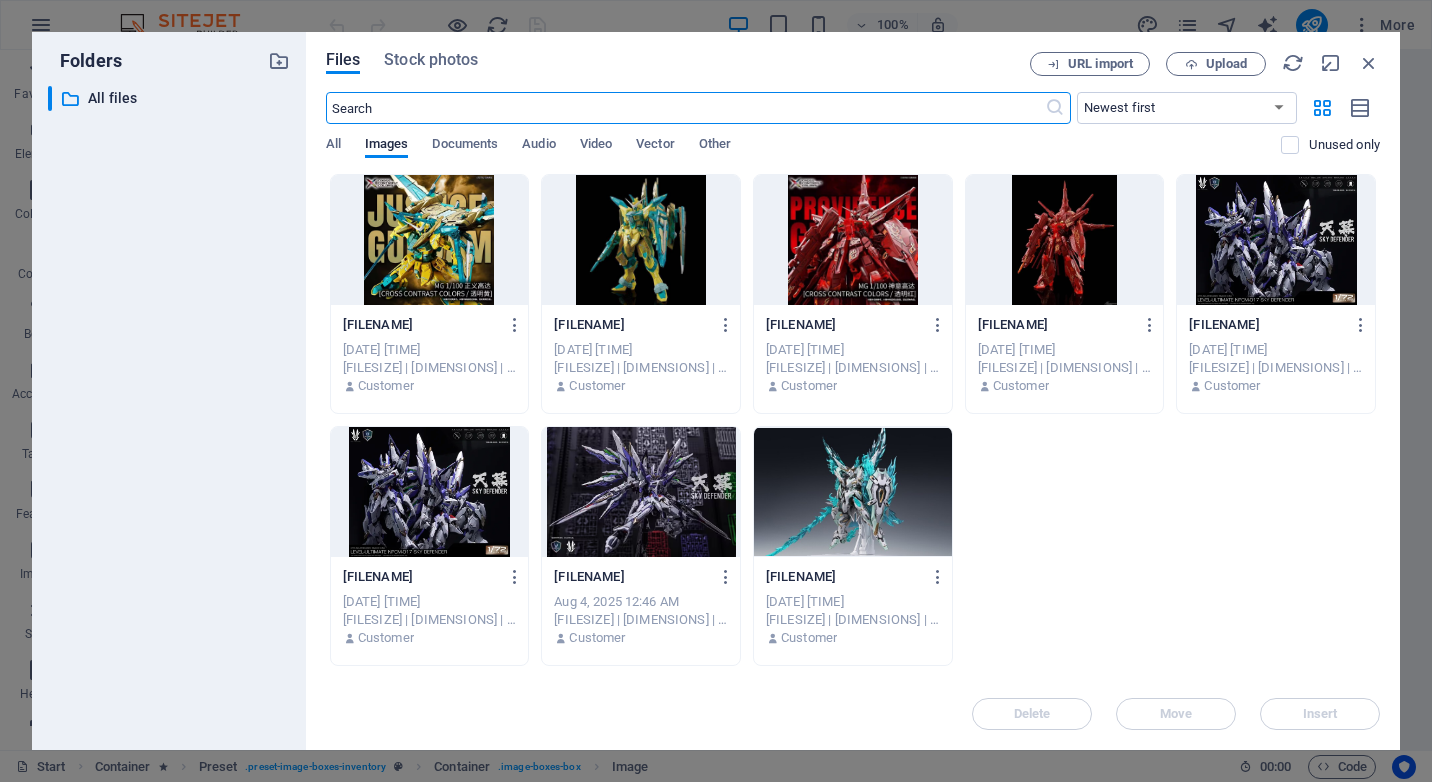 scroll, scrollTop: 5848, scrollLeft: 0, axis: vertical 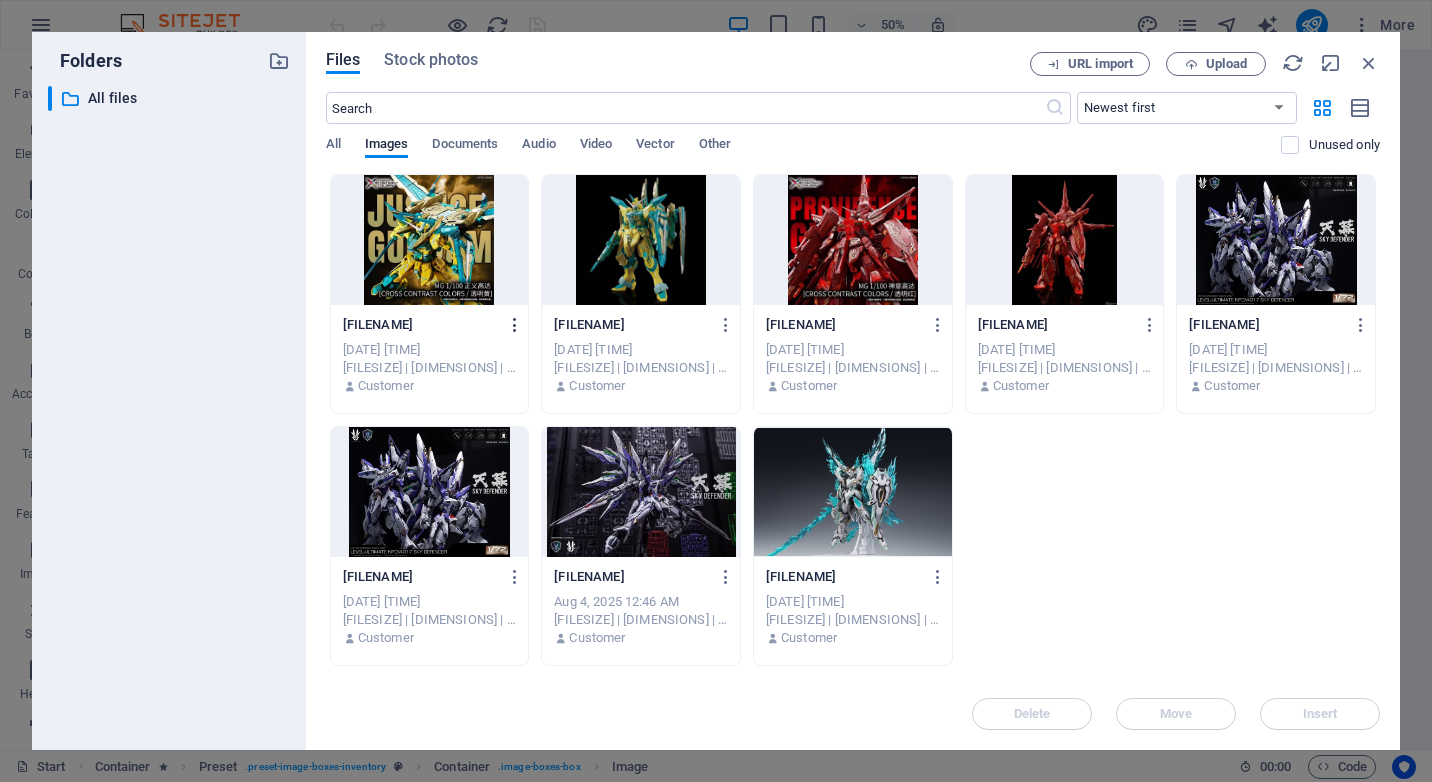 click at bounding box center [515, 325] 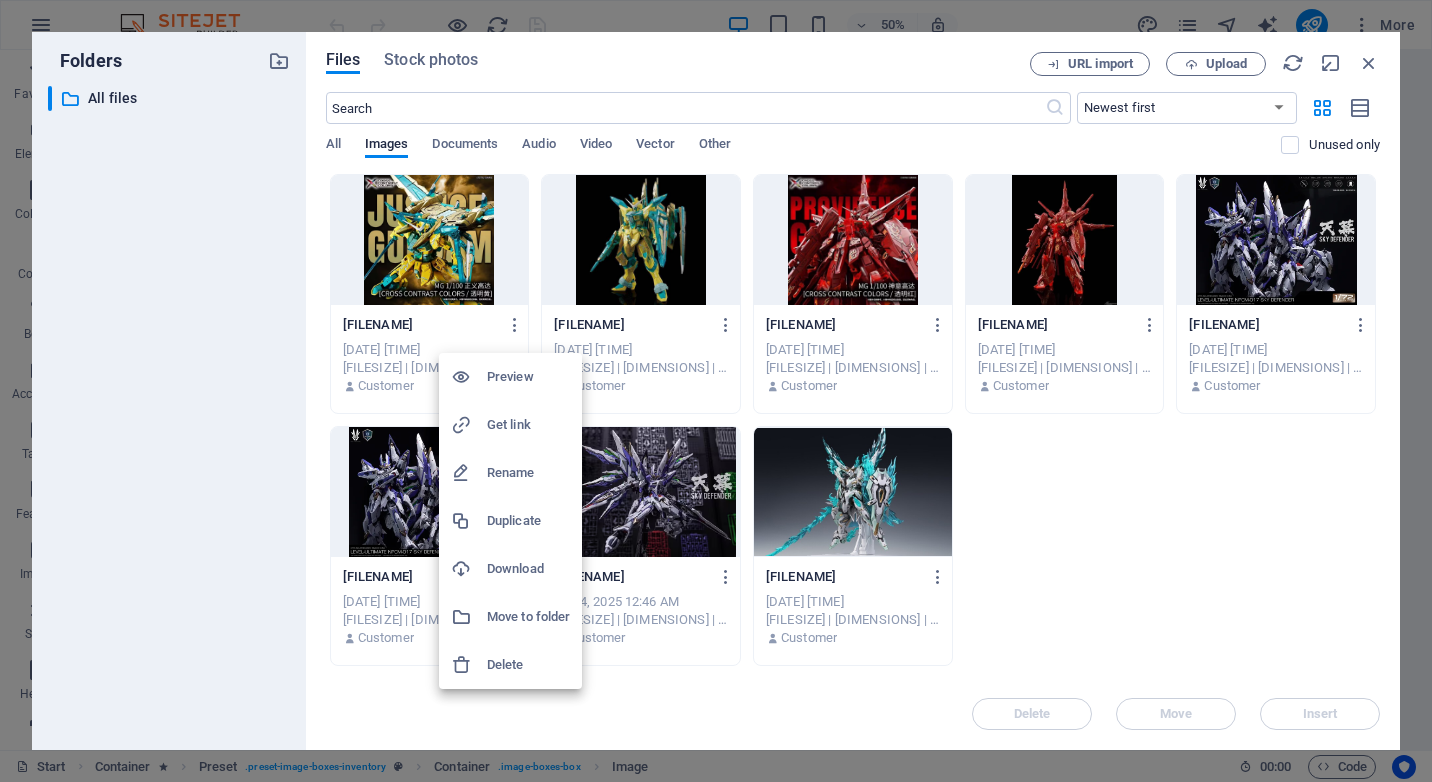 click on "Download" at bounding box center [528, 569] 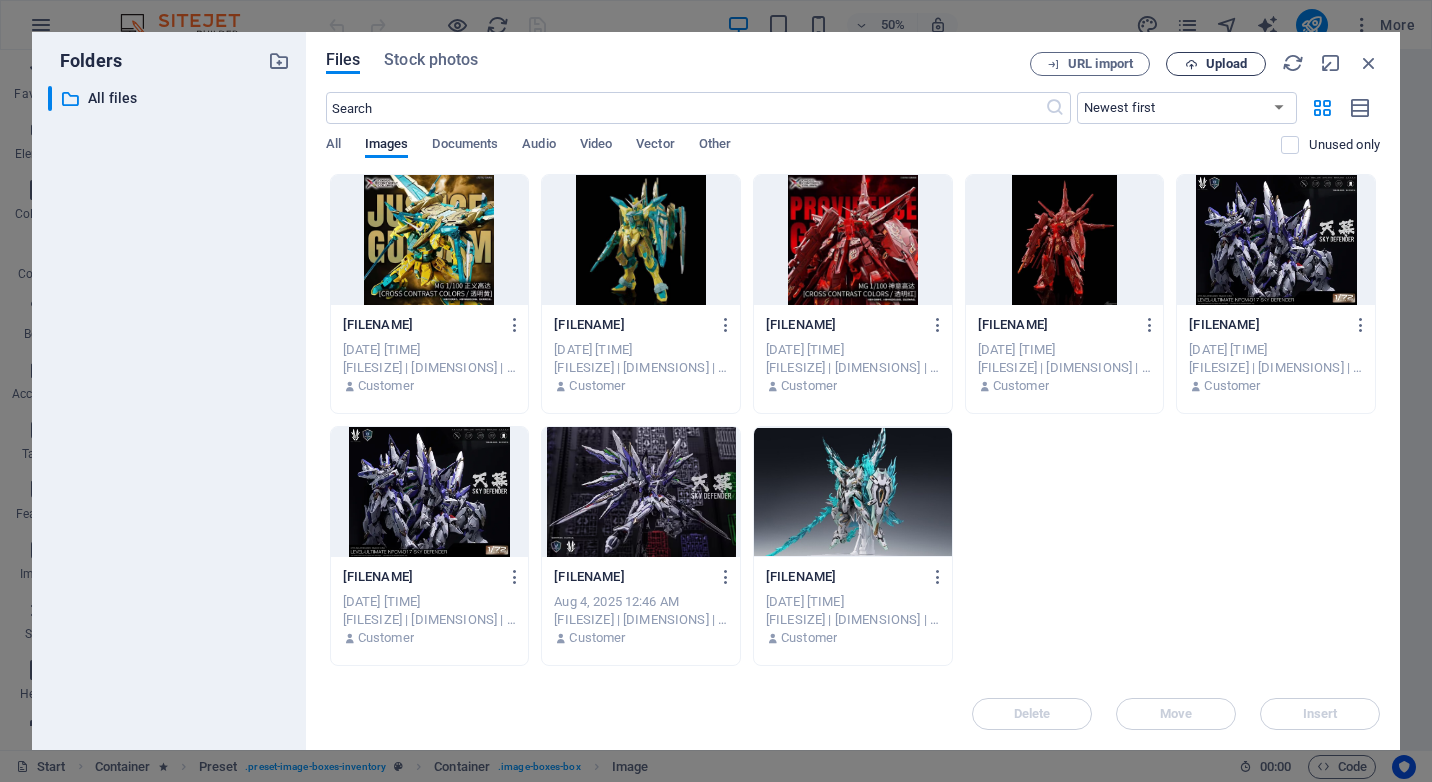click on "Upload" at bounding box center [1216, 64] 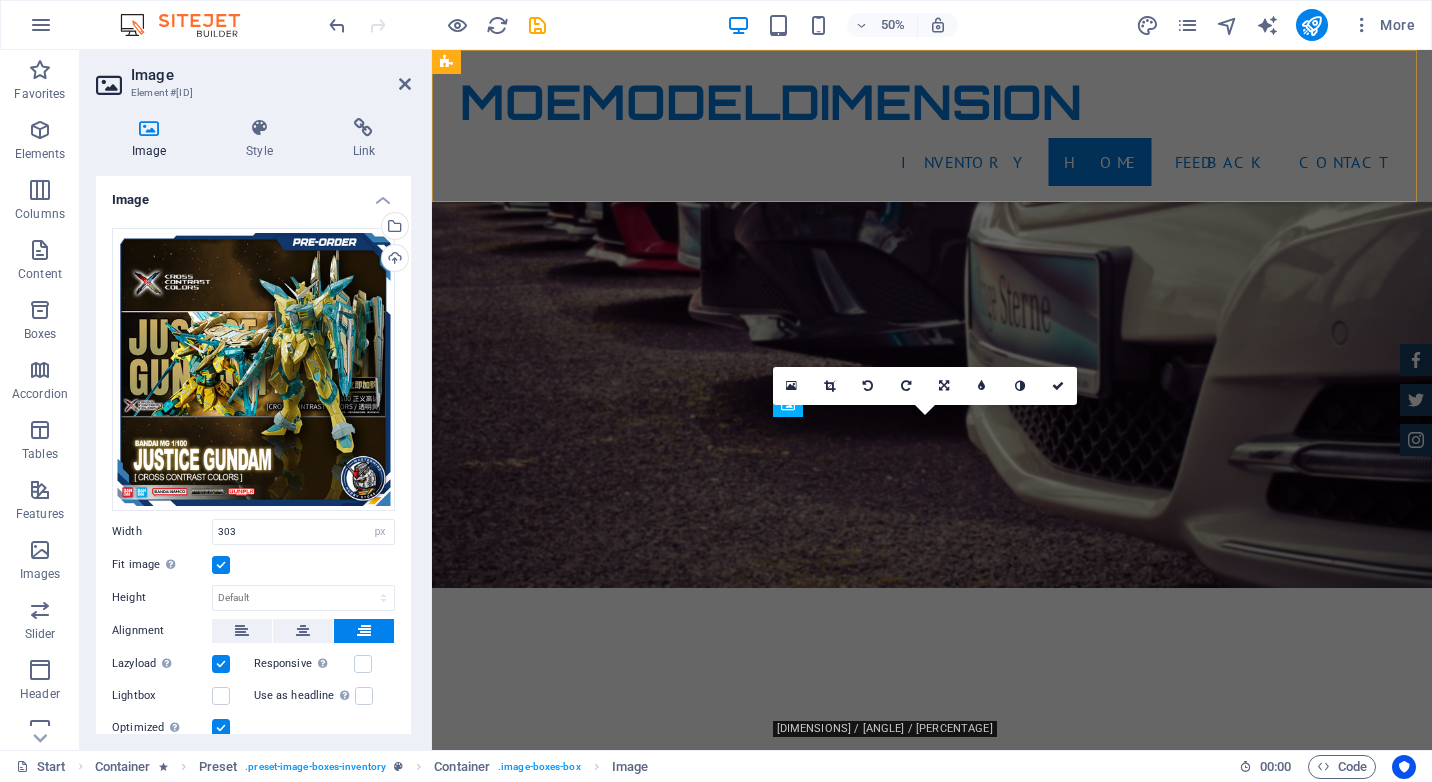 scroll, scrollTop: 5219, scrollLeft: 0, axis: vertical 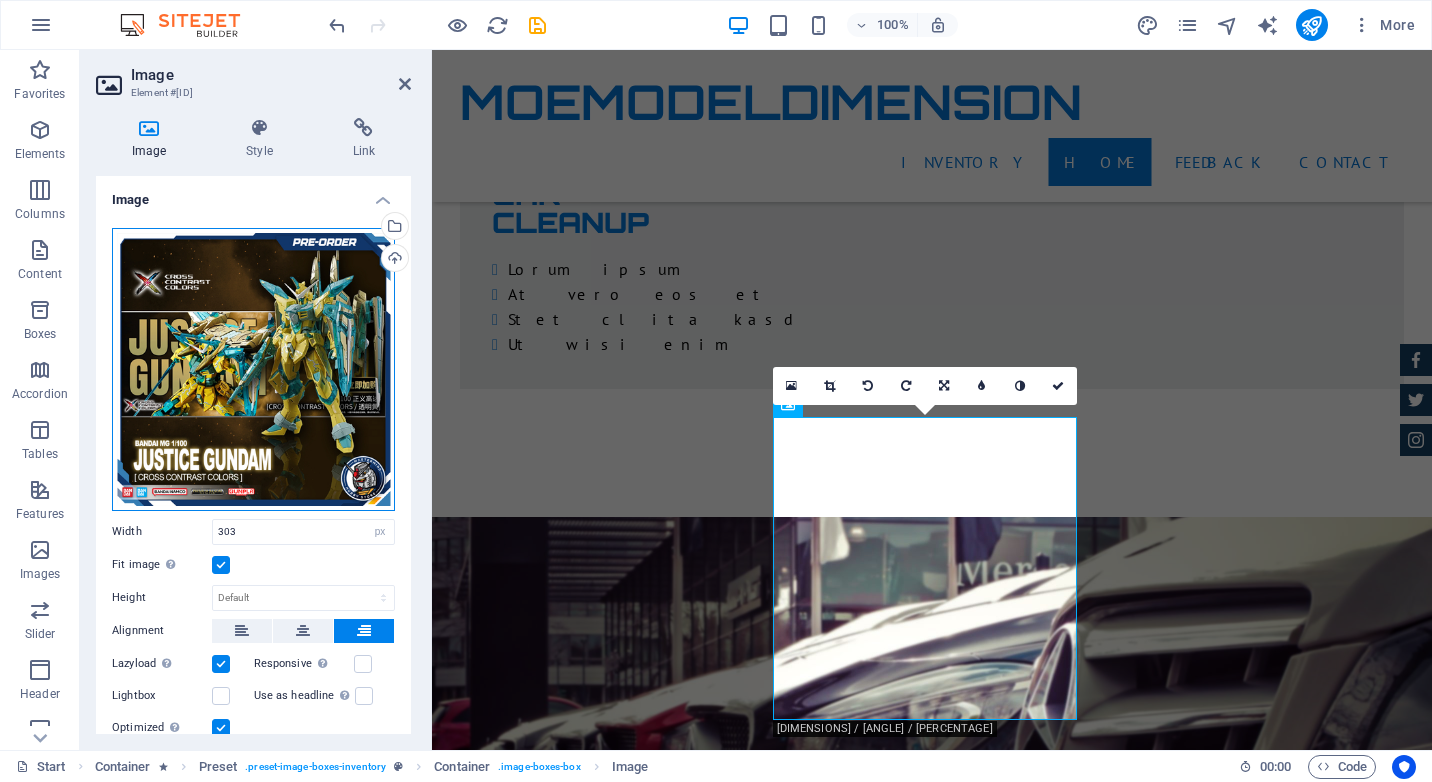 click on "Drag files here, click to choose files or select files from Files or our free stock photos & videos" at bounding box center (253, 369) 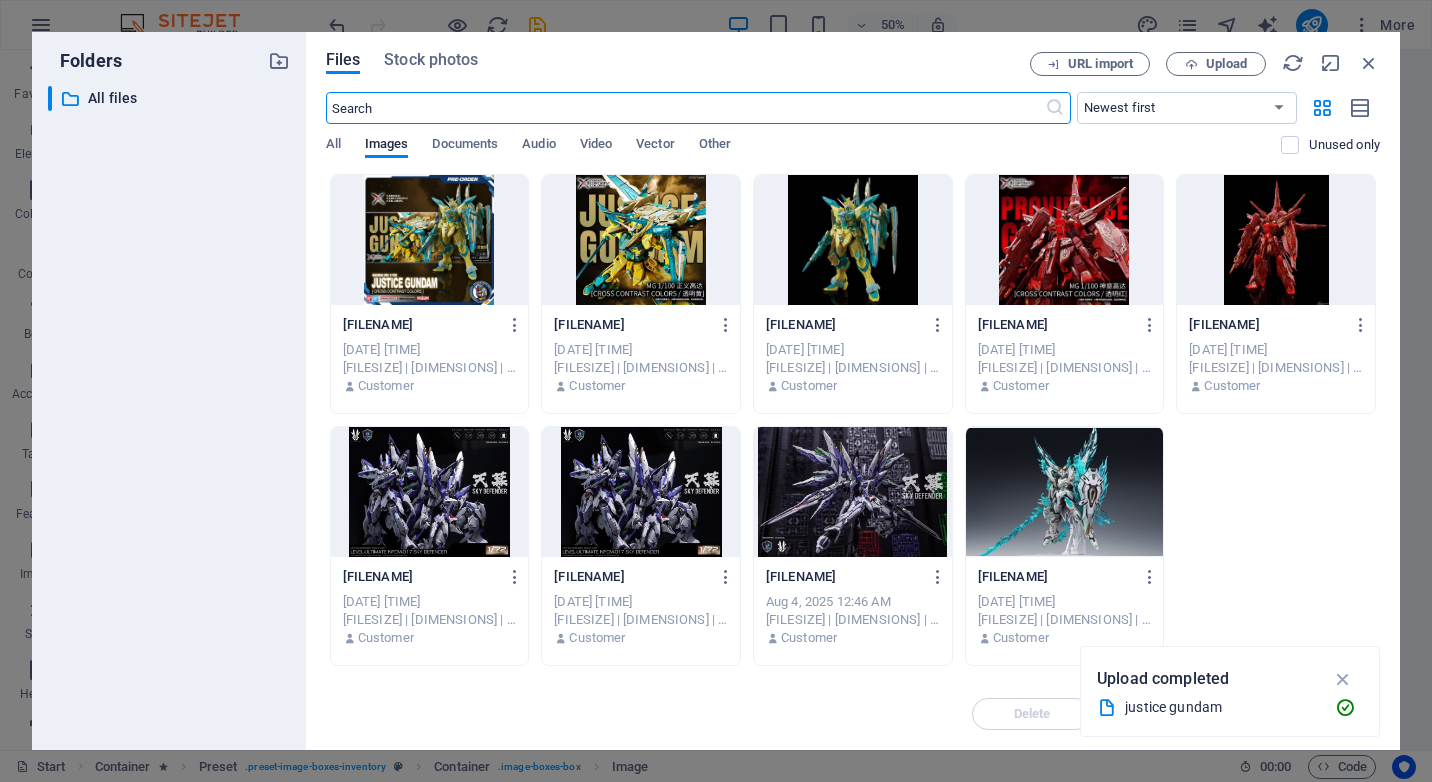 scroll, scrollTop: 5848, scrollLeft: 0, axis: vertical 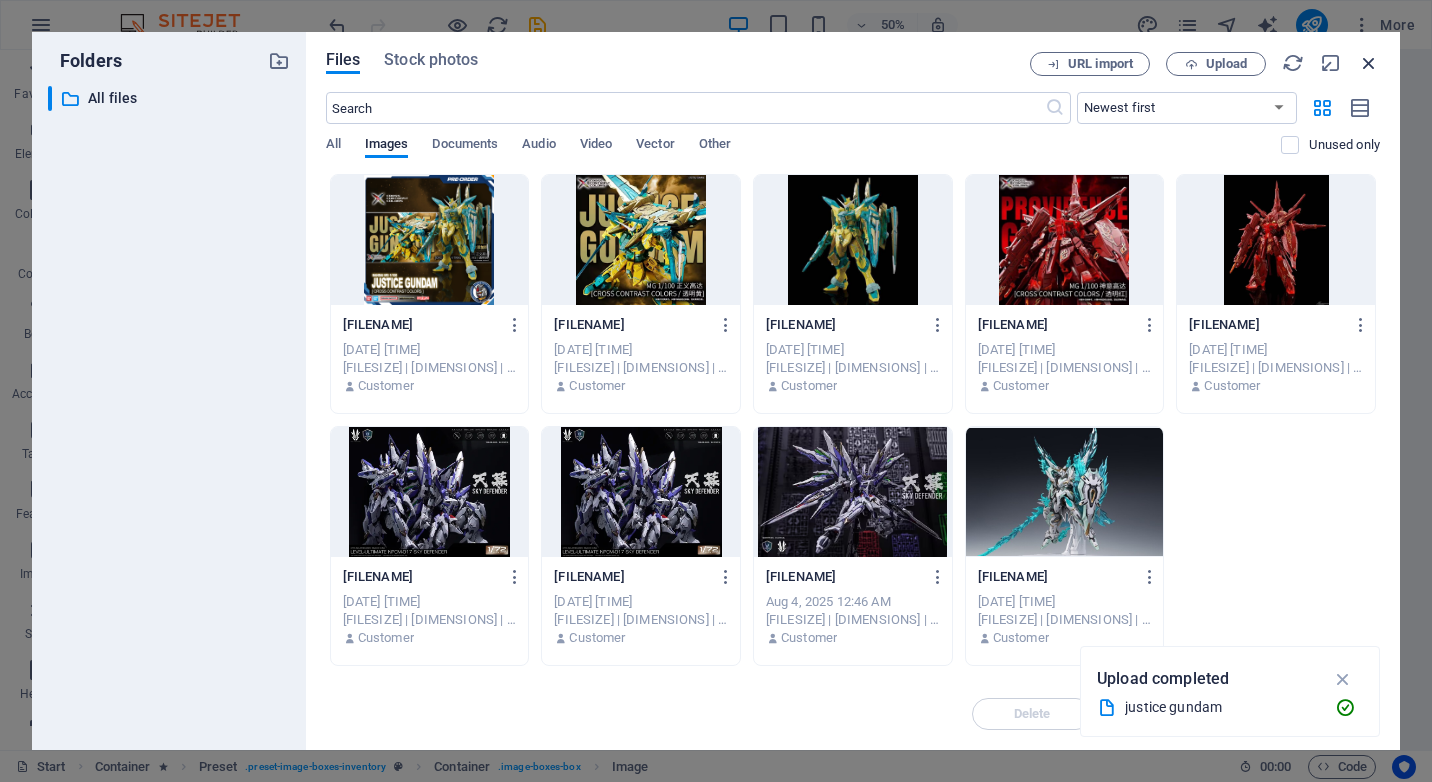 drag, startPoint x: 331, startPoint y: 395, endPoint x: 1374, endPoint y: 59, distance: 1095.7852 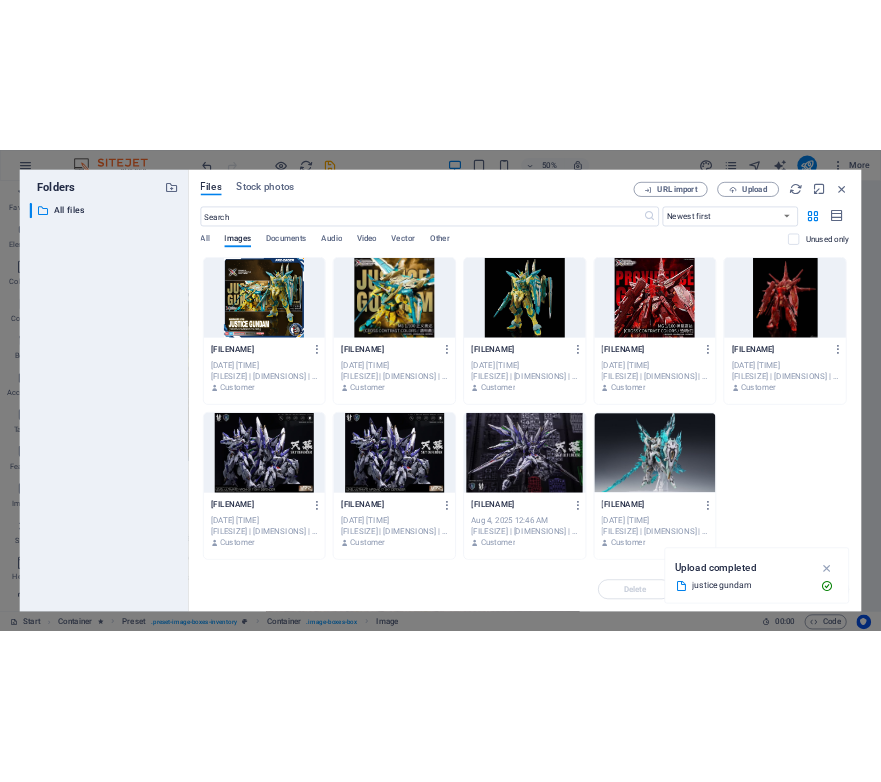 scroll, scrollTop: 5219, scrollLeft: 0, axis: vertical 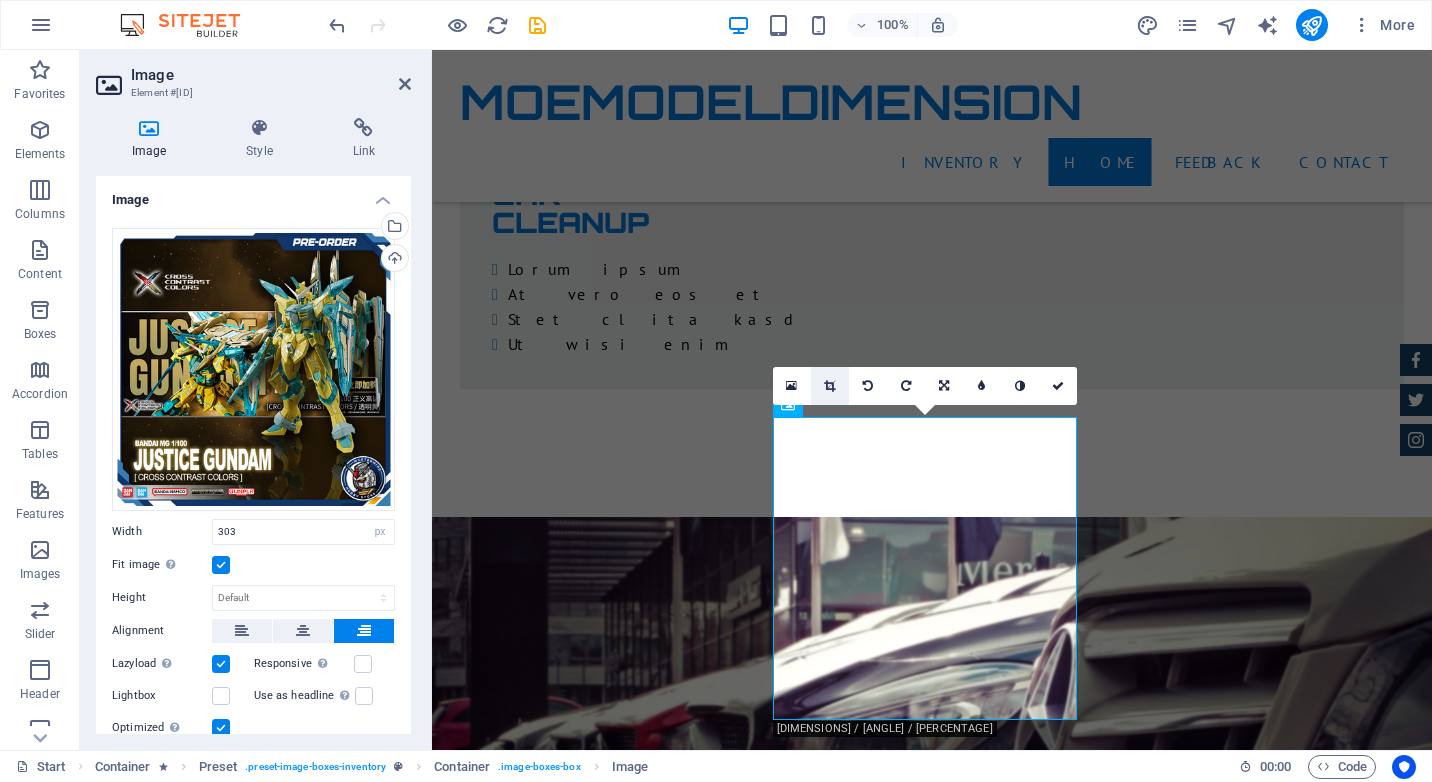 click at bounding box center (829, 386) 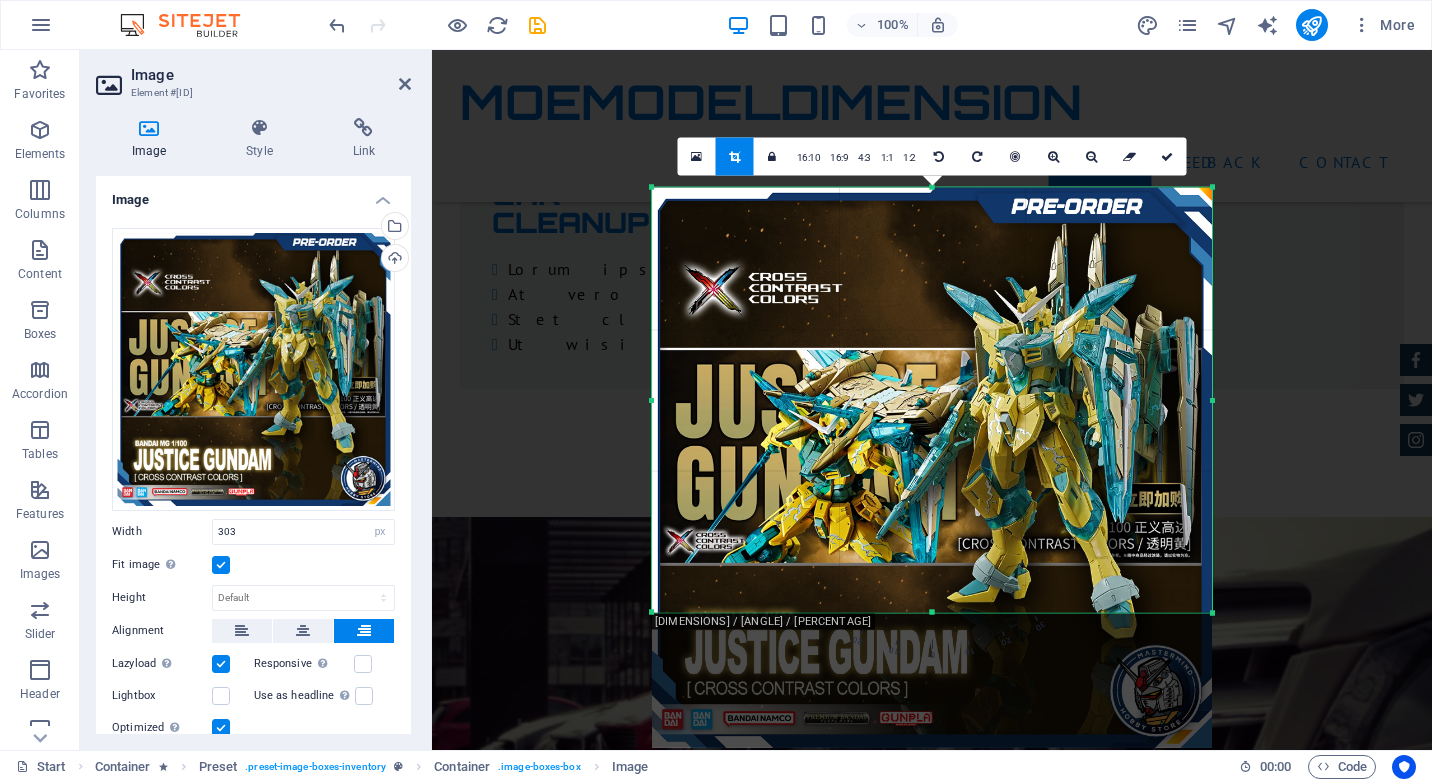 drag, startPoint x: 934, startPoint y: 682, endPoint x: 906, endPoint y: 546, distance: 138.85243 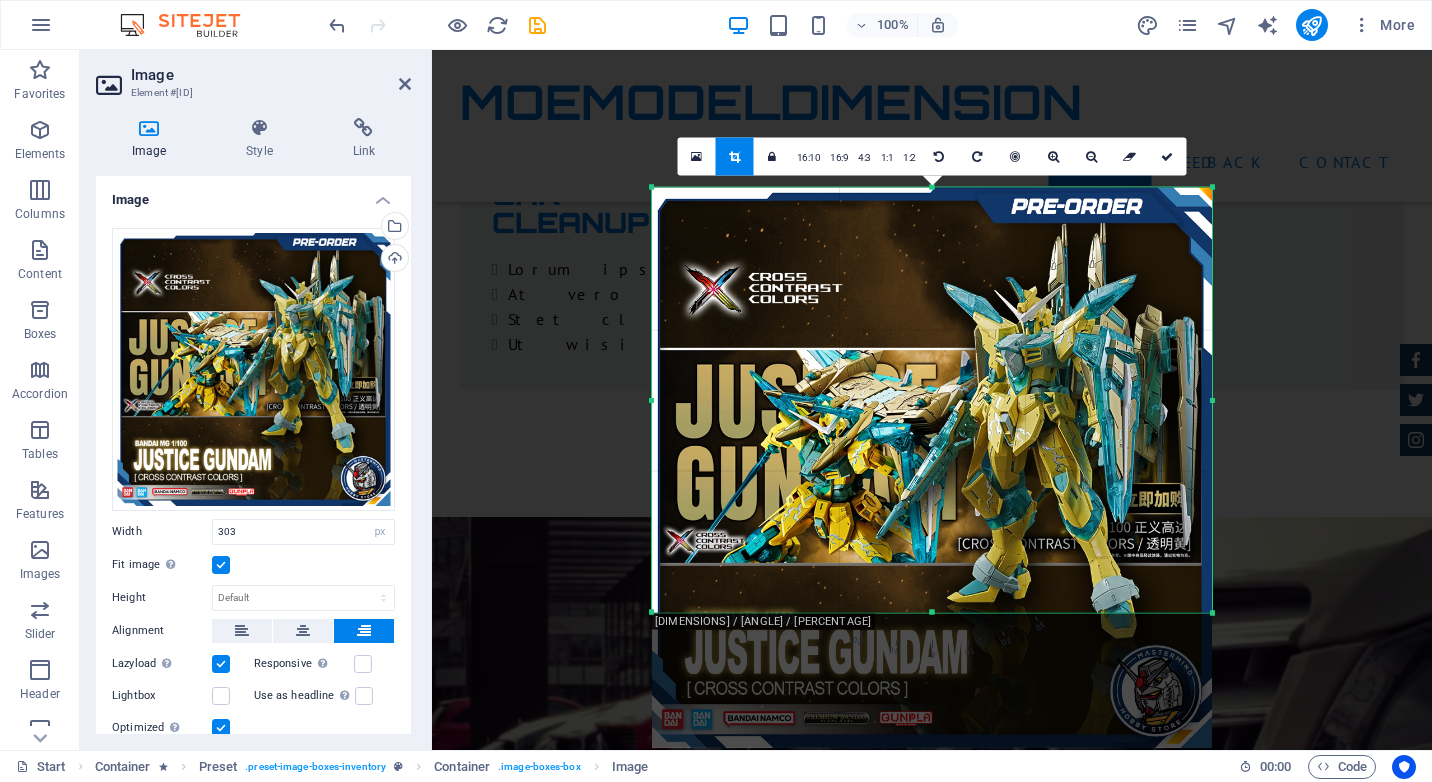 click on "[NUMBERS] [DIMENSIONS] / [ANGLE] / [PERCENTAGE] [ASPECT_RATIOS]" at bounding box center (932, 400) 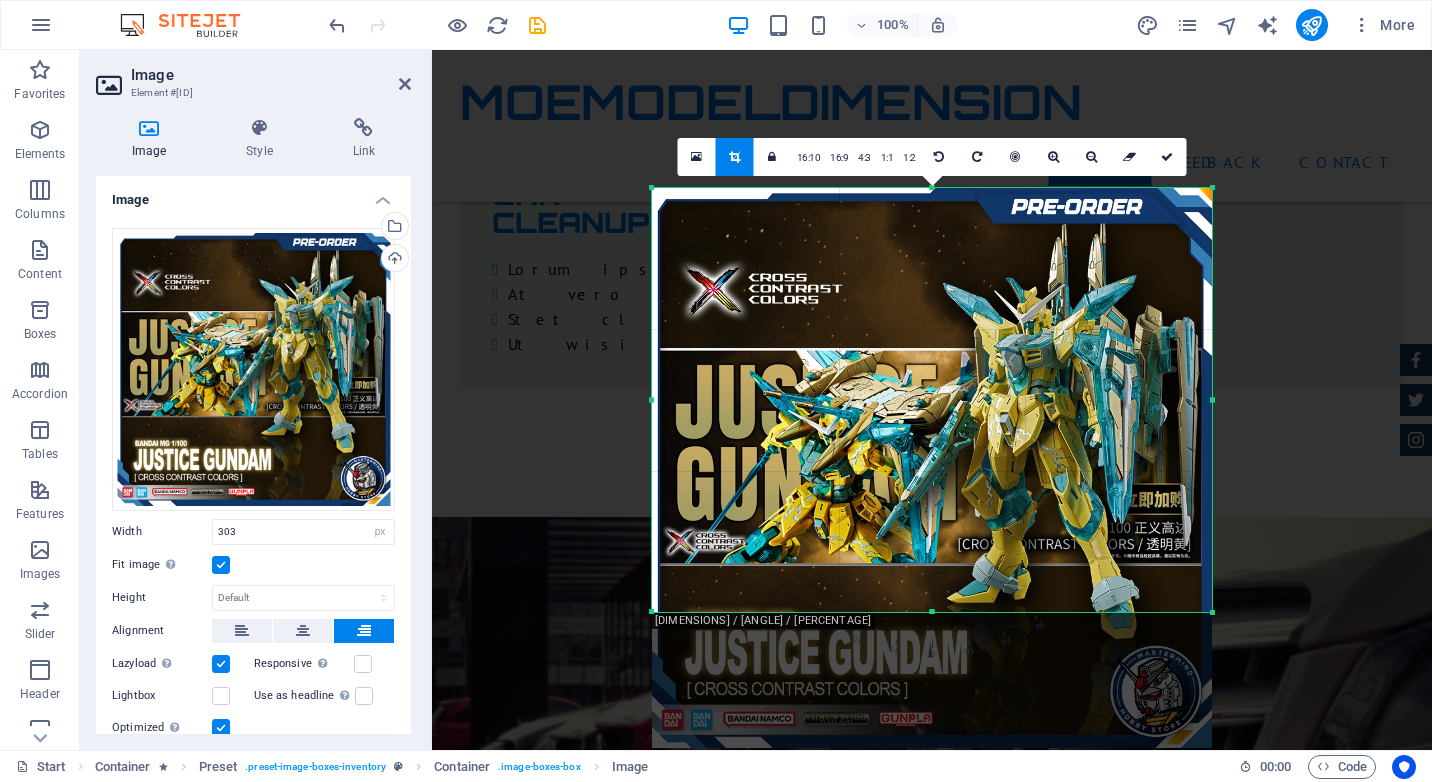 click at bounding box center (932, 468) 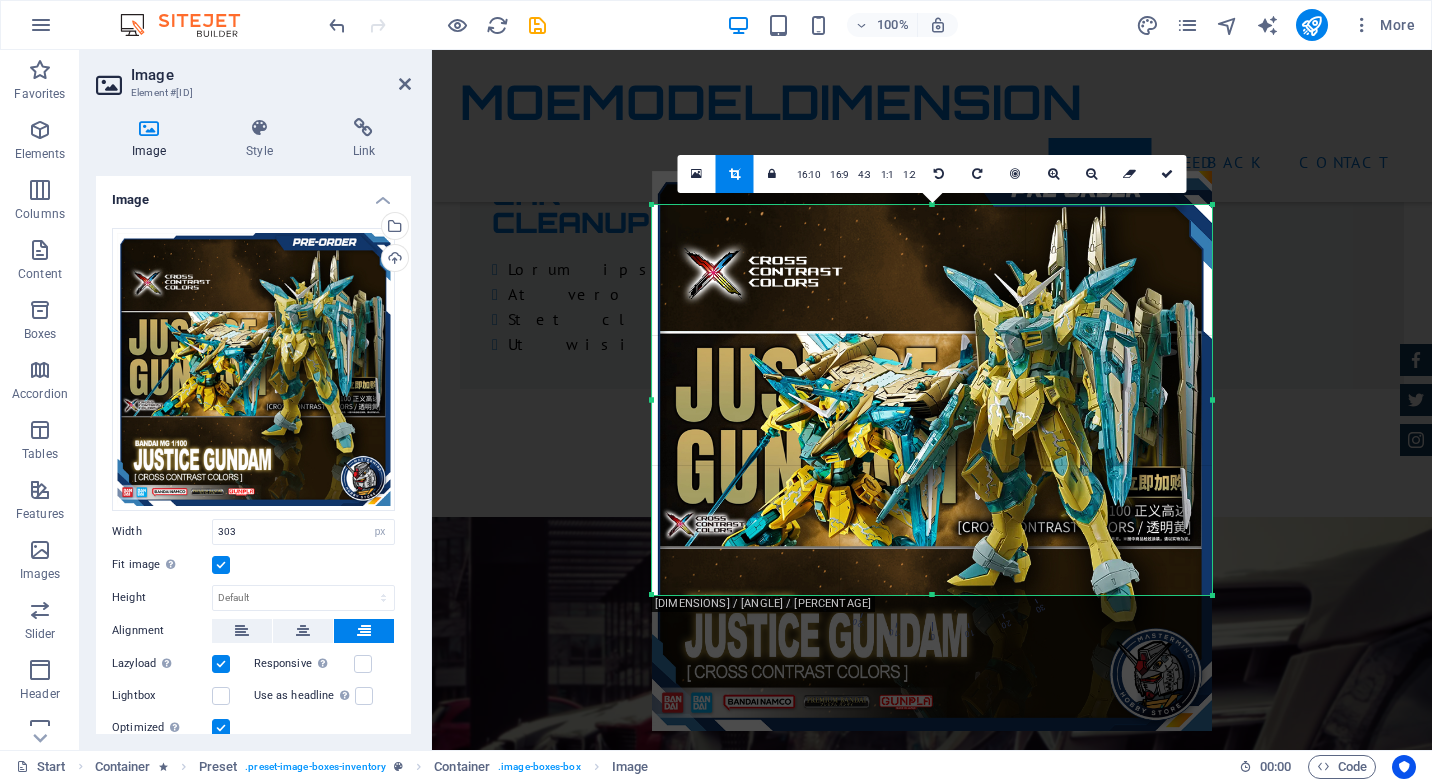 drag, startPoint x: 936, startPoint y: 188, endPoint x: 945, endPoint y: 217, distance: 30.364452 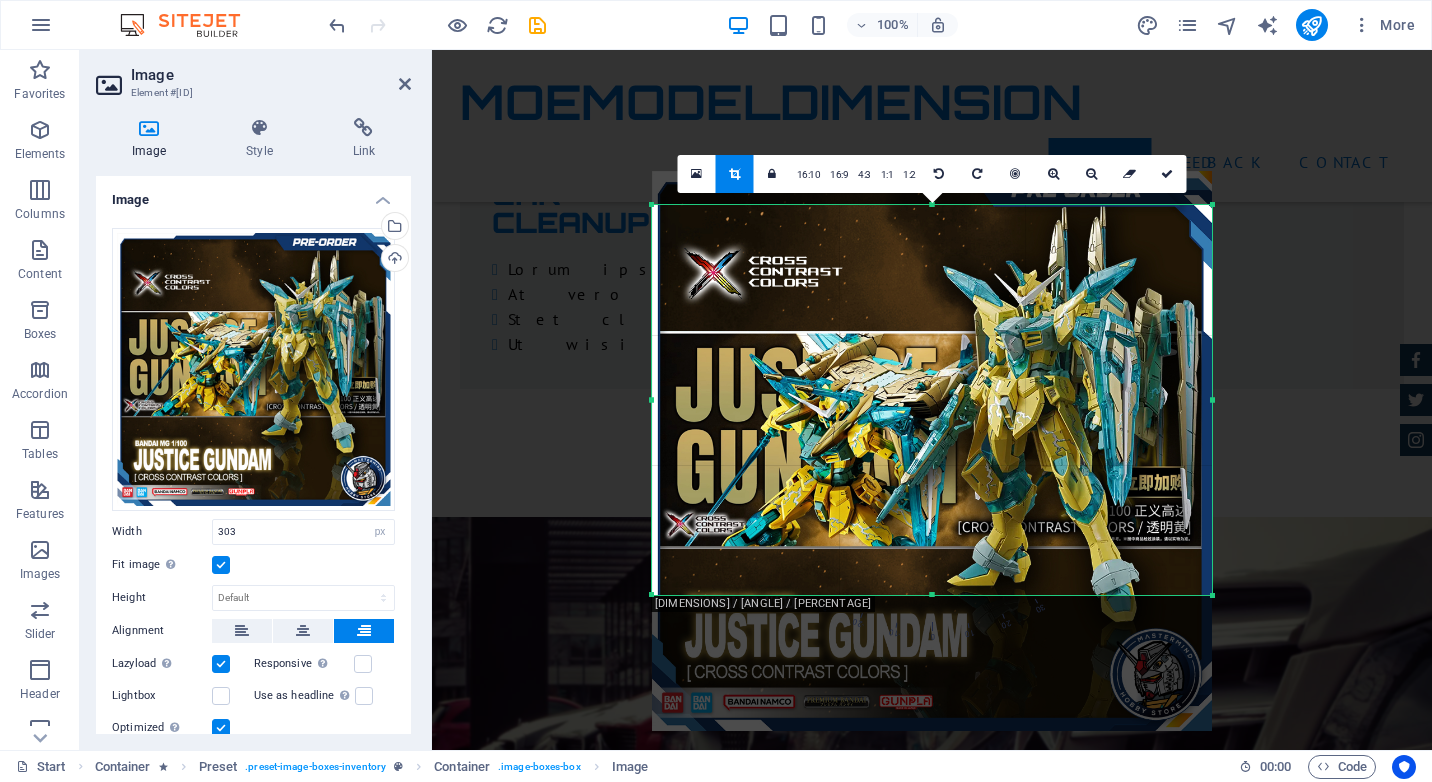 click on "[NUMBERS] [DIMENSIONS] / [ANGLE] / [PERCENTAGE] [ASPECT_RATIOS]" at bounding box center (932, 400) 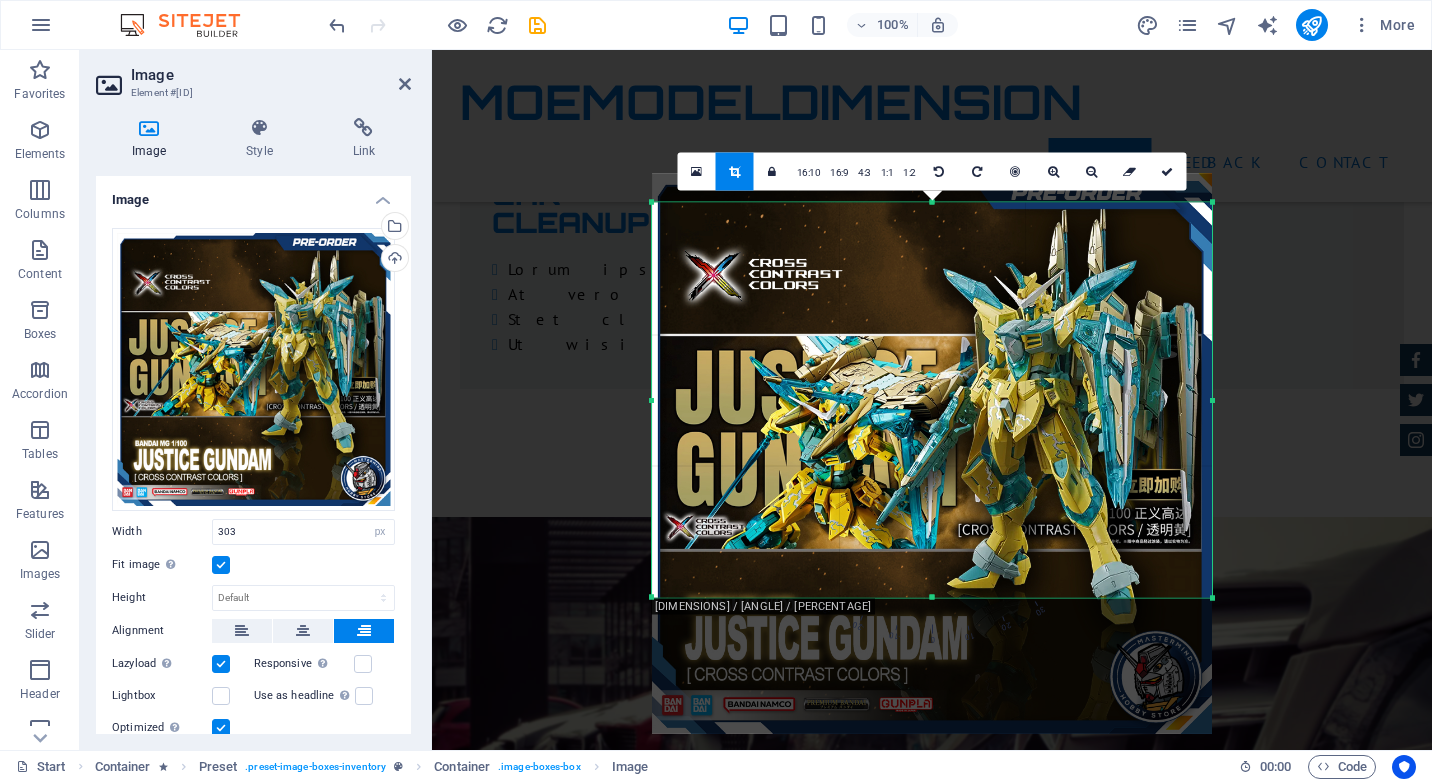 drag, startPoint x: 1212, startPoint y: 402, endPoint x: 1198, endPoint y: 397, distance: 14.866069 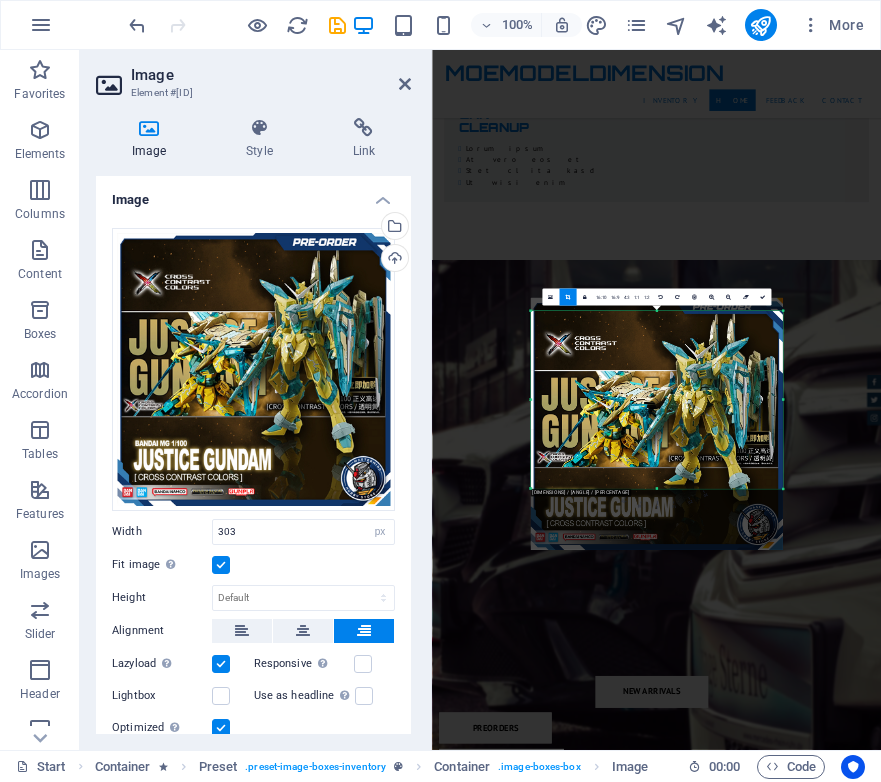 scroll, scrollTop: 6004, scrollLeft: 0, axis: vertical 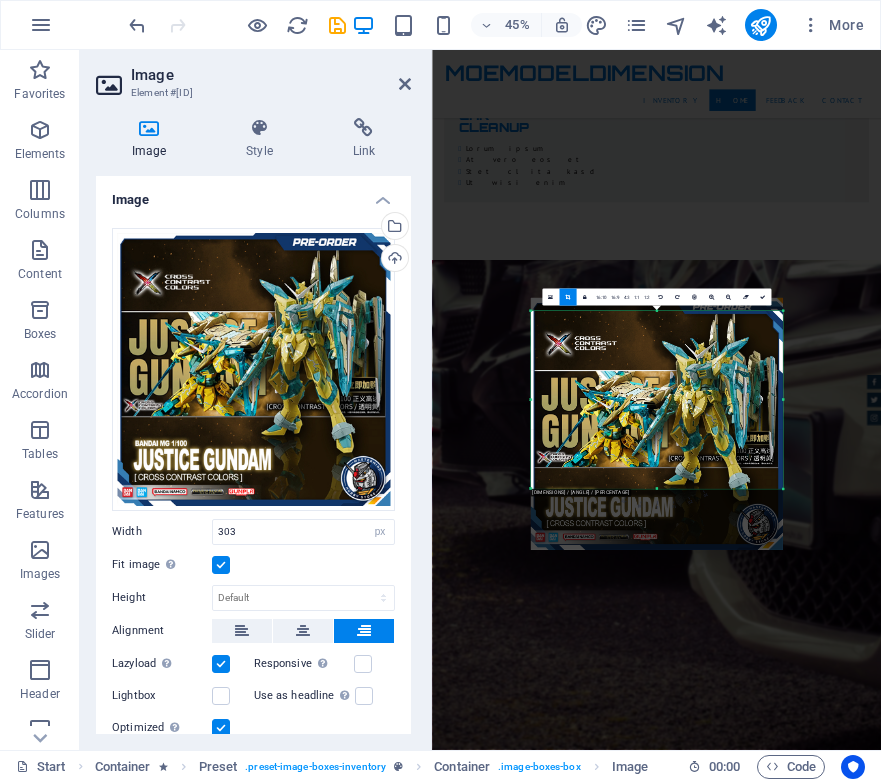 drag, startPoint x: 1198, startPoint y: 397, endPoint x: 868, endPoint y: 215, distance: 376.86072 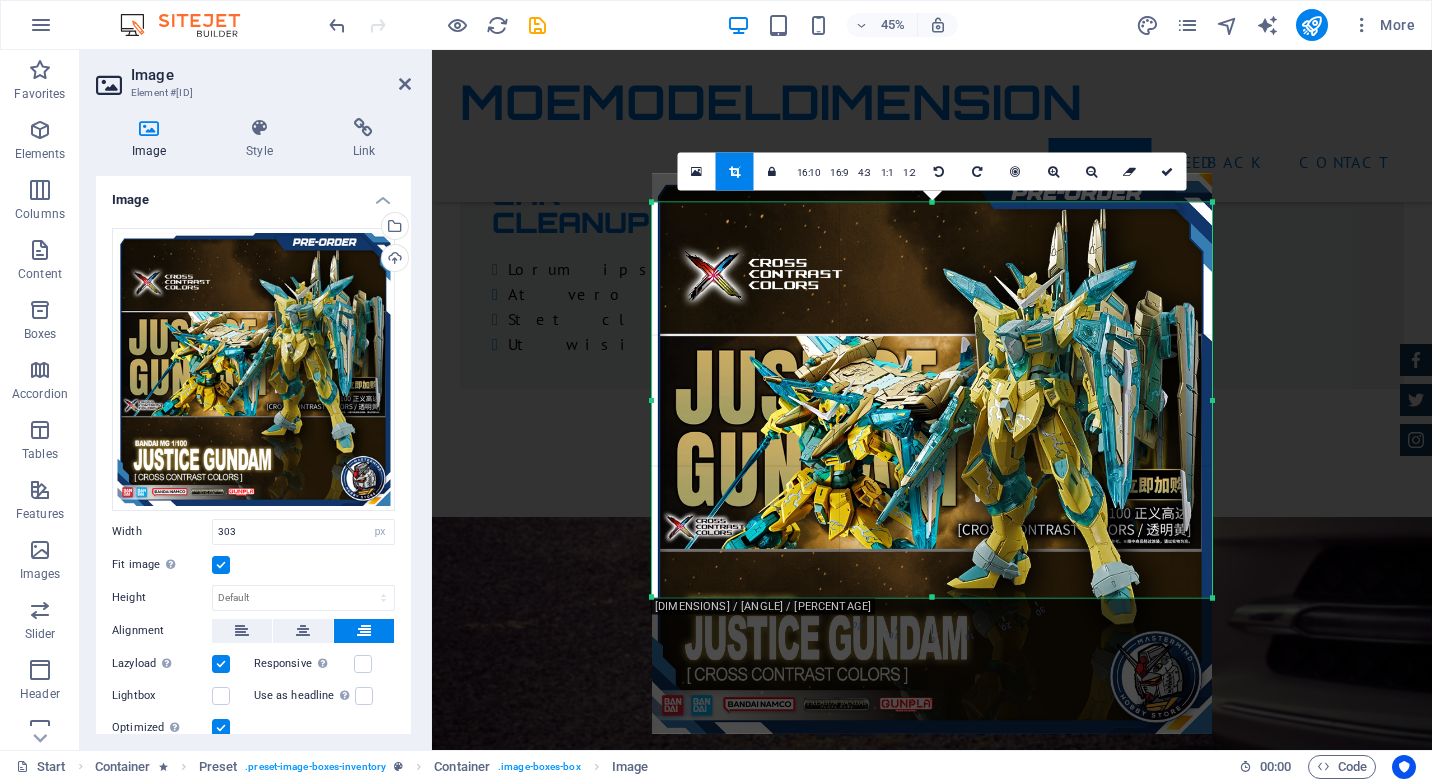 scroll, scrollTop: 5219, scrollLeft: 0, axis: vertical 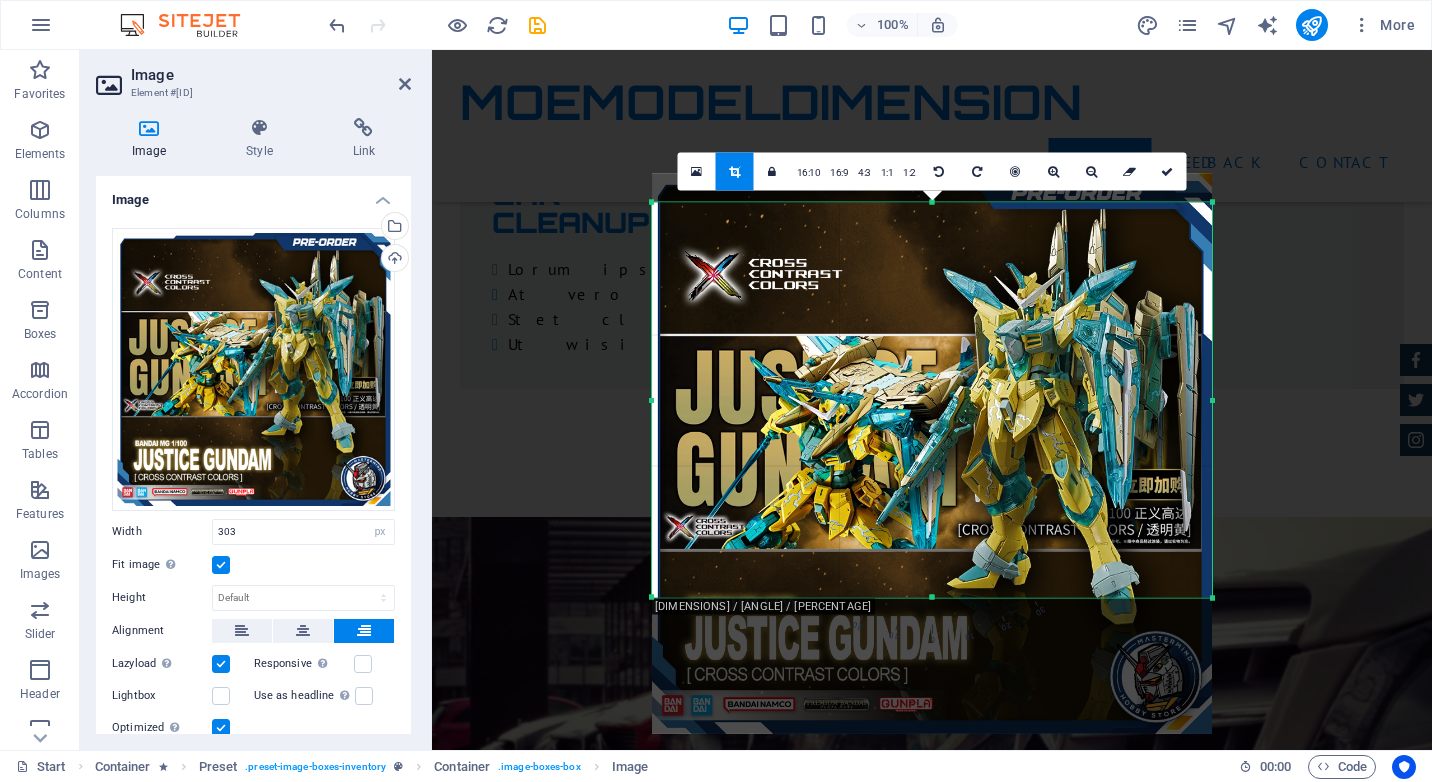 drag, startPoint x: 652, startPoint y: 401, endPoint x: 596, endPoint y: 393, distance: 56.568542 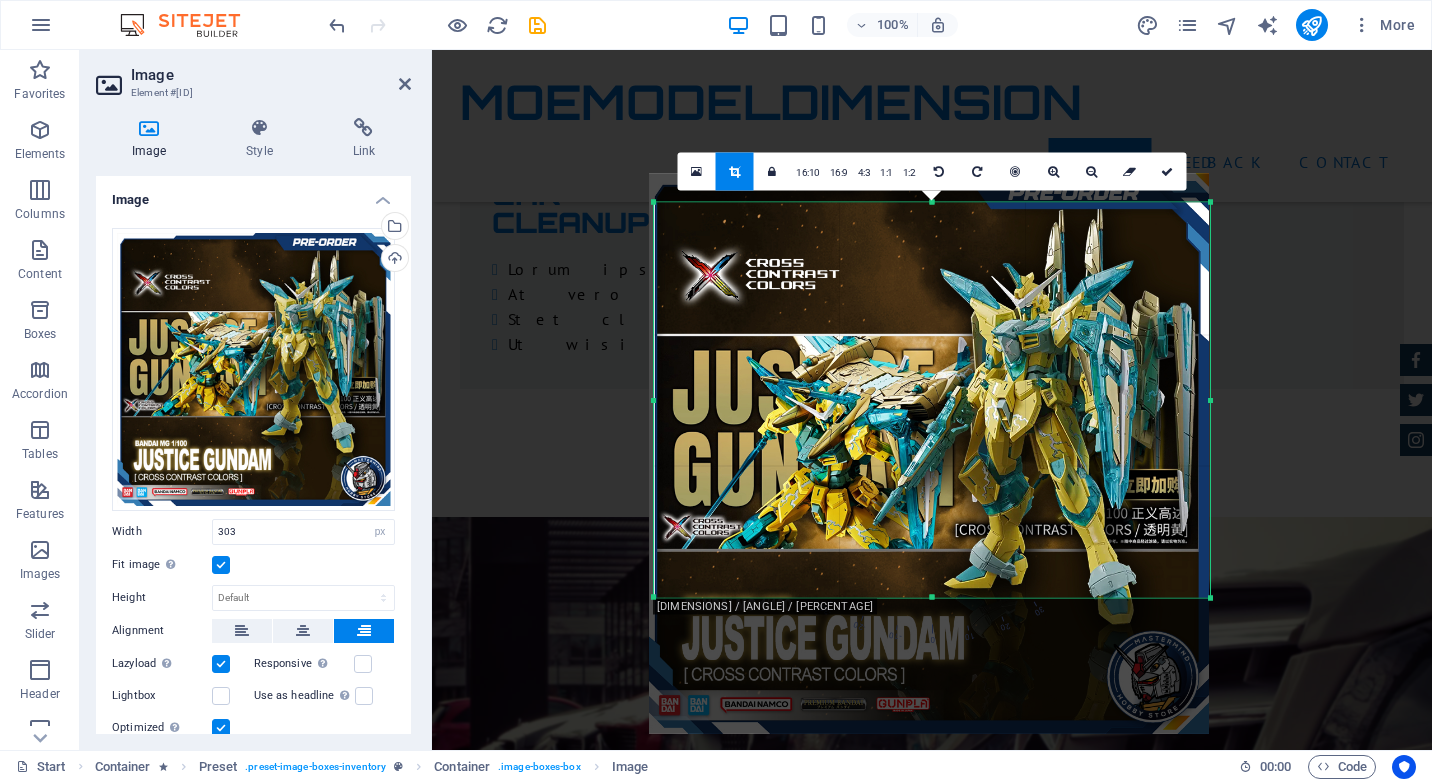 click at bounding box center (654, 400) 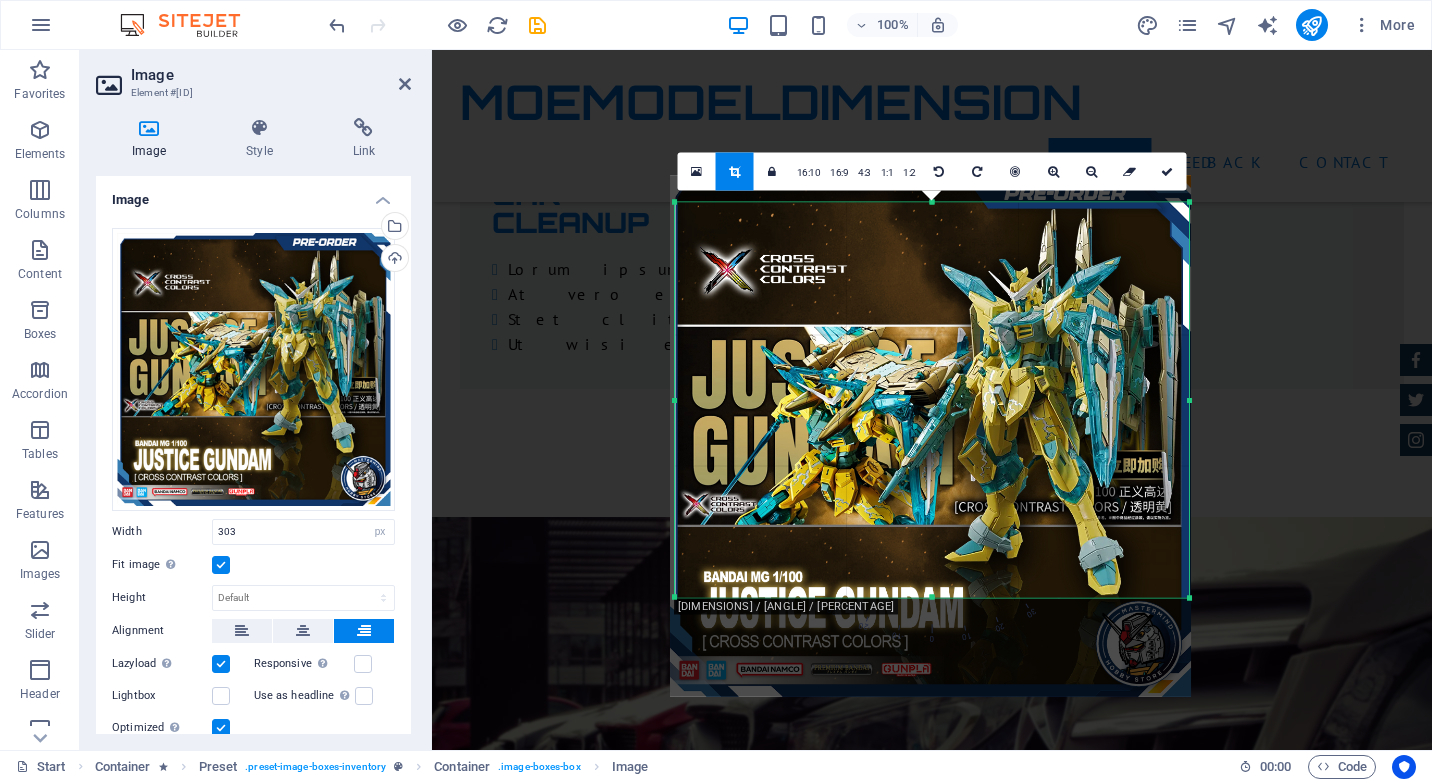 drag, startPoint x: 1208, startPoint y: 403, endPoint x: 1169, endPoint y: 383, distance: 43.829212 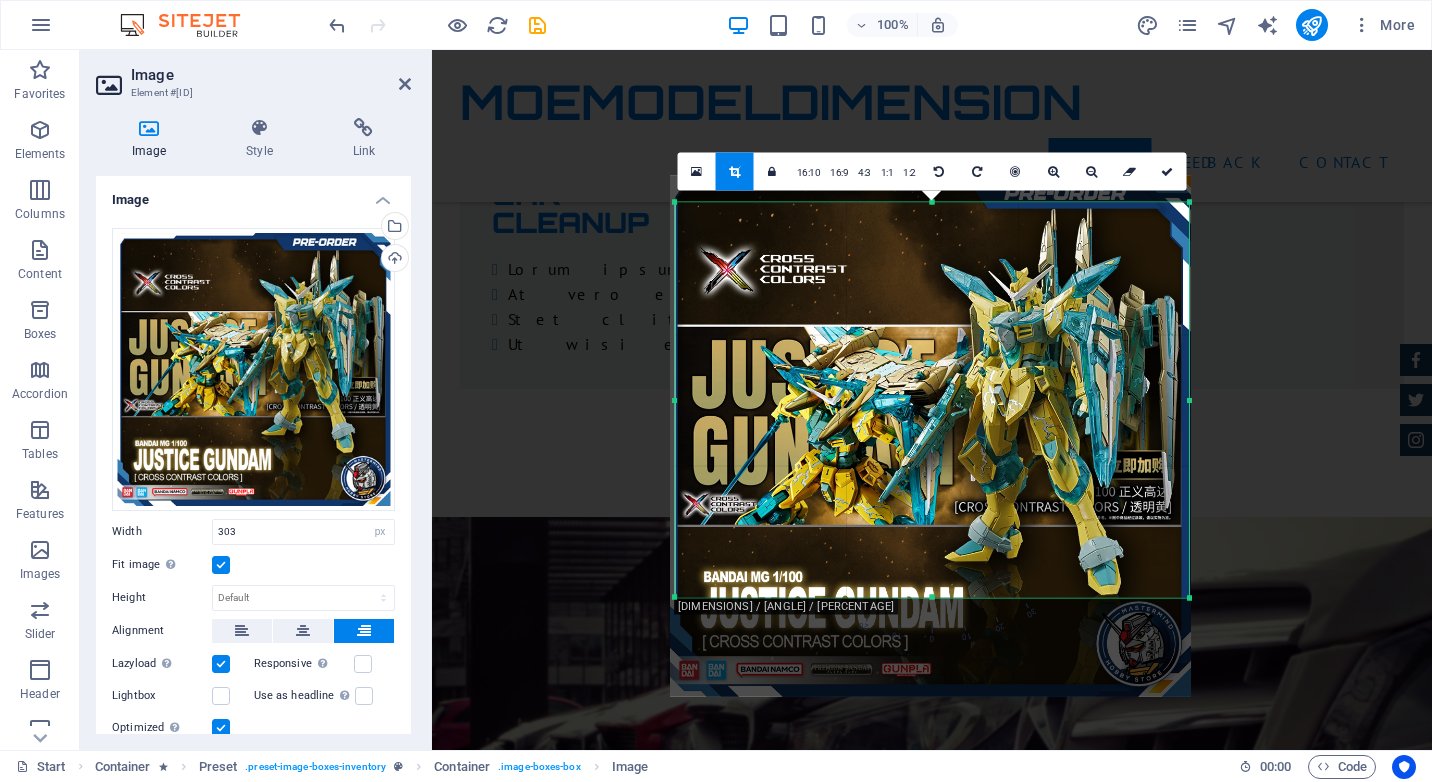 click on "[NUMBERS] [DIMENSIONS] / [ANGLE] / [PERCENTAGE] [ASPECT_RATIOS]" at bounding box center [932, 400] 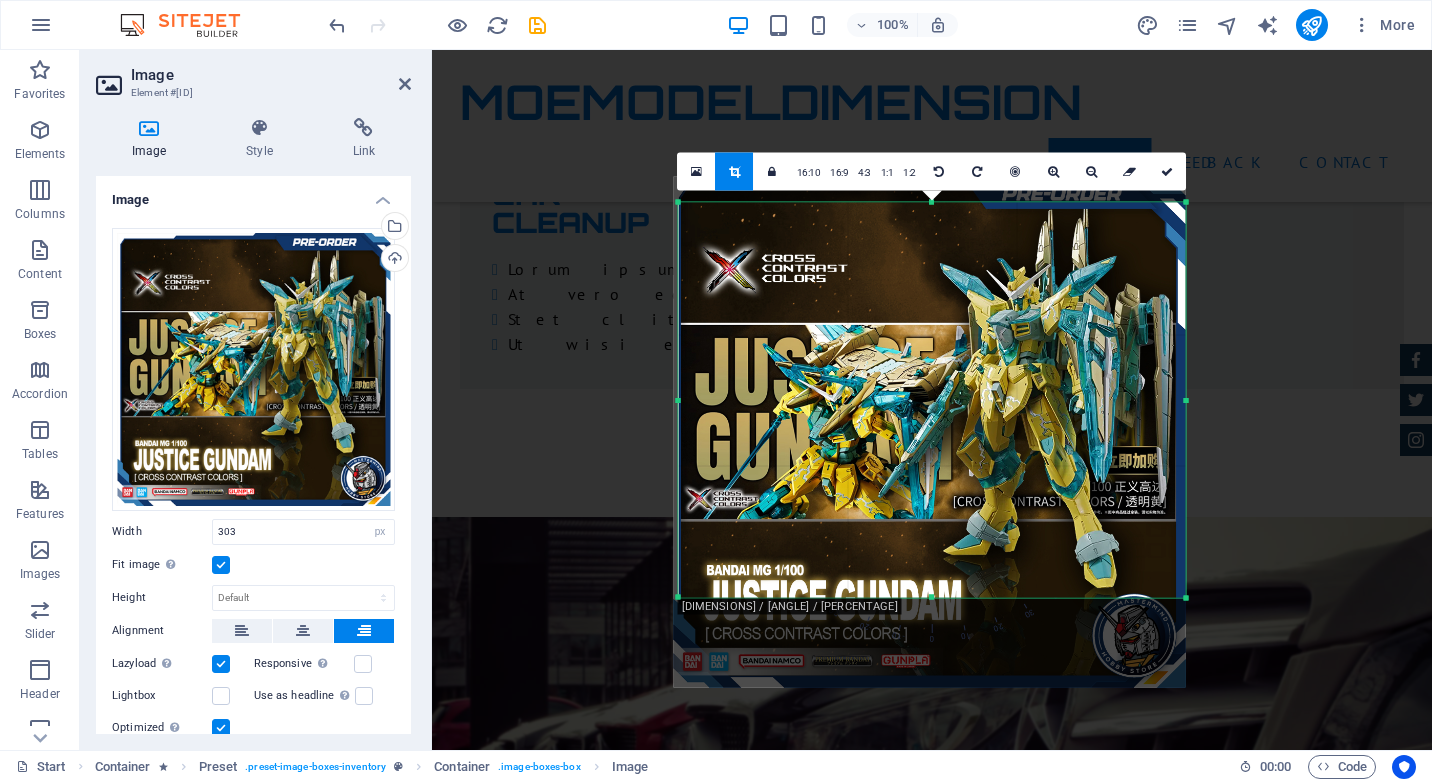 click at bounding box center (1185, 400) 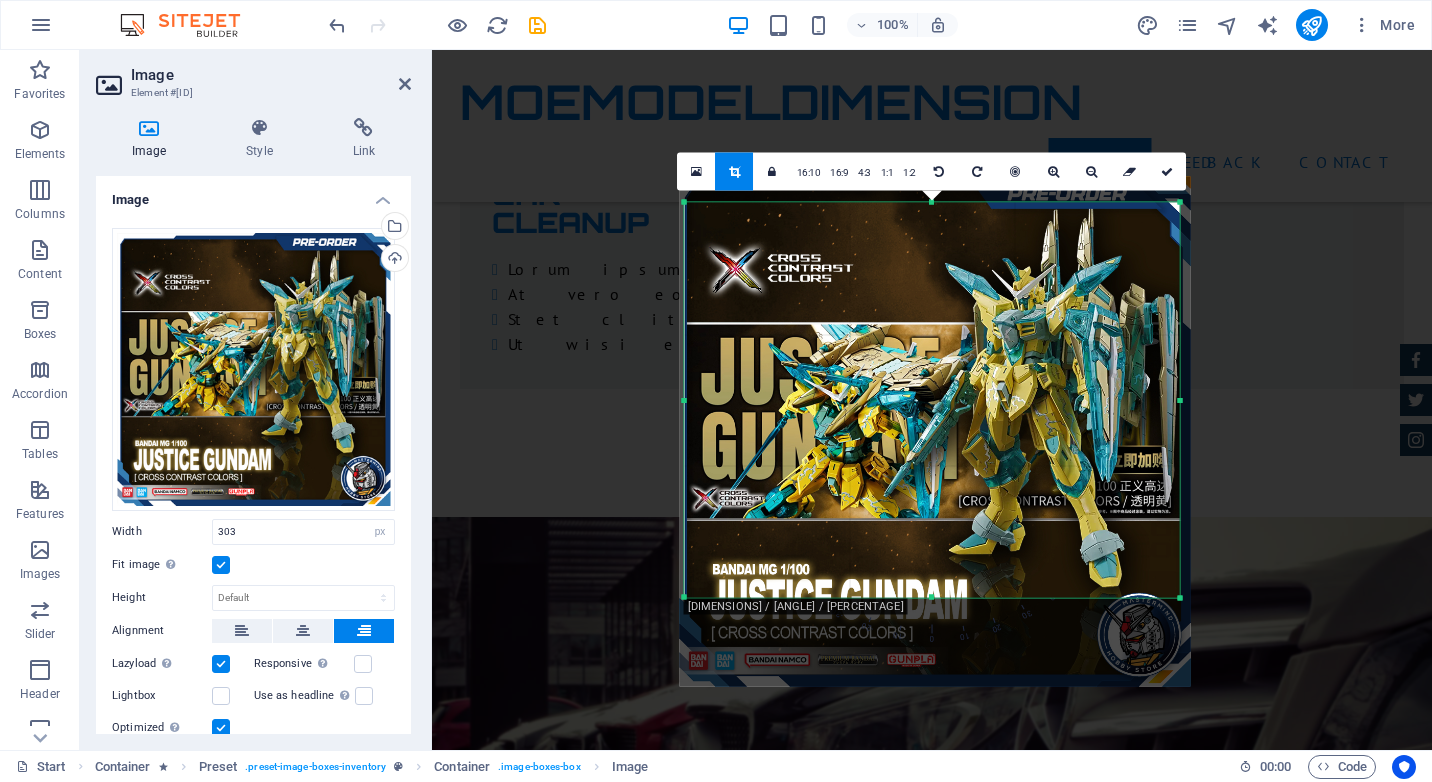 drag, startPoint x: 1182, startPoint y: 402, endPoint x: 1170, endPoint y: 397, distance: 13 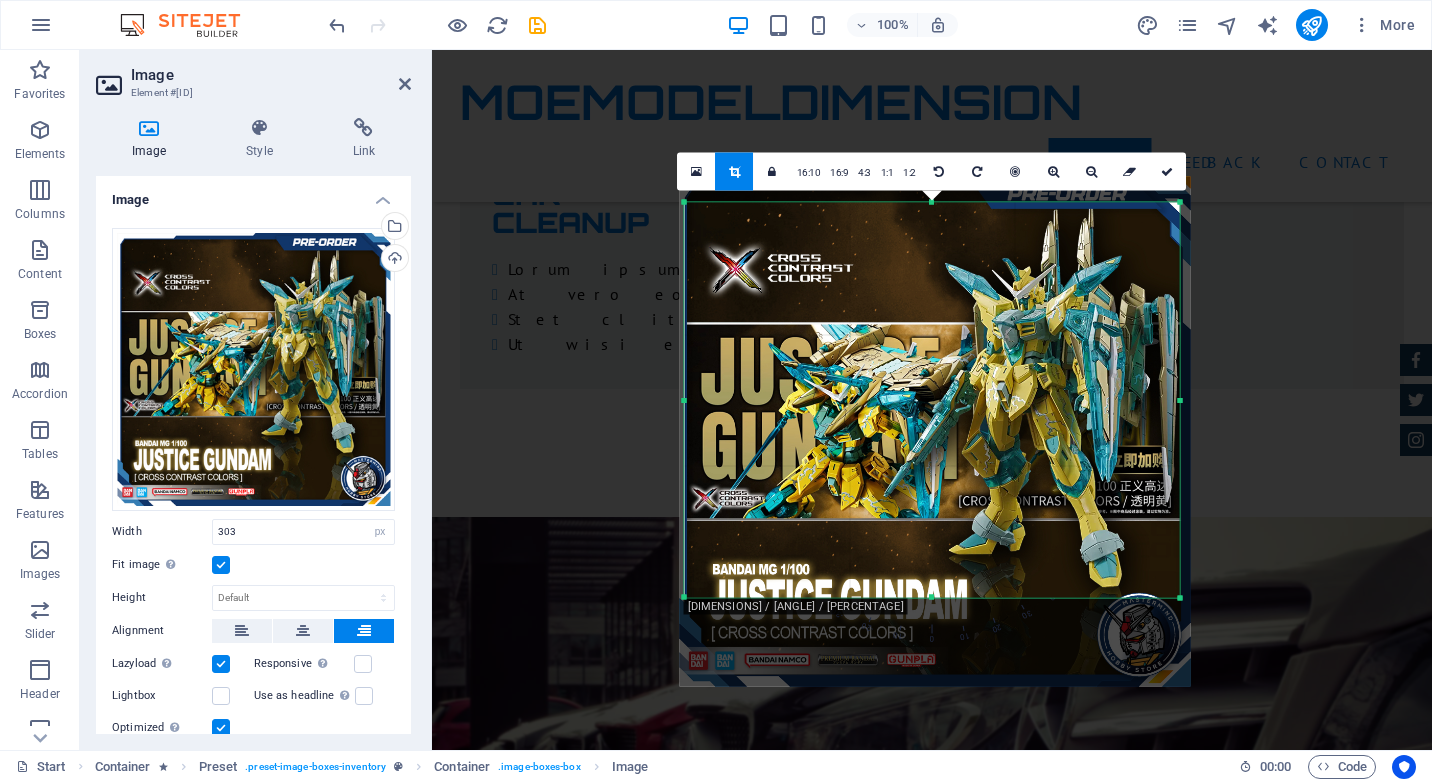 click on "[NUMBERS] [DIMENSIONS] / [ANGLE] / [PERCENTAGE] [ASPECT_RATIOS]" at bounding box center (932, 400) 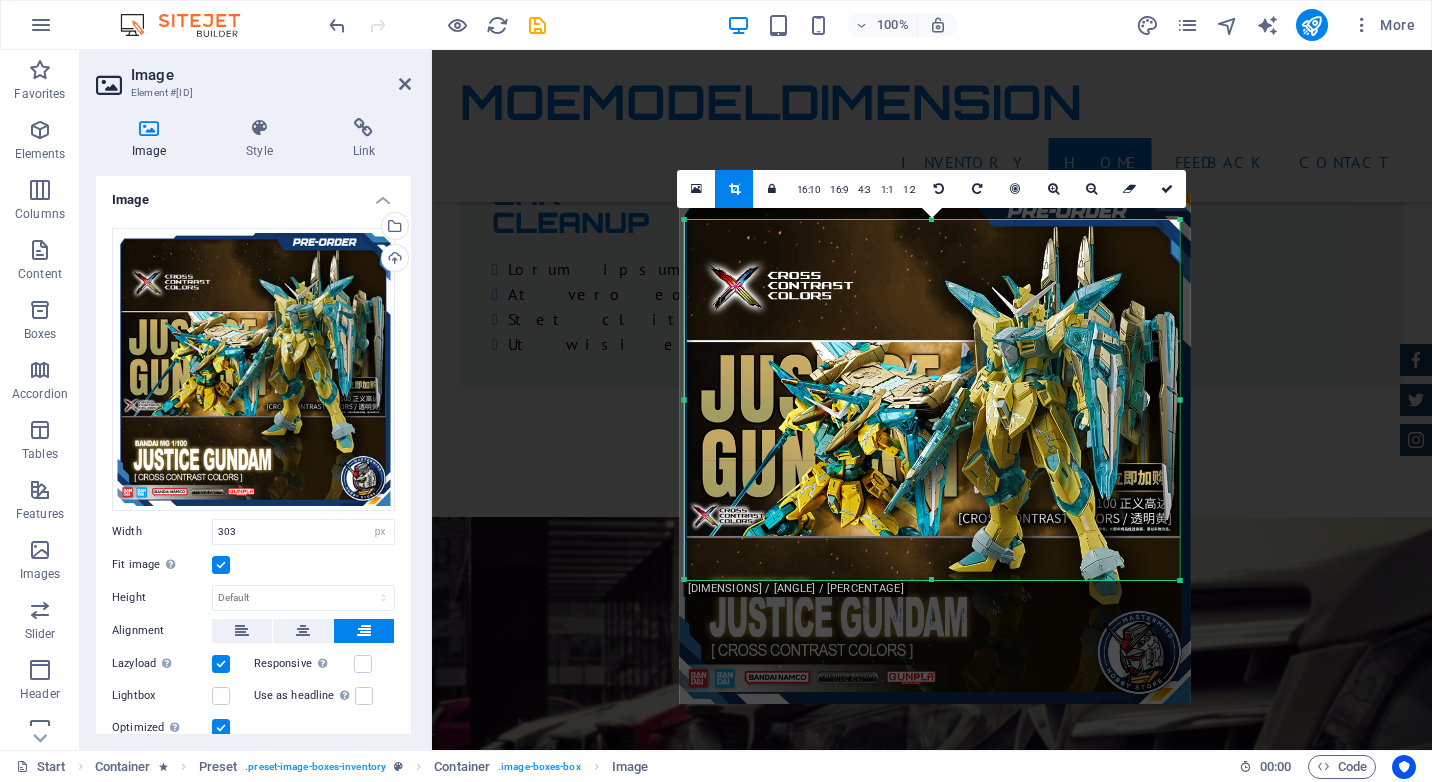 drag, startPoint x: 930, startPoint y: 597, endPoint x: 926, endPoint y: 562, distance: 35.22783 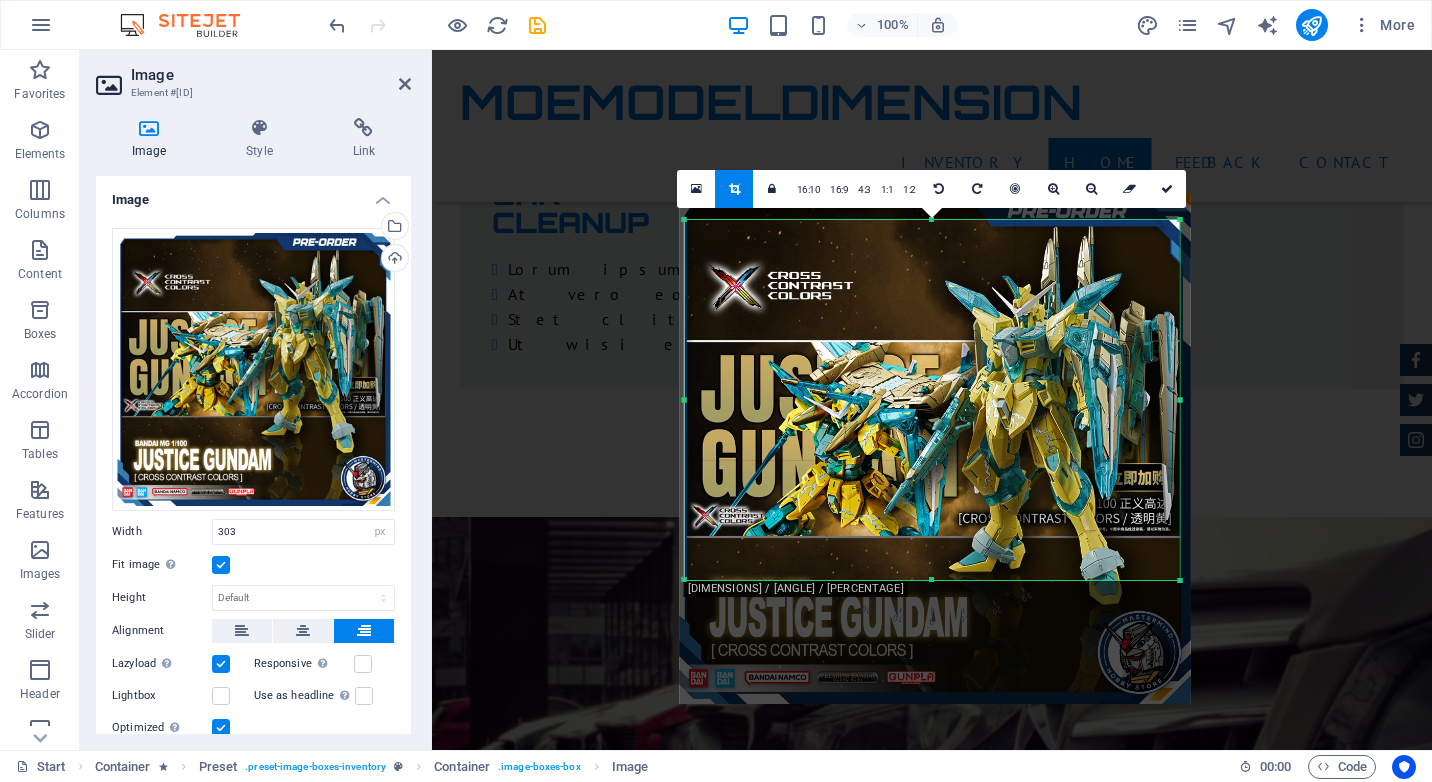 click on "[NUMBERS] [DIMENSIONS] / [ANGLE] / [PERCENTAGE] [ASPECT_RATIOS]" at bounding box center [932, 400] 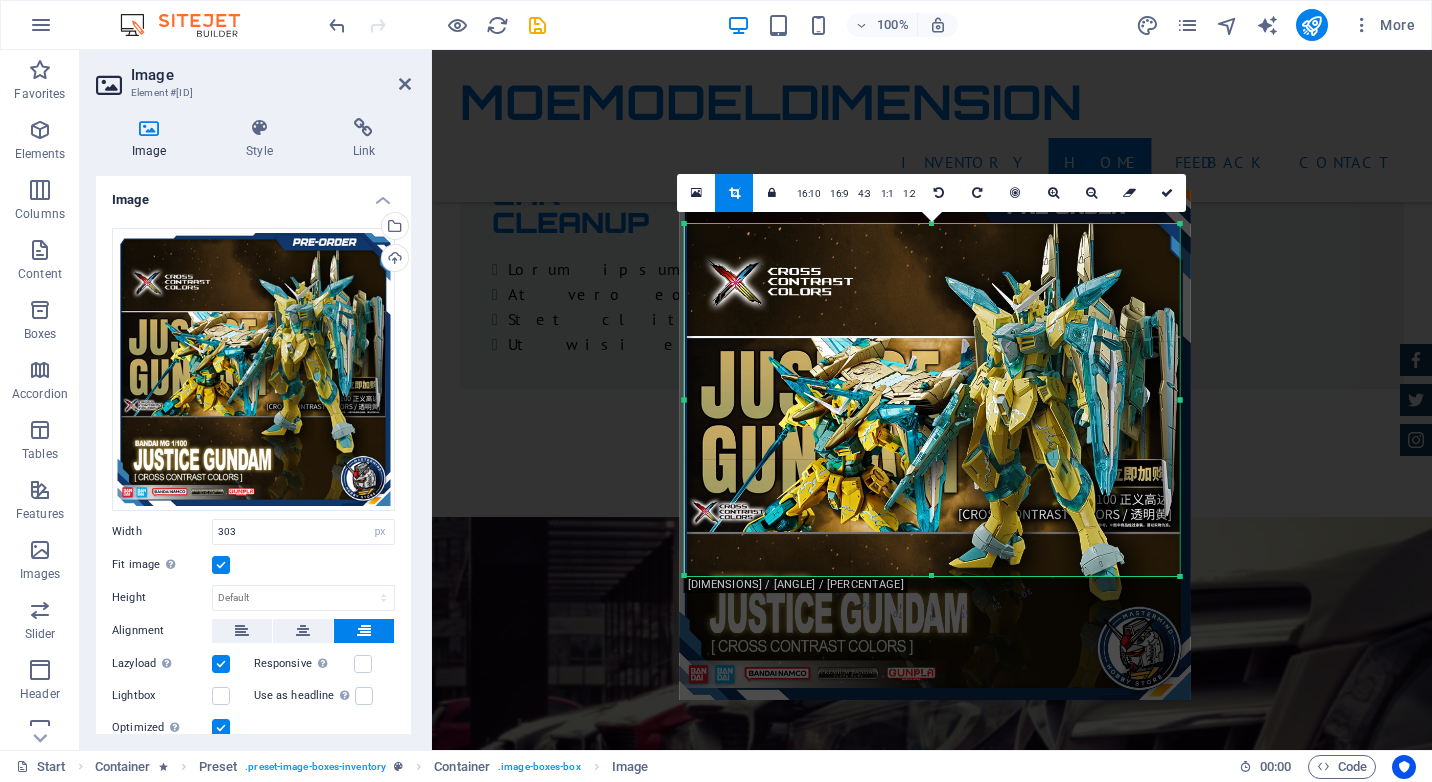 click on "[NUMBERS] [DIMENSIONS] / [ANGLE] / [PERCENTAGE] [ASPECT_RATIOS]" at bounding box center [932, 400] 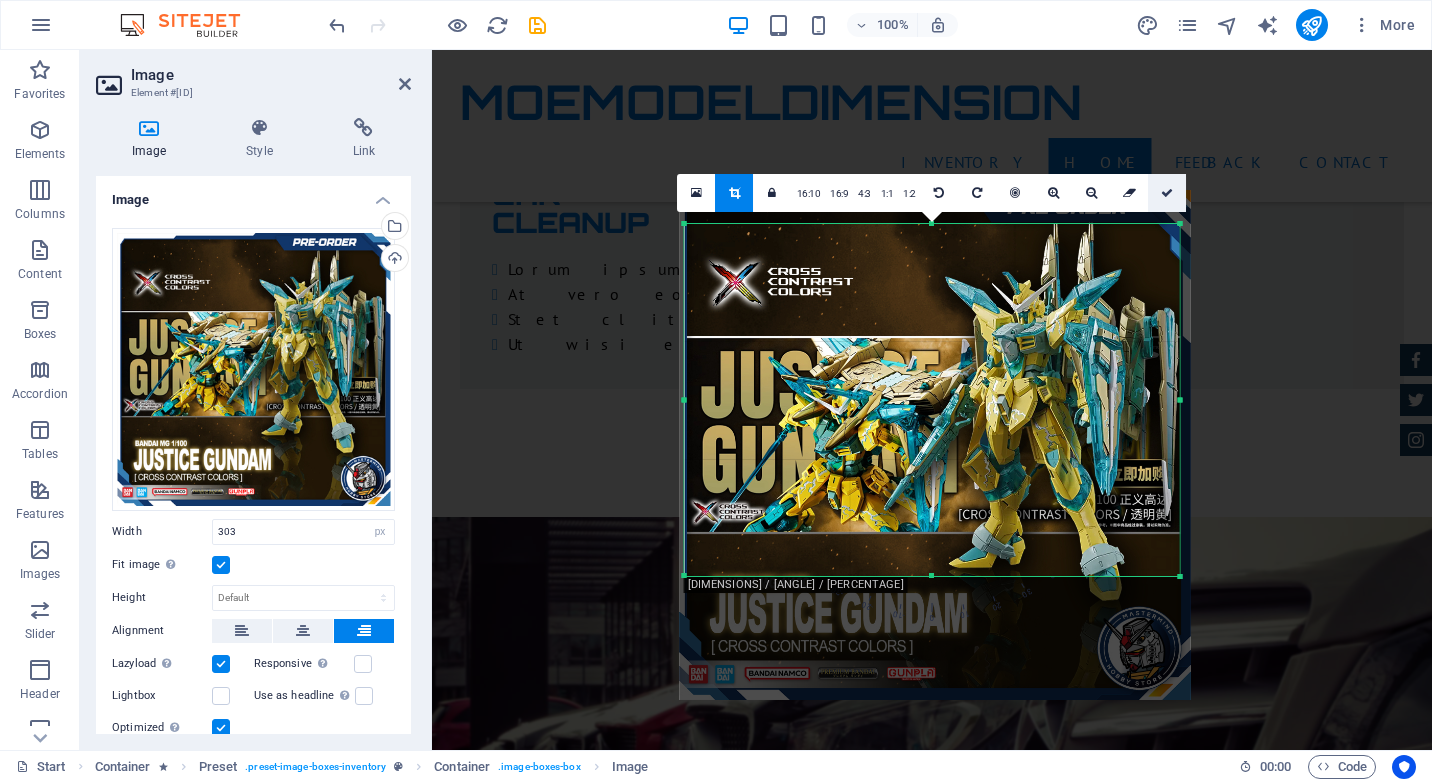 click at bounding box center (1168, 193) 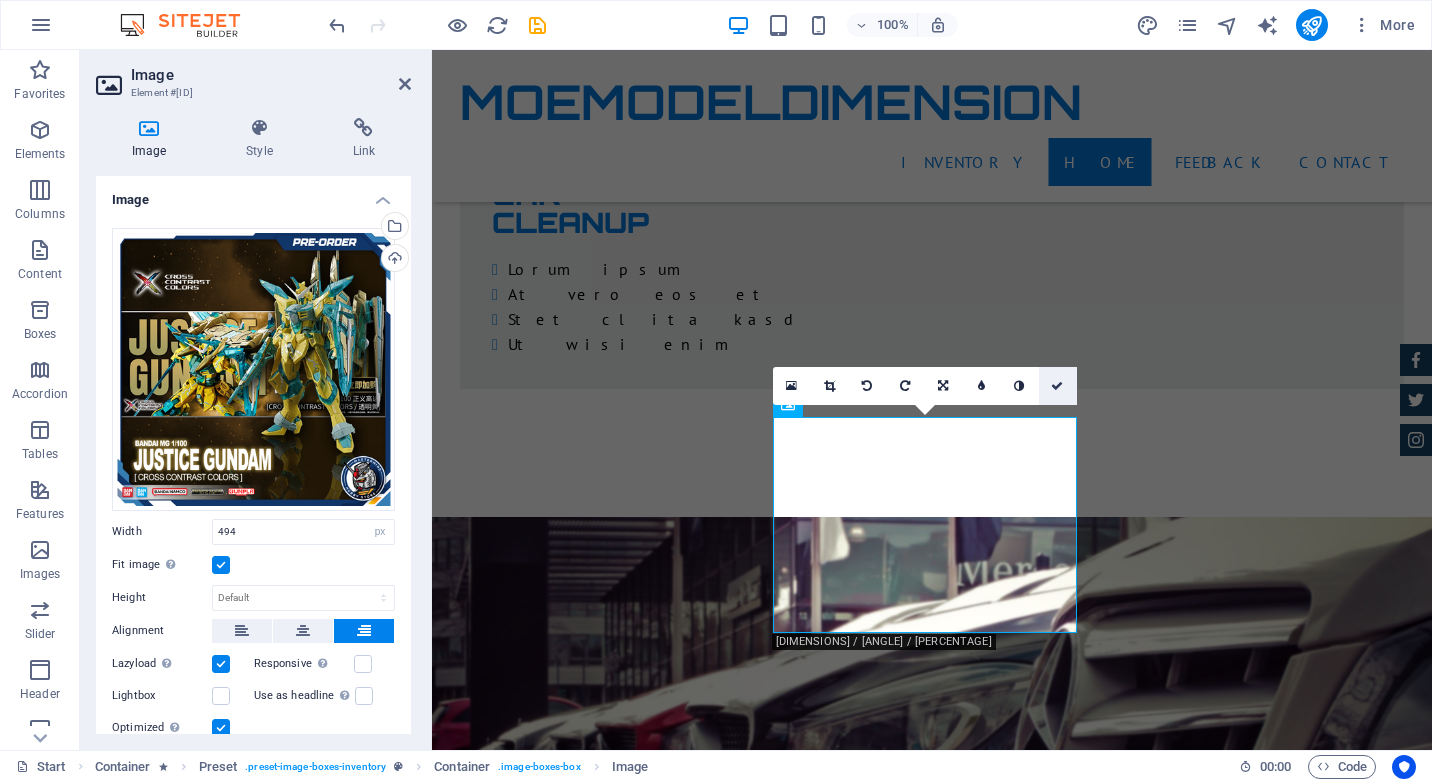click at bounding box center [1057, 386] 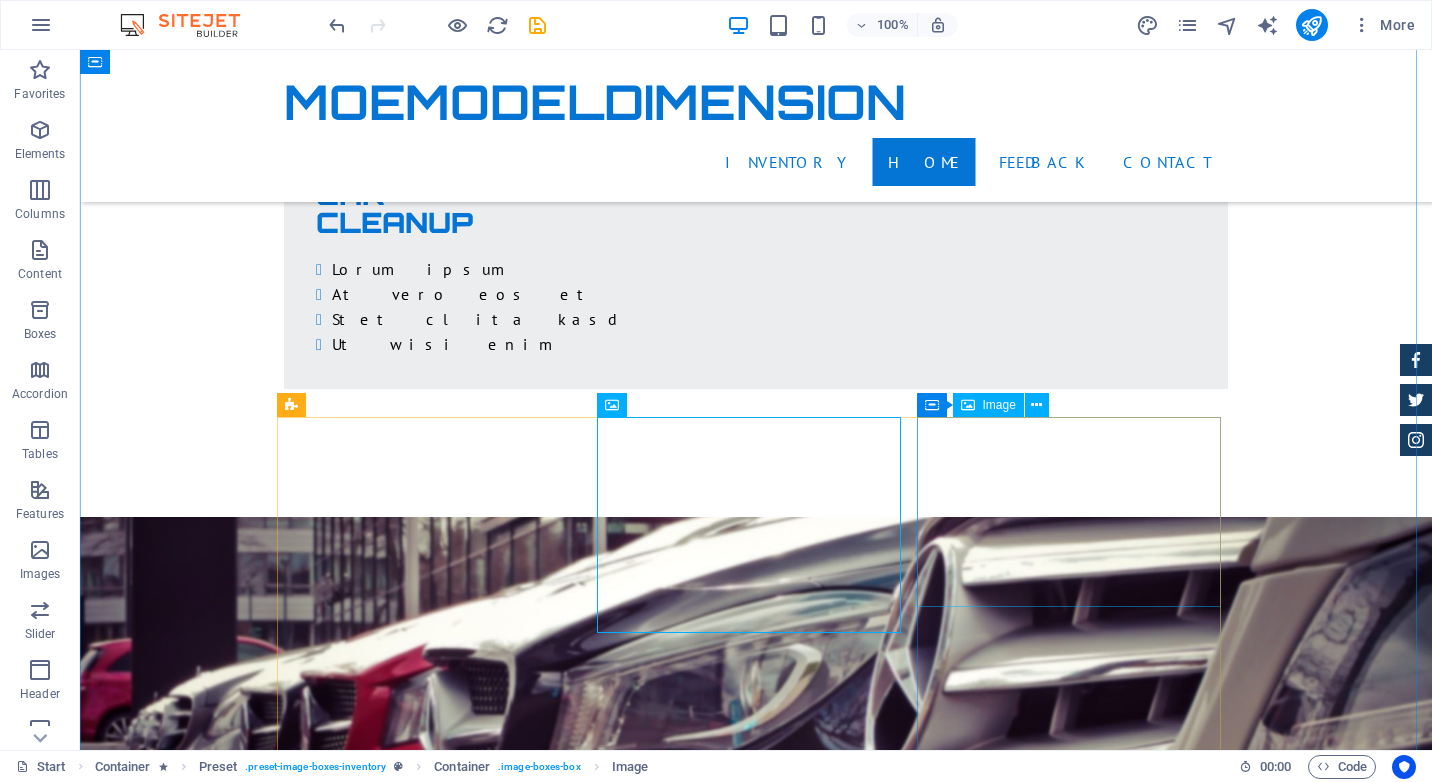 click at bounding box center [756, 12919] 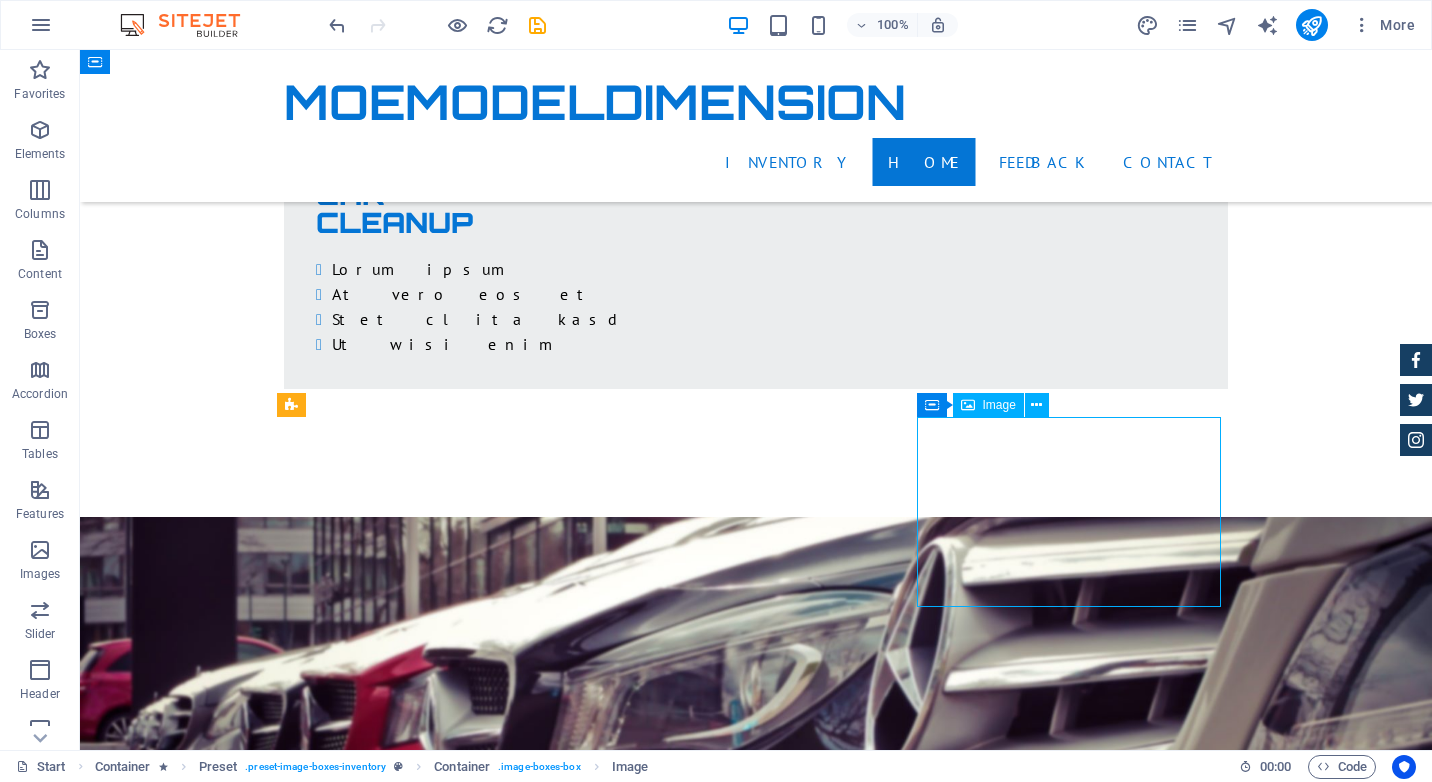 click at bounding box center (756, 12919) 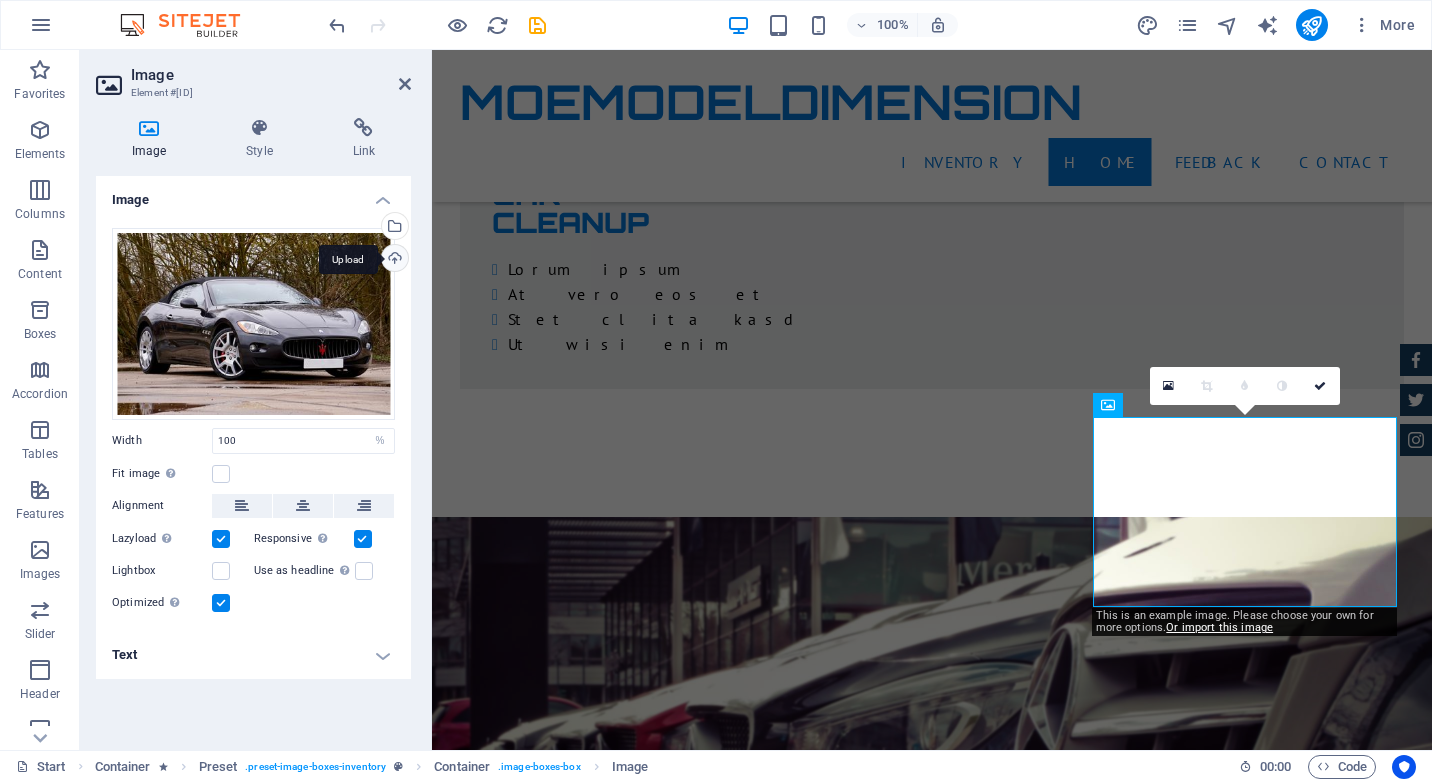 click on "Upload" at bounding box center (393, 260) 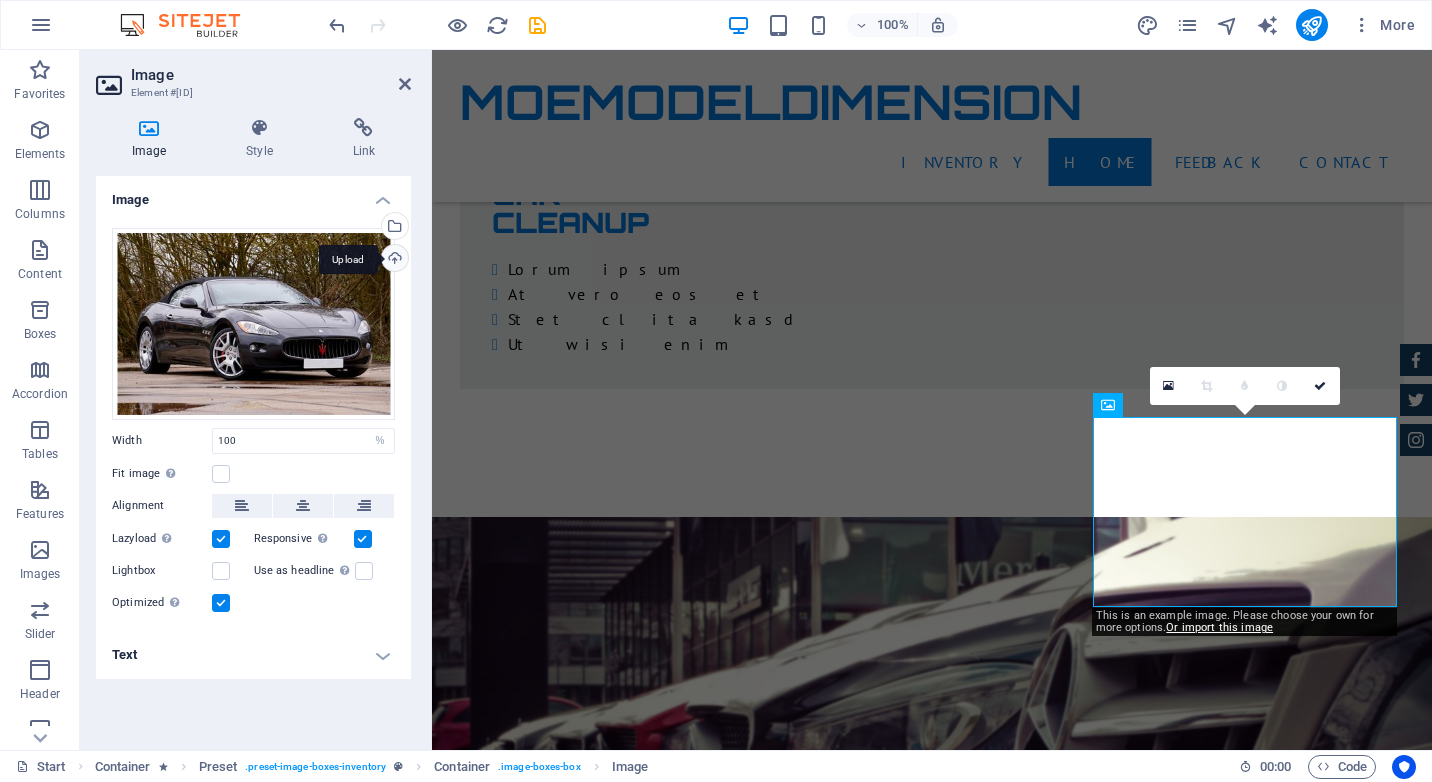 click on "Upload" at bounding box center [393, 260] 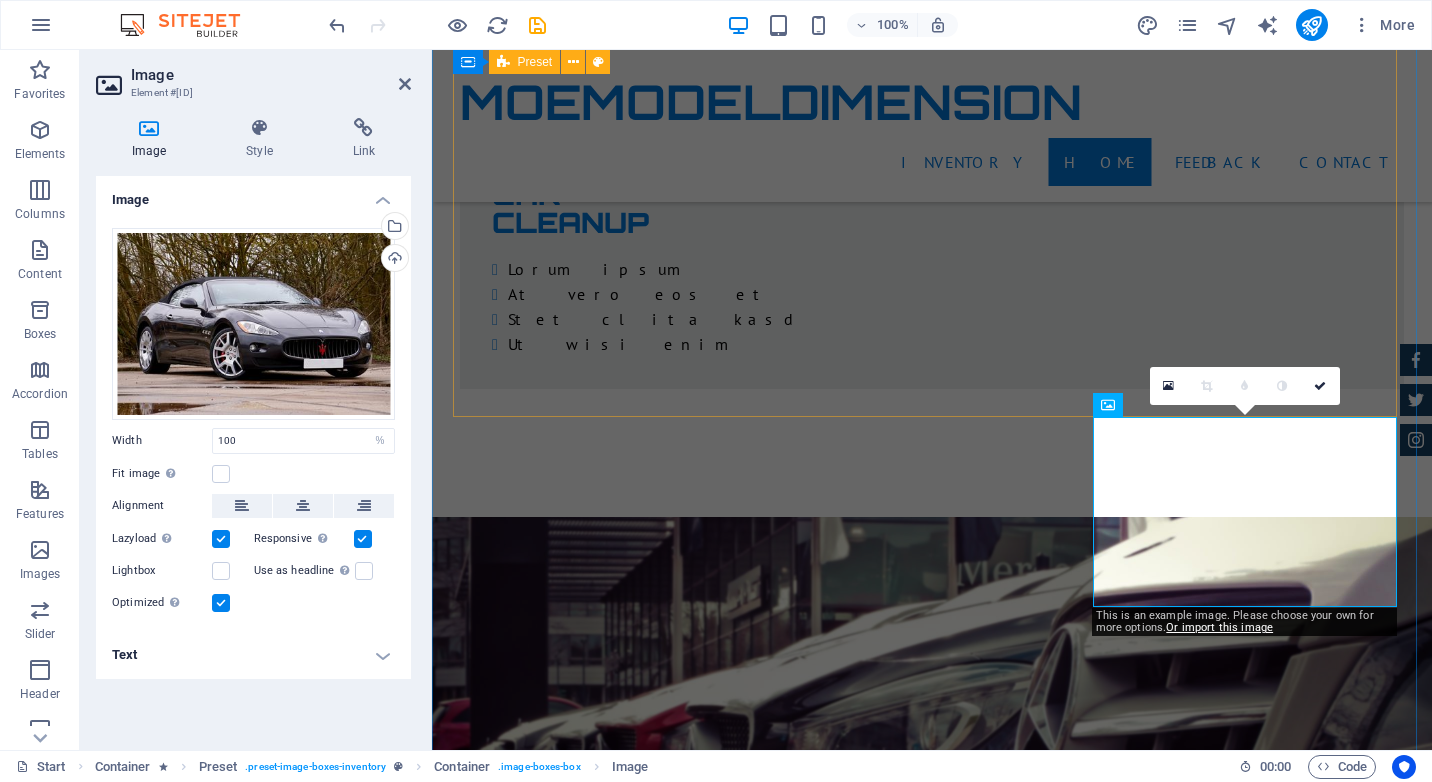 click on "BMW 535I Individual $ 49.999 Automatic  Transmission  | Vivid Blue More Details Land rover Range $ 49.999 Automatic  Transmission  | Pearl white More Details Aston martin  DB9 $ 49.999 Automatic  Transmission  | Coupe More Details Mercedes AMG $ 49.999 Automatic  Transmission  | Coupe More Details Audi RS7 $ 49.999 Automatic  Transmission  | Coupe More Details Jeep Compass $ 49.999 Automatic  Transmission  | Coupe More Details" at bounding box center [932, 9039] 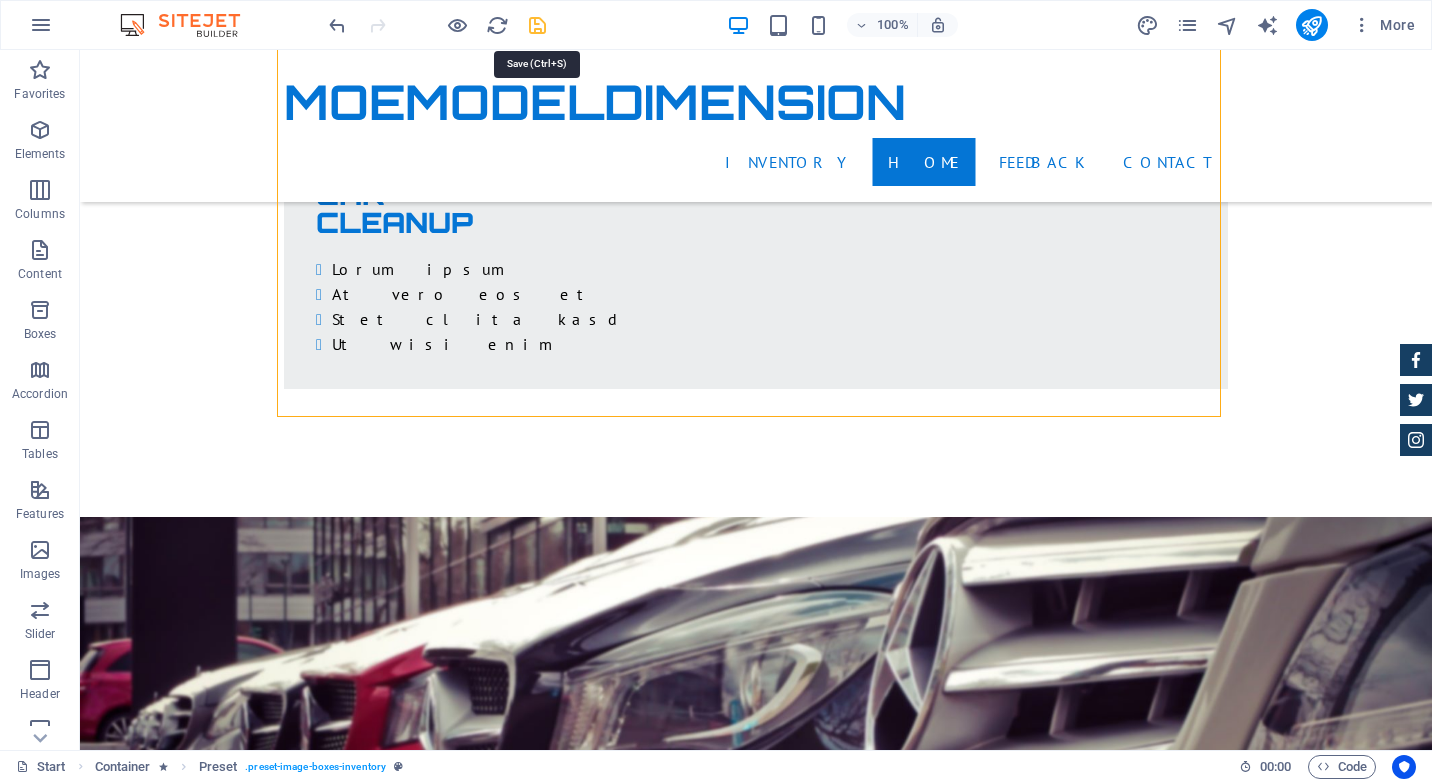 click at bounding box center [537, 25] 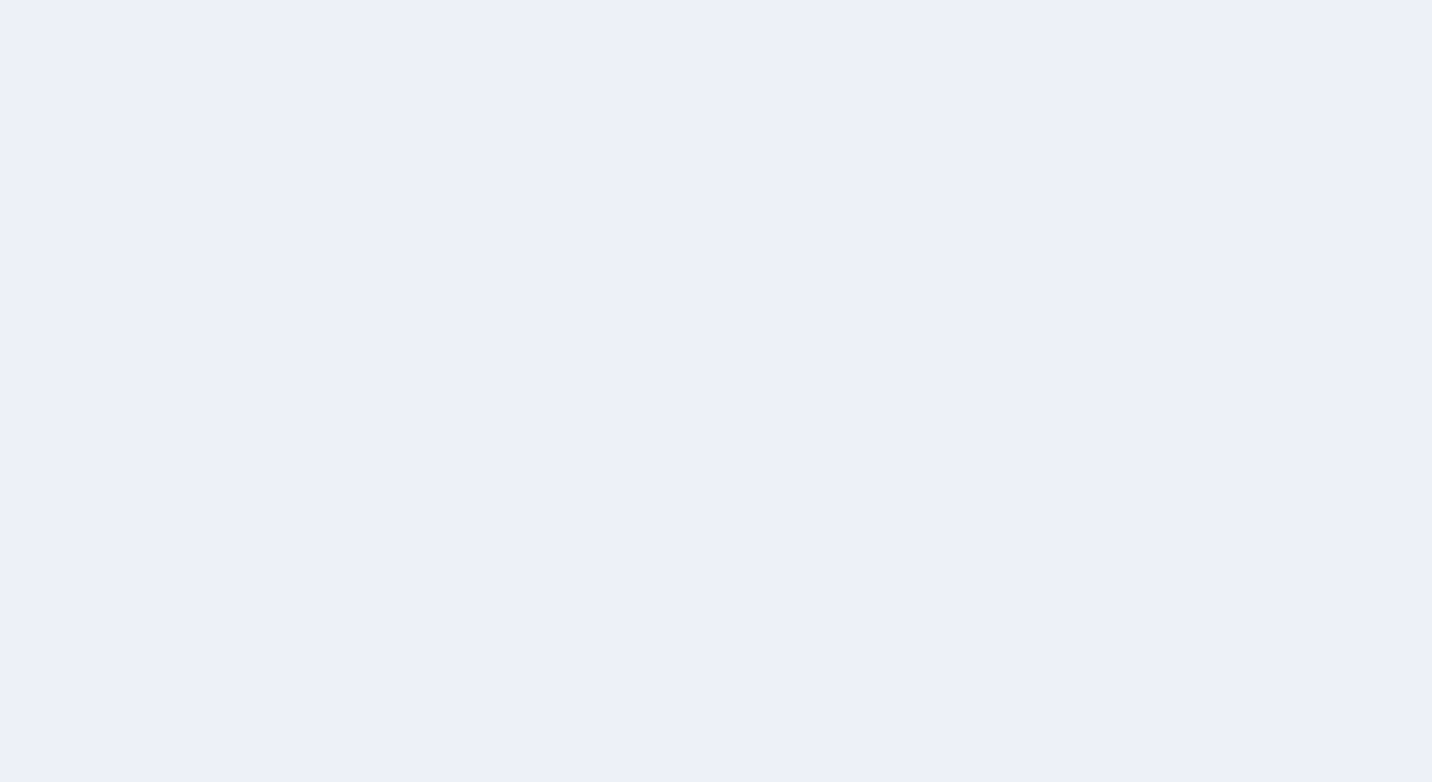 scroll, scrollTop: 0, scrollLeft: 0, axis: both 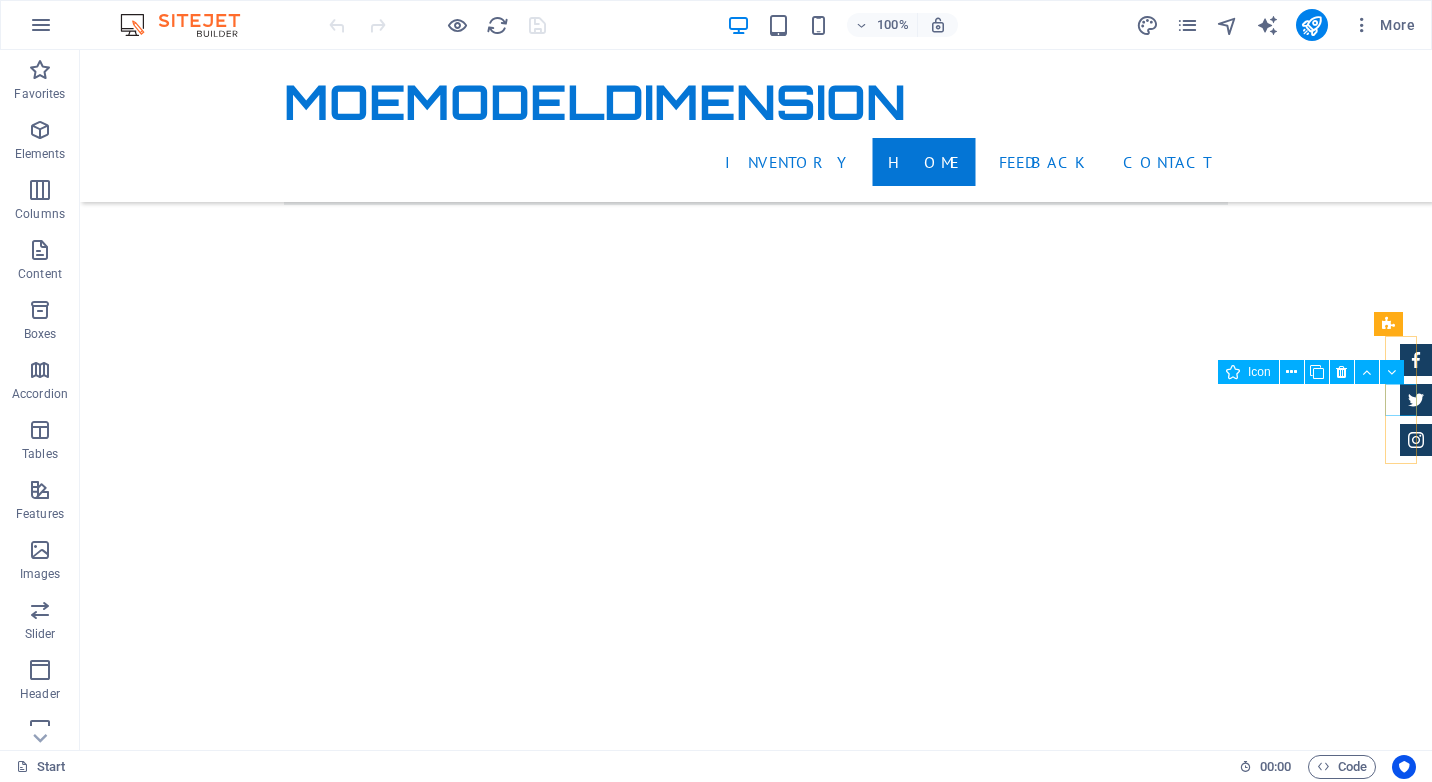 click at bounding box center (1416, 400) 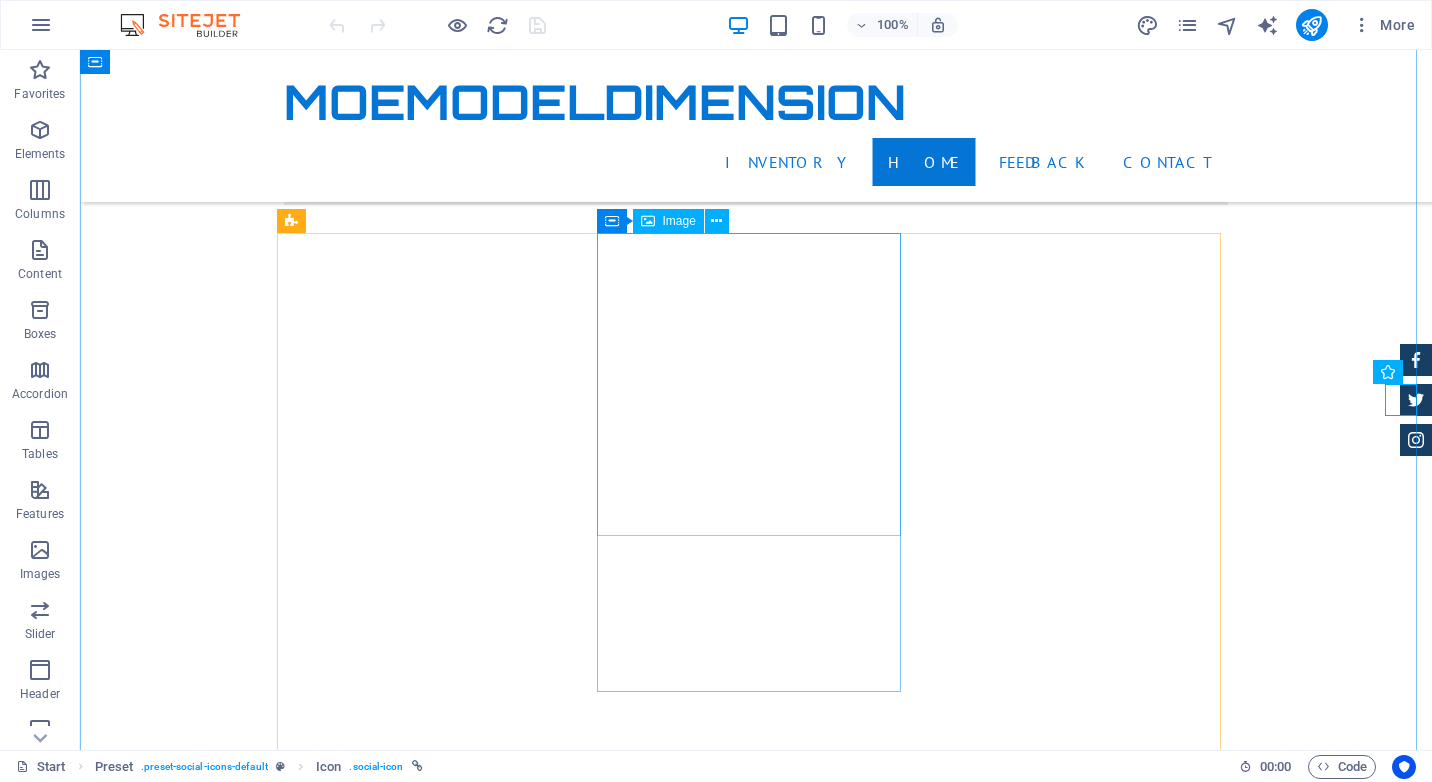 click at bounding box center [756, 12077] 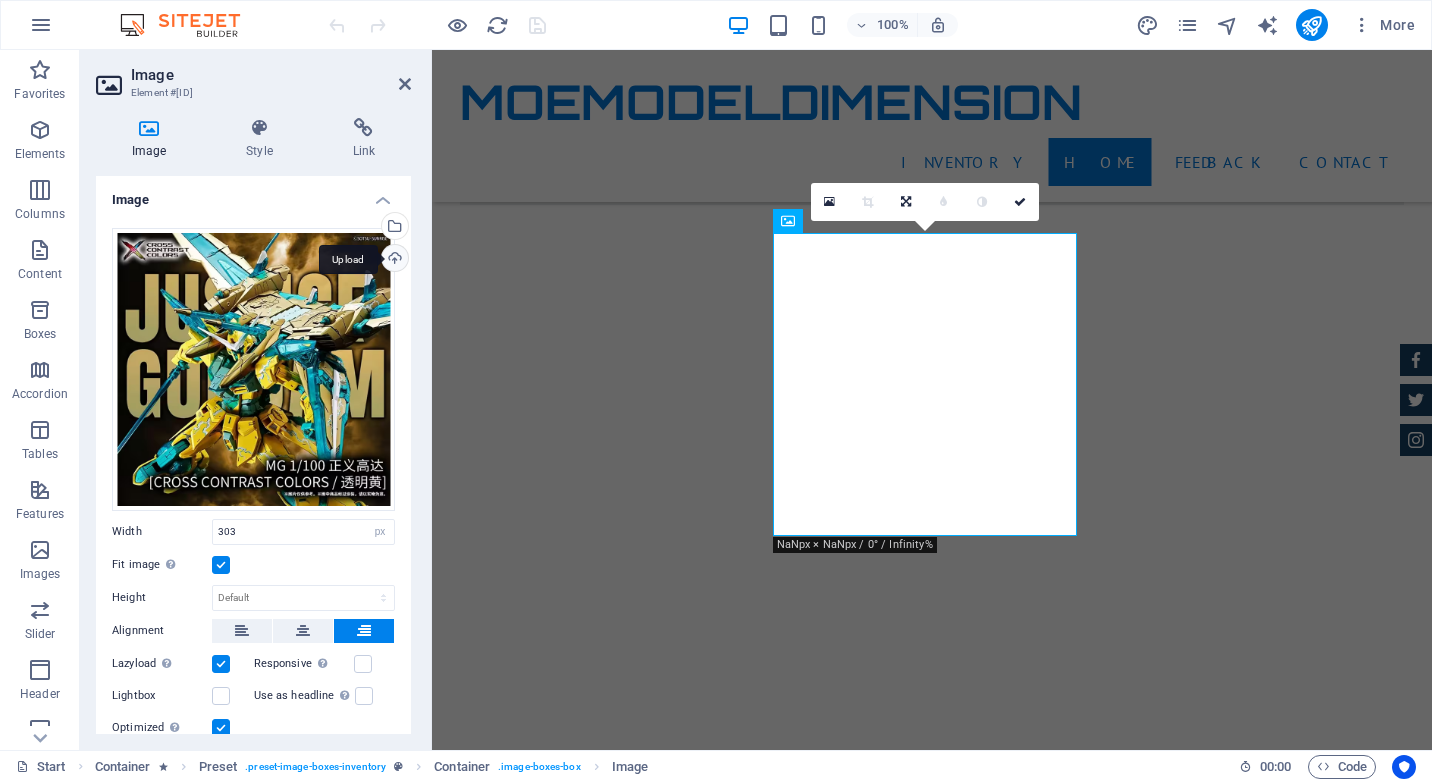 click on "Upload" at bounding box center (393, 260) 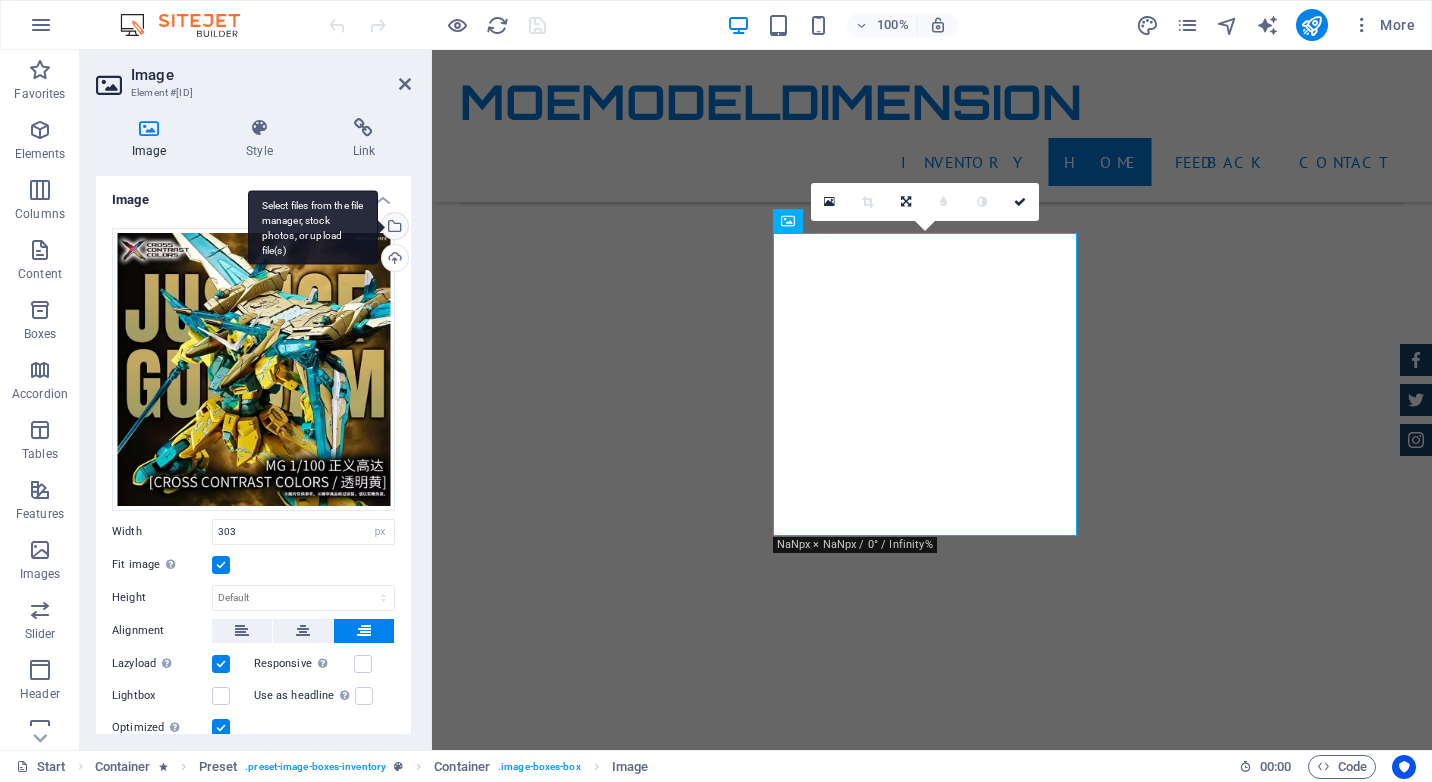 click on "Select files from the file manager, stock photos, or upload file(s)" at bounding box center (393, 228) 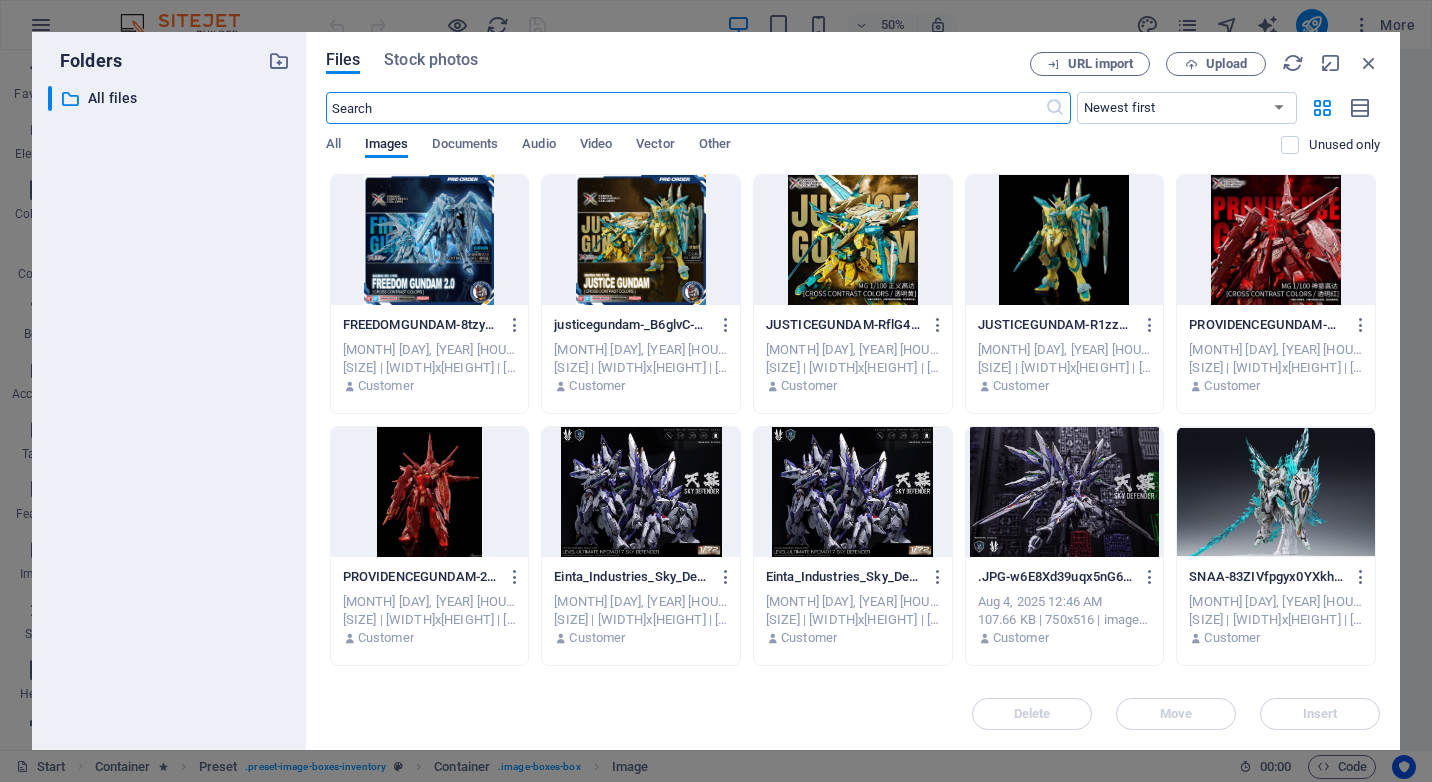 click at bounding box center (641, 240) 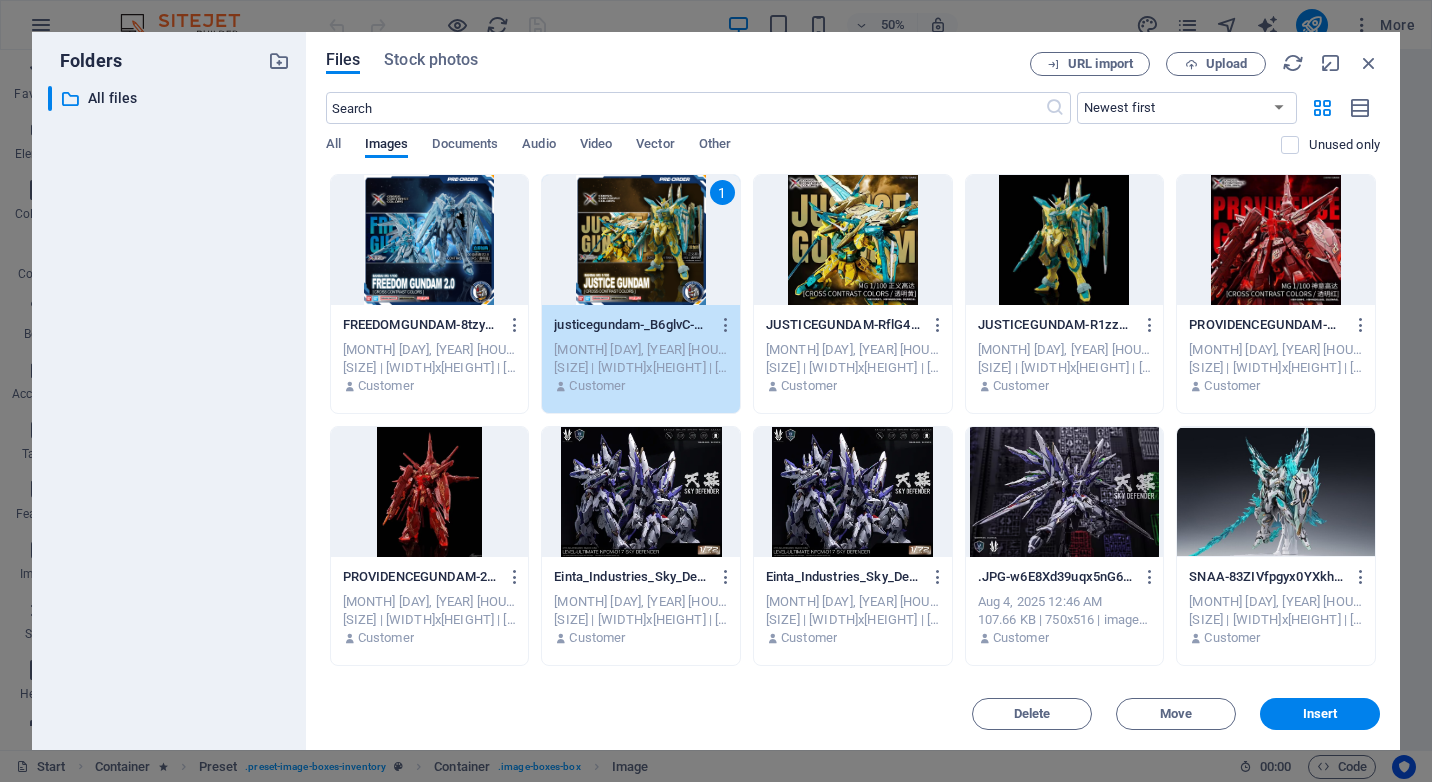 click on "1" at bounding box center [641, 240] 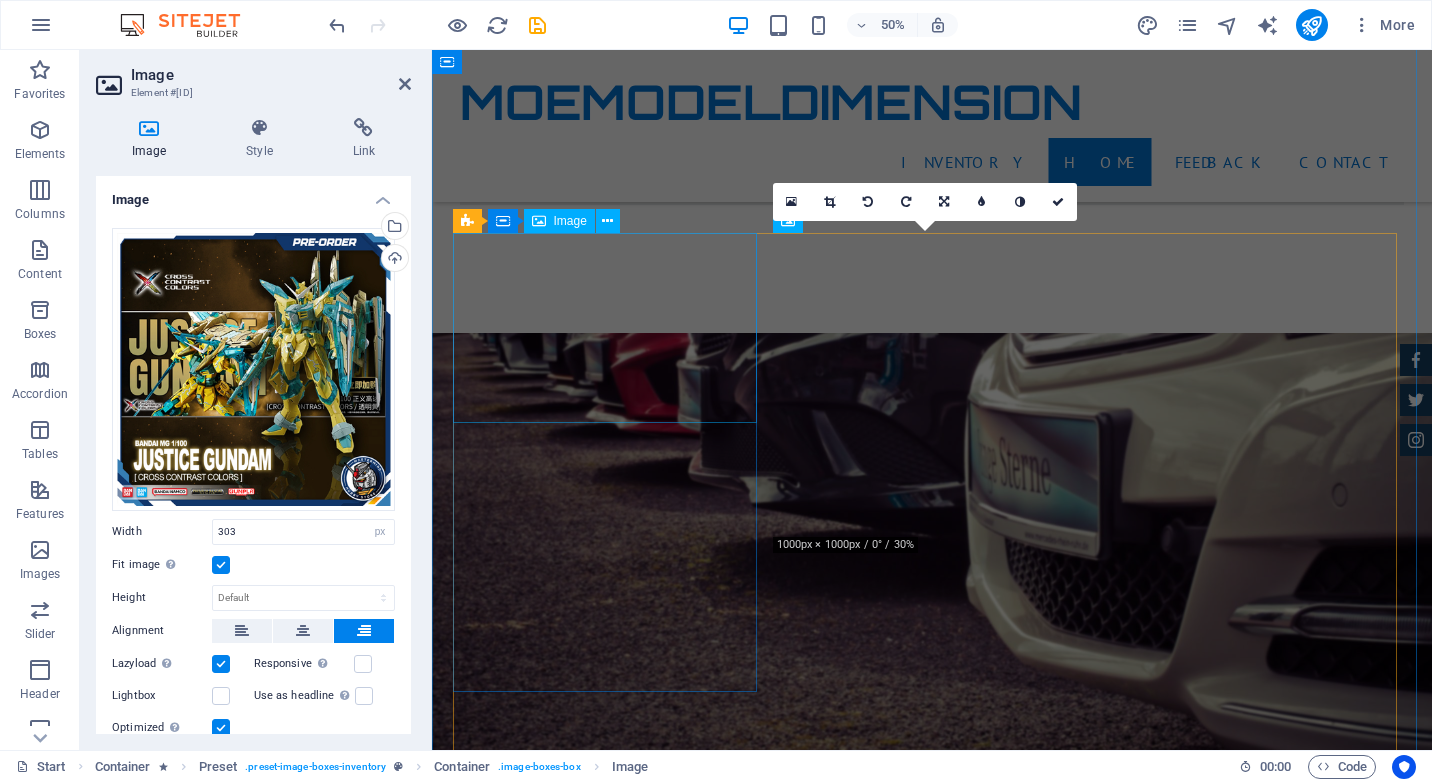 scroll, scrollTop: 5403, scrollLeft: 0, axis: vertical 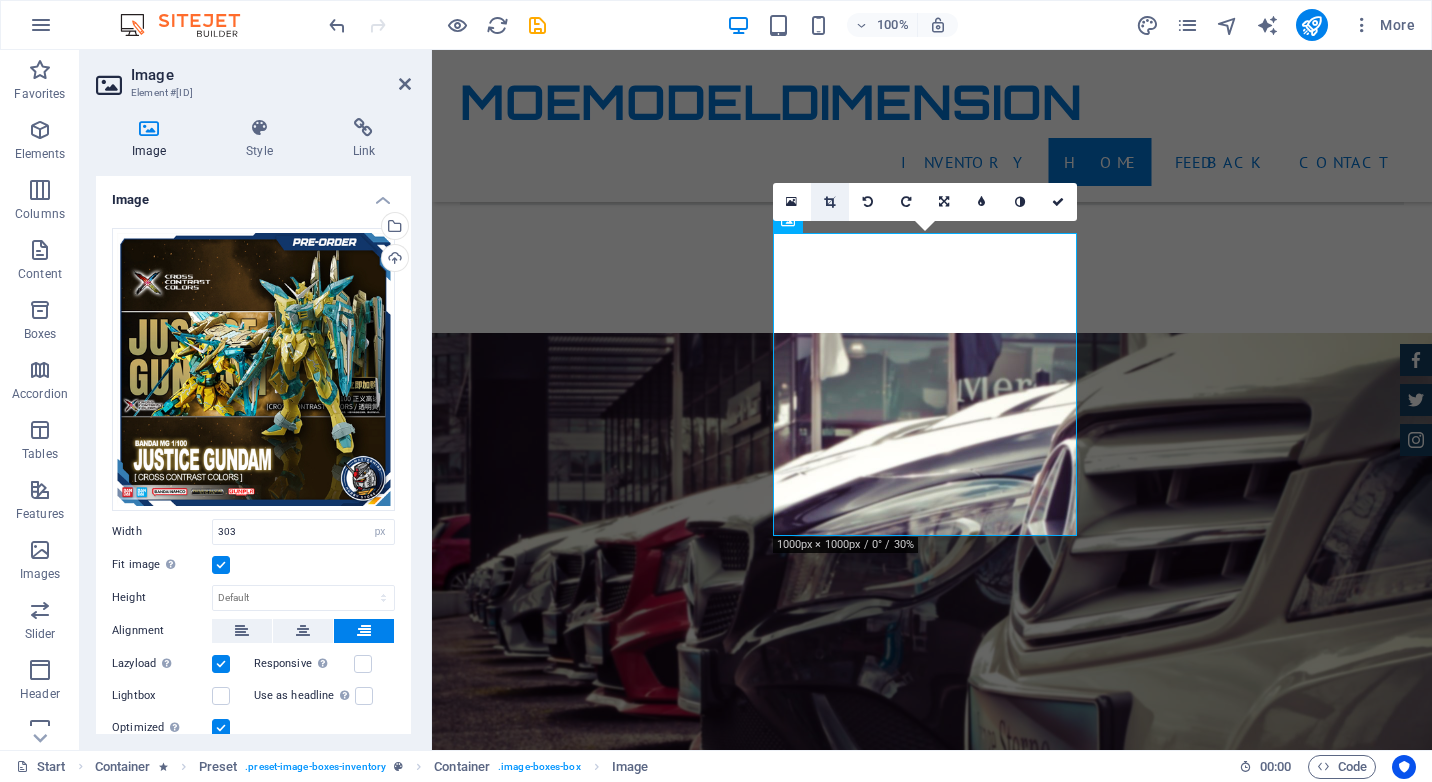 click at bounding box center (829, 202) 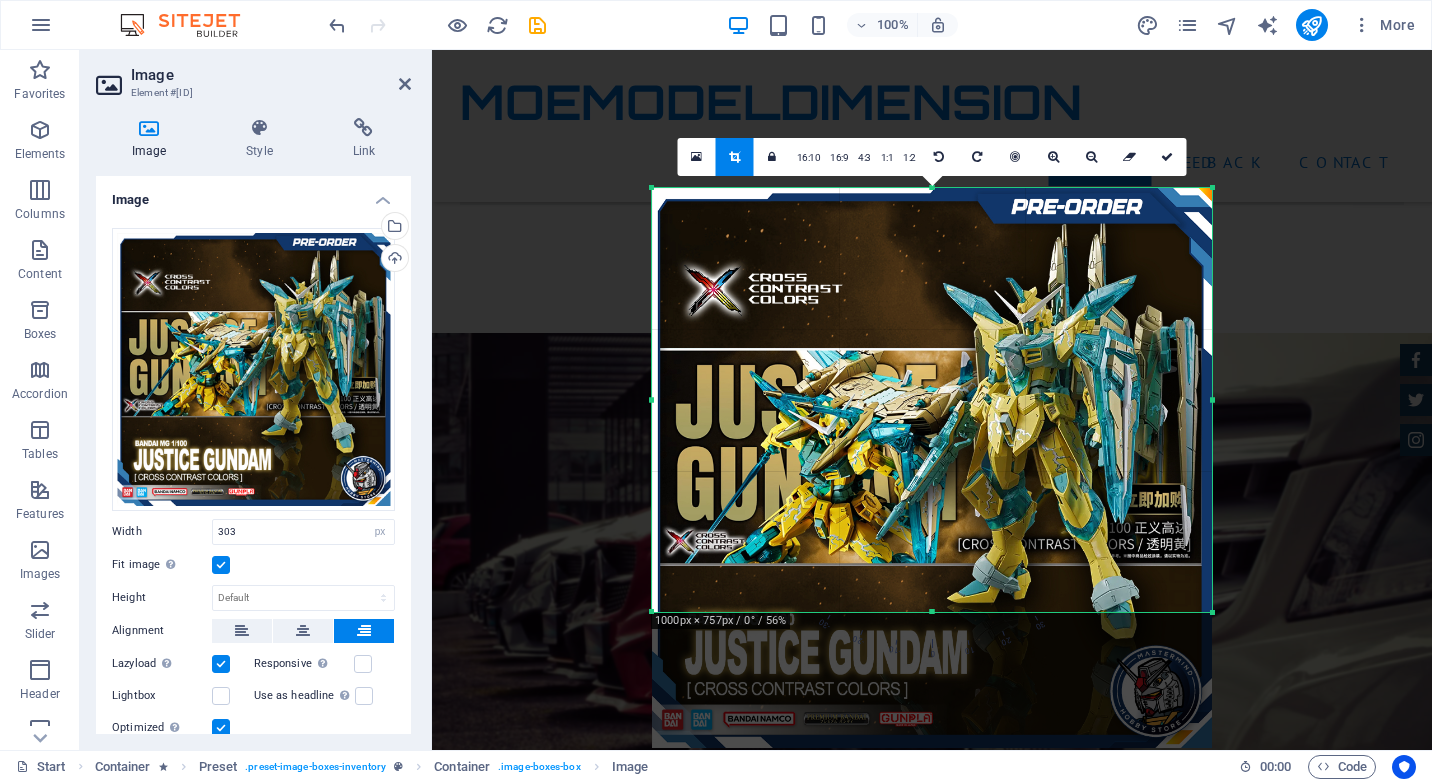 drag, startPoint x: 937, startPoint y: 680, endPoint x: 937, endPoint y: 544, distance: 136 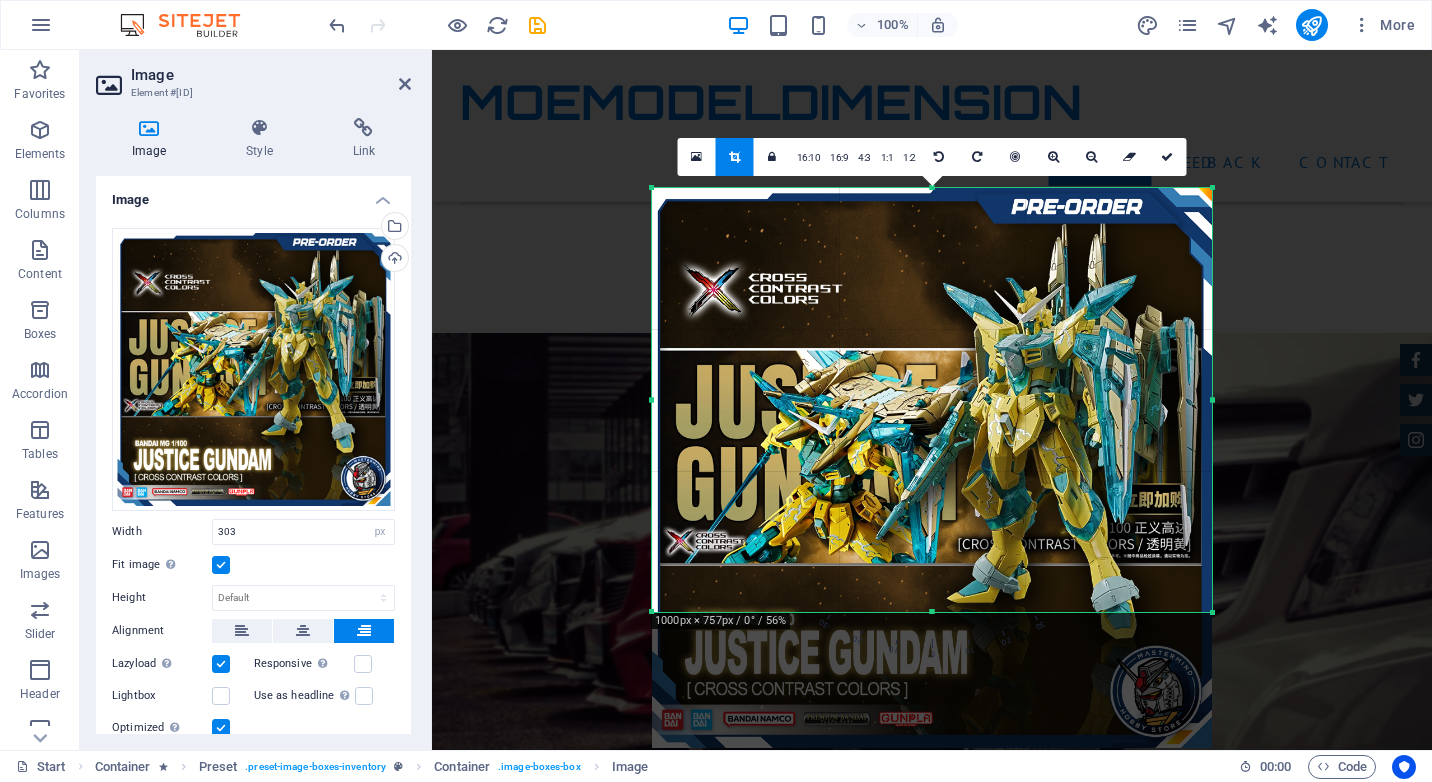 click on "180 170 160 150 140 130 120 110 100 90 80 70 60 50 40 30 20 10 0 -10 -20 -30 -40 -50 -60 -70 -80 -90 -100 -110 -120 -130 -140 -150 -160 -170 1000px × 757px / 0° / 56% 16:10 16:9 4:3 1:1 1:2 0" at bounding box center (932, 400) 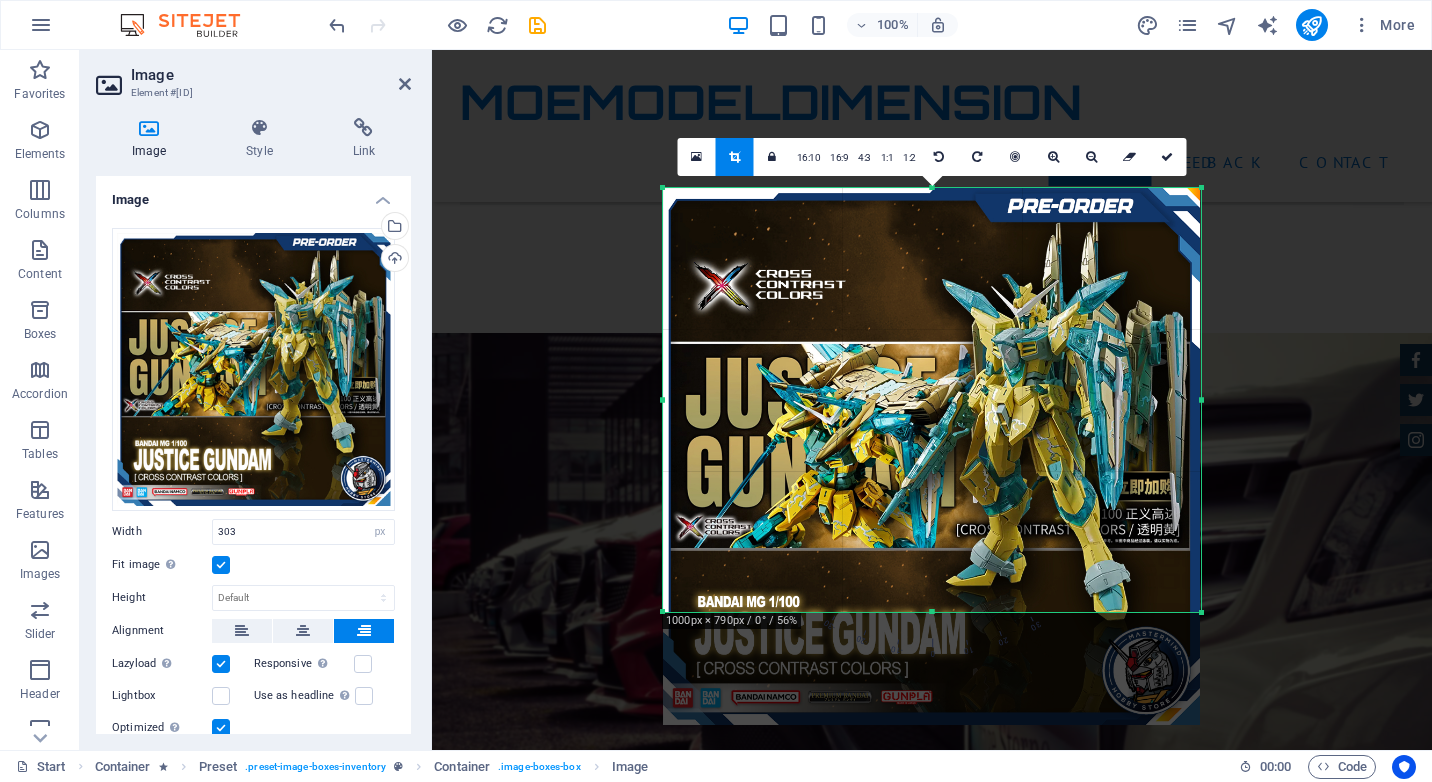 drag, startPoint x: 1212, startPoint y: 397, endPoint x: 1188, endPoint y: 378, distance: 30.610456 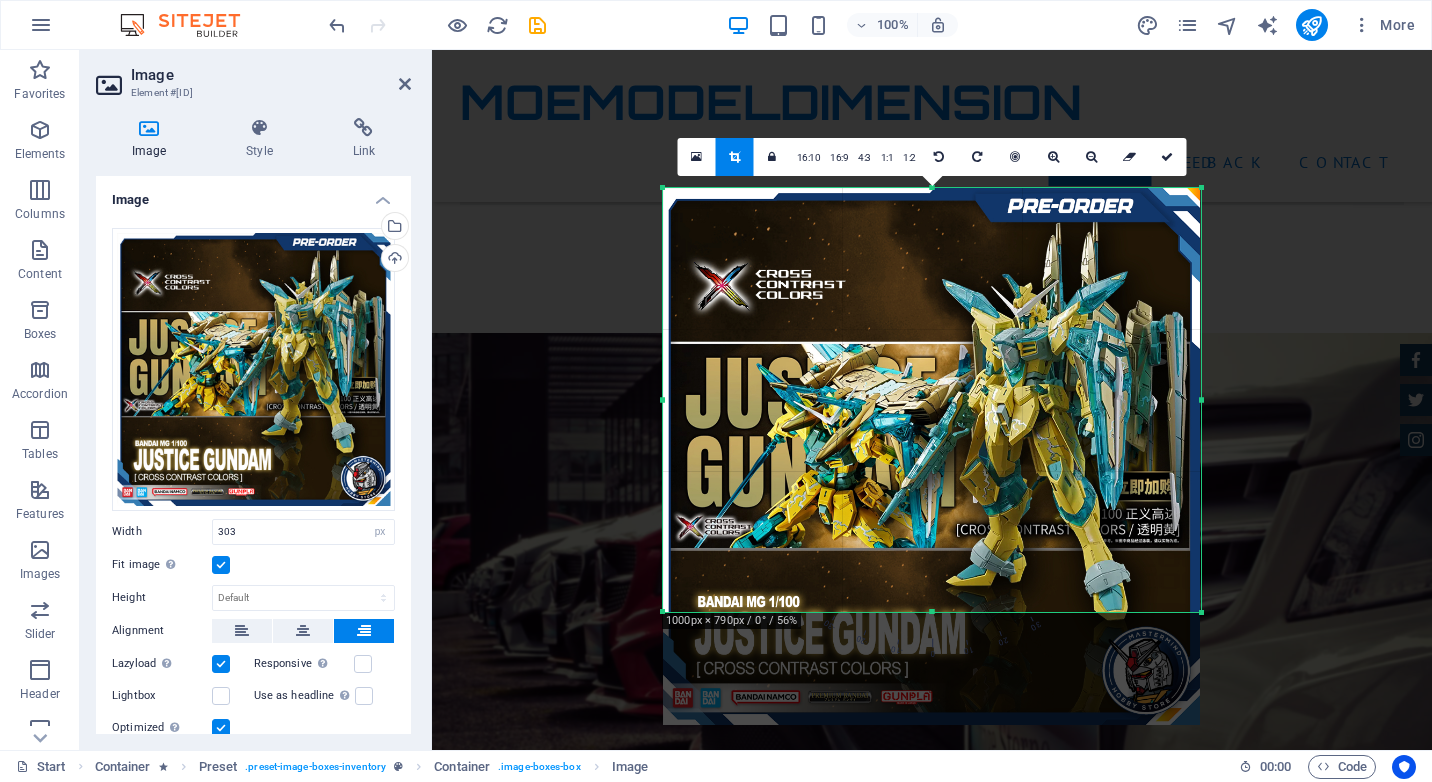 click on "180 170 160 150 140 130 120 110 100 90 80 70 60 50 40 30 20 10 0 -10 -20 -30 -40 -50 -60 -70 -80 -90 -100 -110 -120 -130 -140 -150 -160 -170 1000px × 790px / 0° / 56% 16:10 16:9 4:3 1:1 1:2 0" at bounding box center (932, 400) 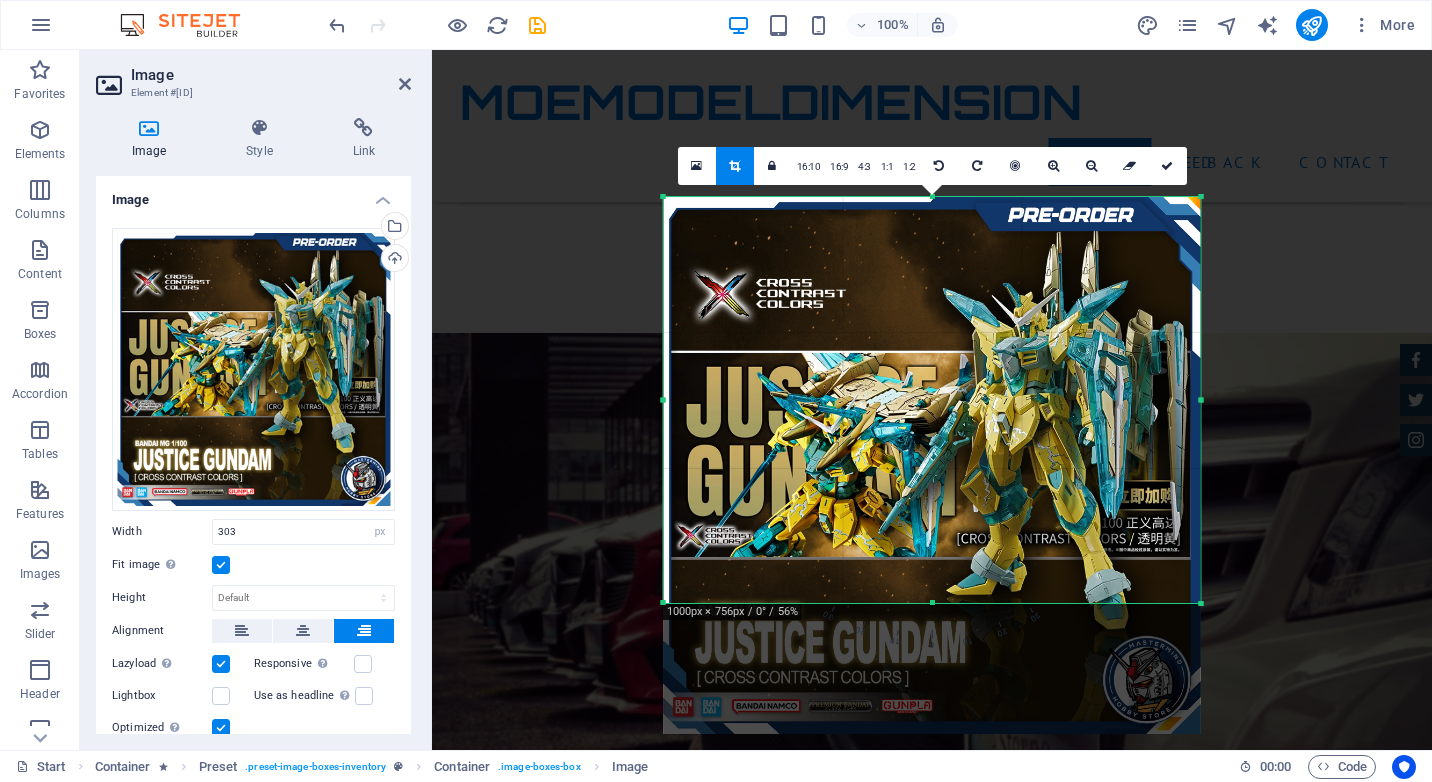 drag, startPoint x: 935, startPoint y: 613, endPoint x: 928, endPoint y: 595, distance: 19.313208 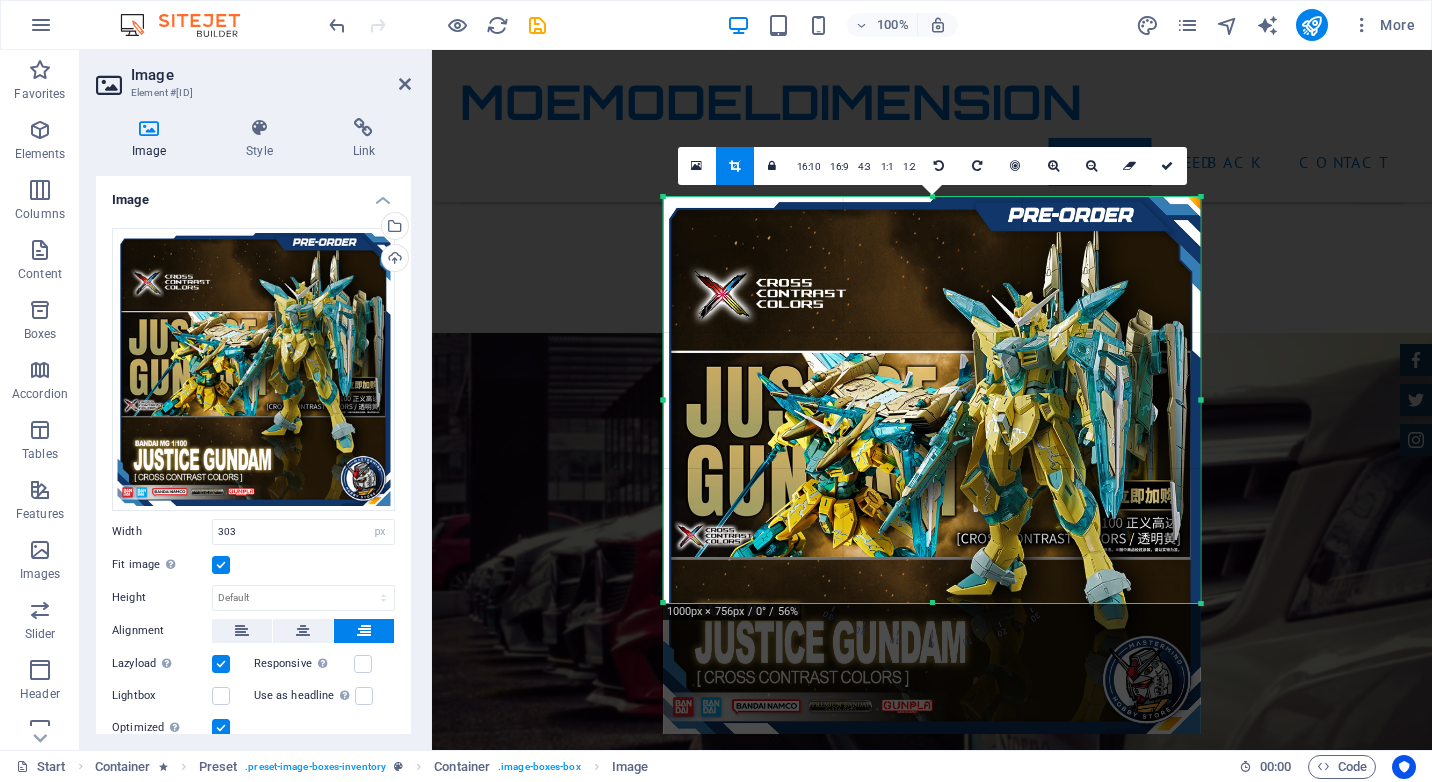 click on "180 170 160 150 140 130 120 110 100 90 80 70 60 50 40 30 20 10 0 -10 -20 -30 -40 -50 -60 -70 -80 -90 -100 -110 -120 -130 -140 -150 -160 -170 1000px × 756px / 0° / 56% 16:10 16:9 4:3 1:1 1:2 0" at bounding box center (932, 400) 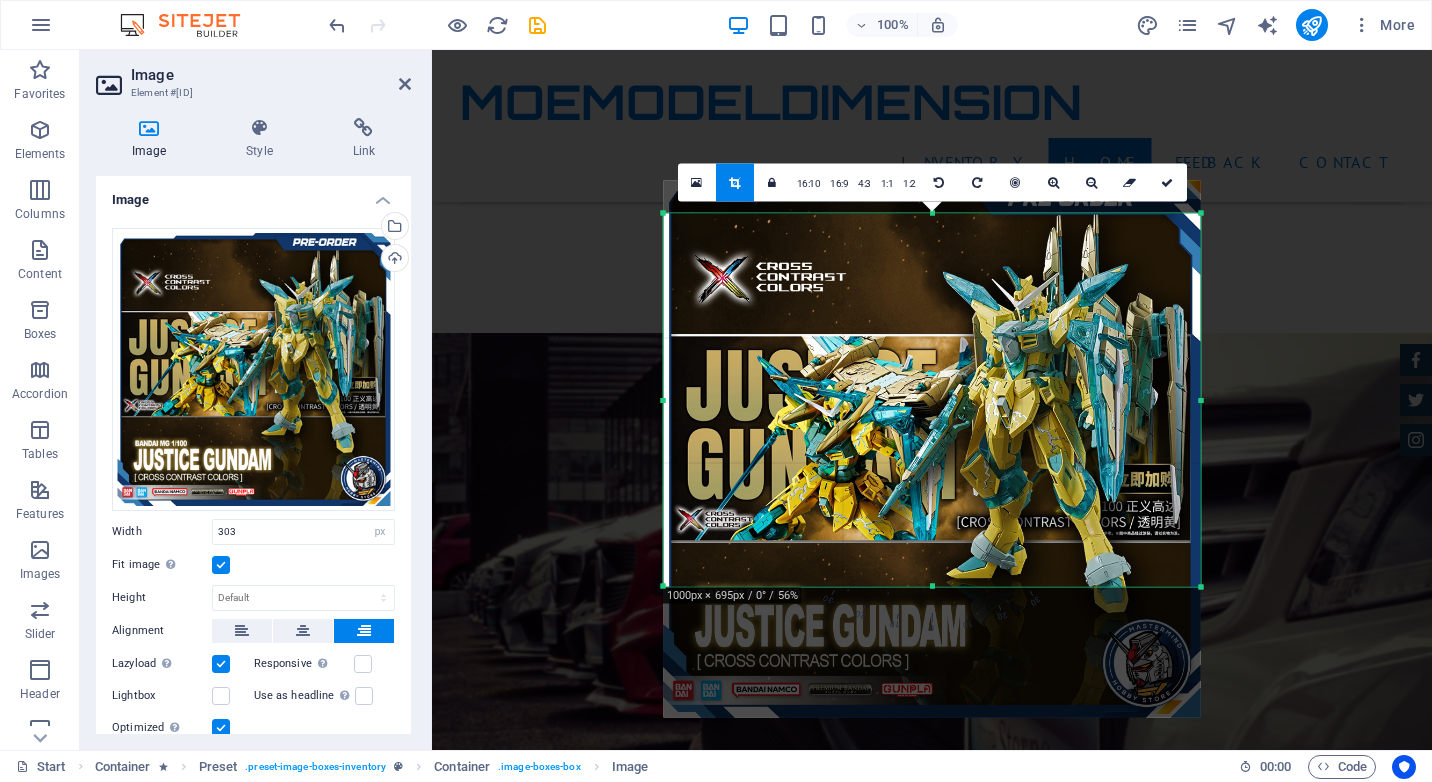 drag, startPoint x: 938, startPoint y: 195, endPoint x: 940, endPoint y: 228, distance: 33.06055 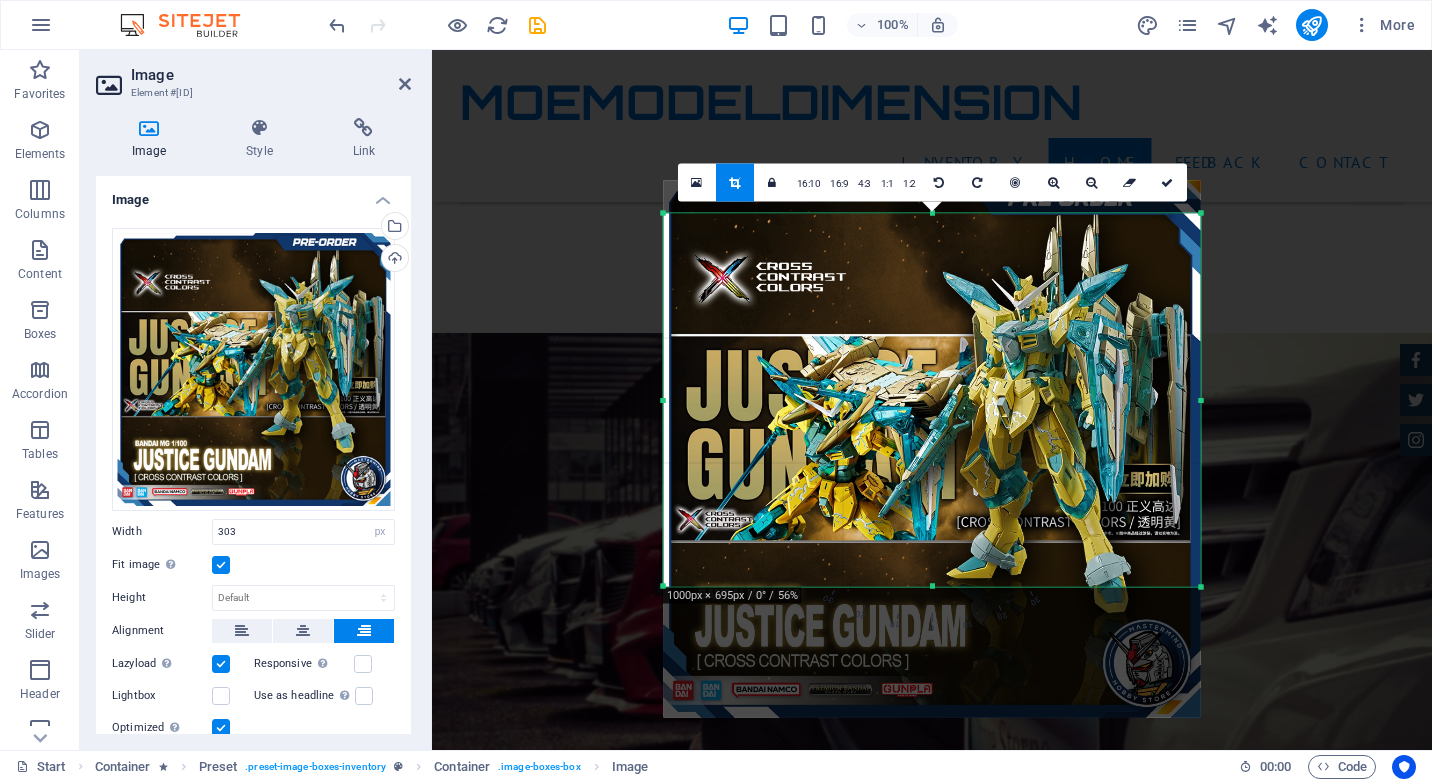 click on "180 170 160 150 140 130 120 110 100 90 80 70 60 50 40 30 20 10 0 -10 -20 -30 -40 -50 -60 -70 -80 -90 -100 -110 -120 -130 -140 -150 -160 -170 1000px × 695px / 0° / 56% 16:10 16:9 4:3 1:1 1:2 0" at bounding box center [932, 400] 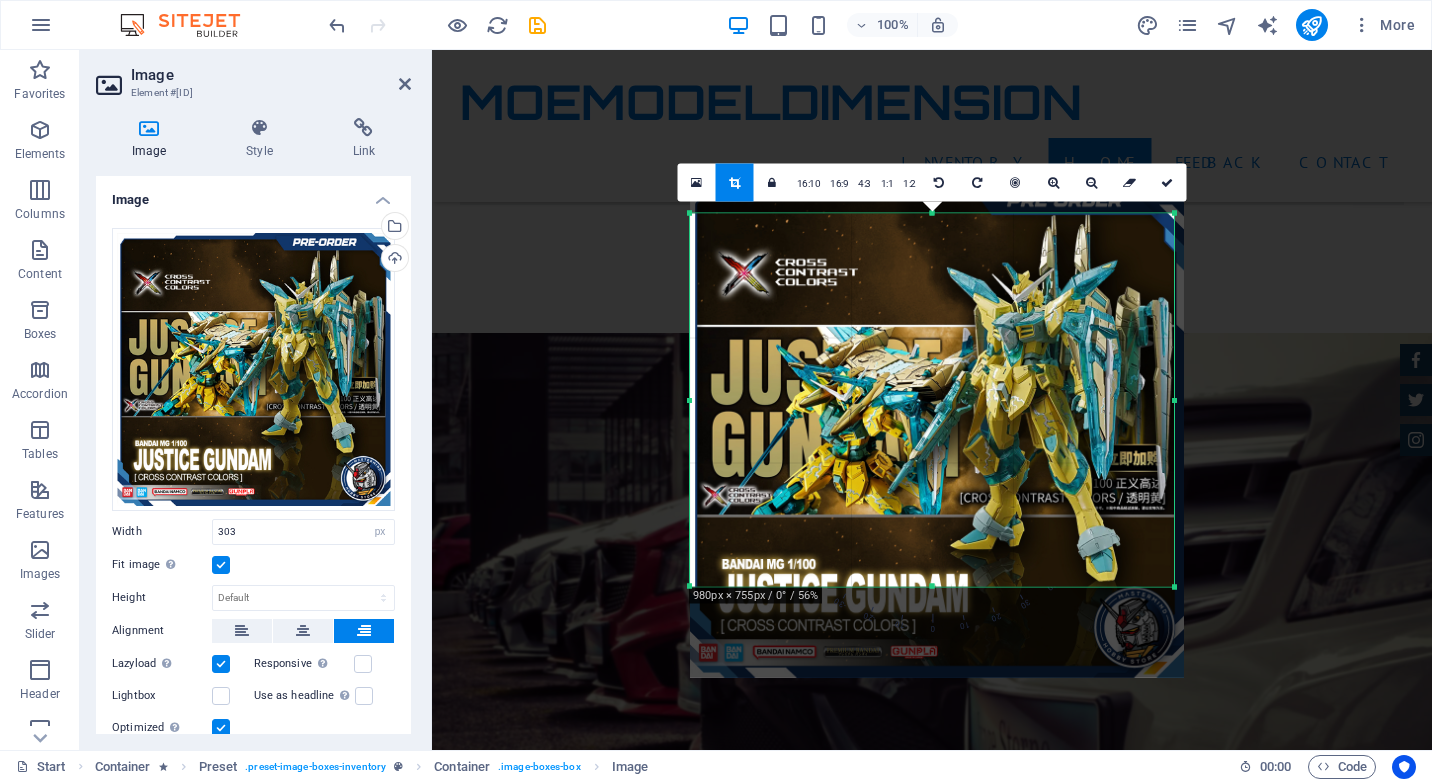 drag, startPoint x: 1202, startPoint y: 403, endPoint x: 1149, endPoint y: 389, distance: 54.81788 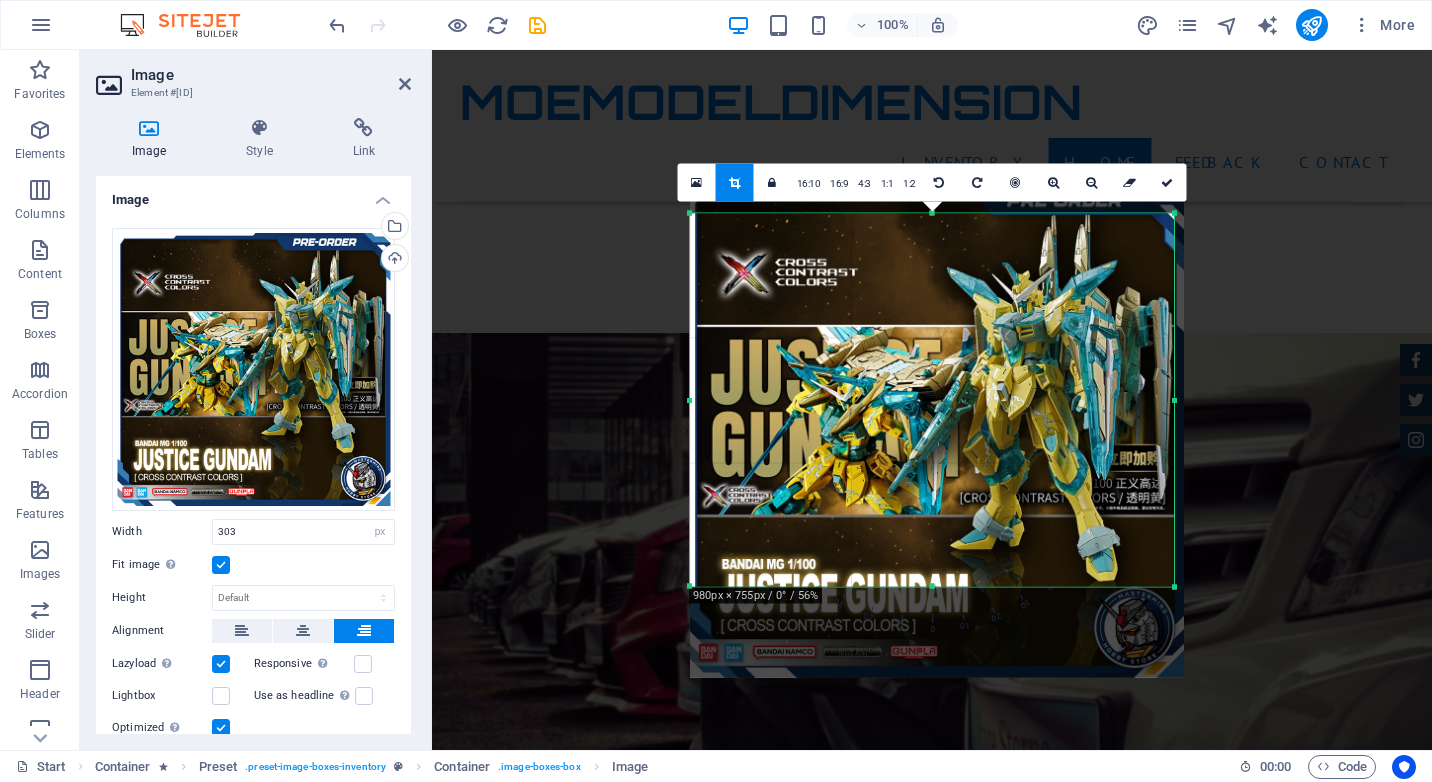 click on "180 170 160 150 140 130 120 110 100 90 80 70 60 50 40 30 20 10 0 -10 -20 -30 -40 -50 -60 -70 -80 -90 -100 -110 -120 -130 -140 -150 -160 -170 980px × 755px / 0° / 56% 16:10 16:9 4:3 1:1 1:2 0" at bounding box center [932, 400] 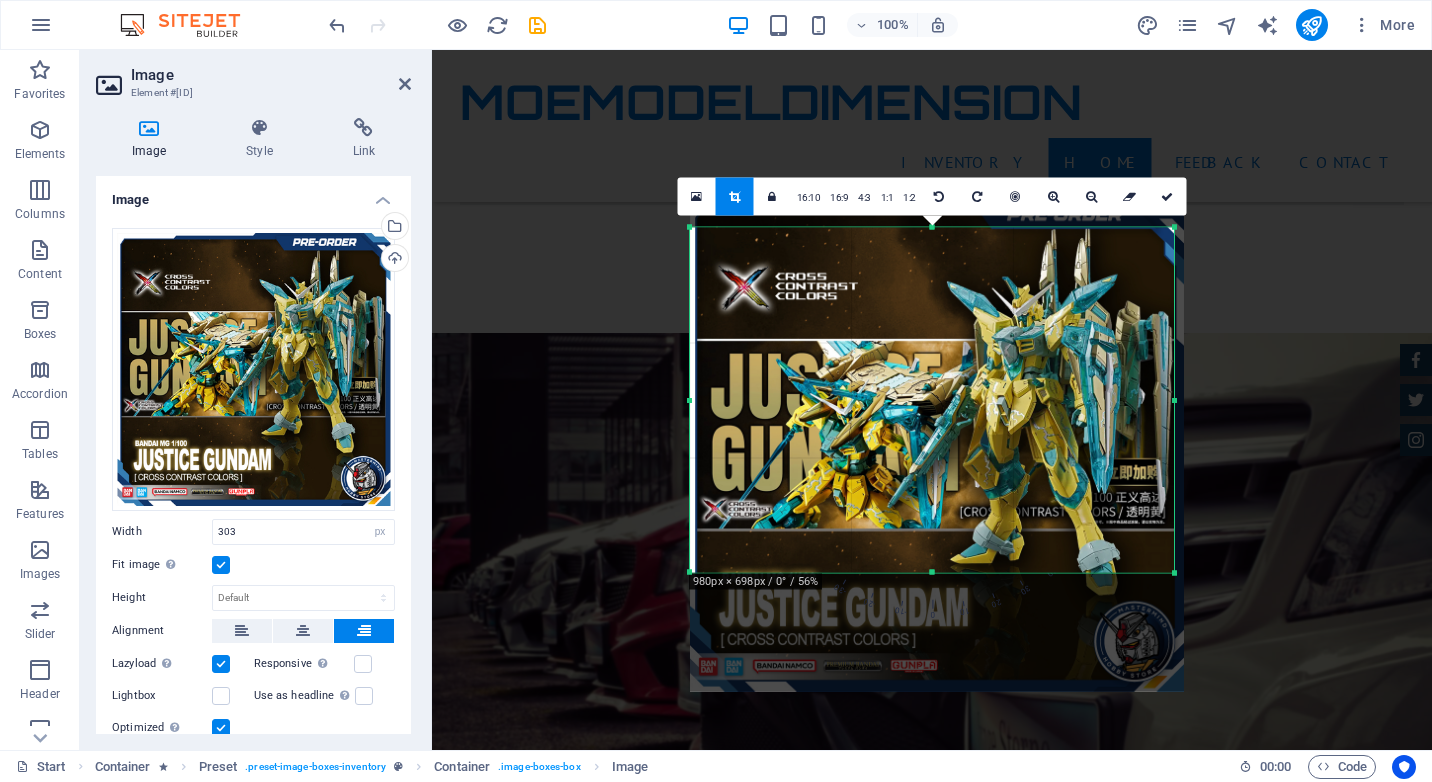 drag, startPoint x: 936, startPoint y: 586, endPoint x: 930, endPoint y: 558, distance: 28.635643 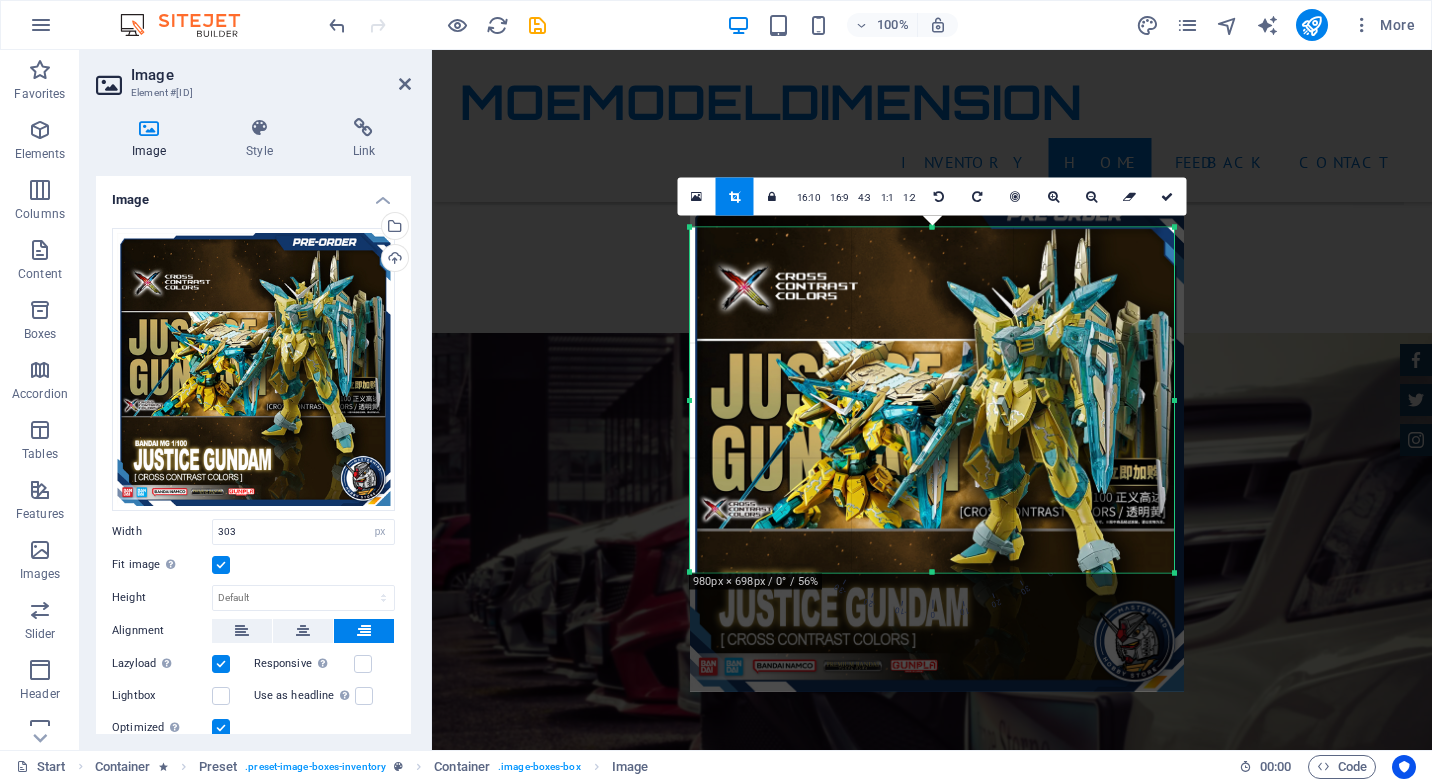 click on "180 170 160 150 140 130 120 110 100 90 80 70 60 50 40 30 20 10 0 -10 -20 -30 -40 -50 -60 -70 -80 -90 -100 -110 -120 -130 -140 -150 -160 -170 980px × 698px / 0° / 56% 16:10 16:9 4:3 1:1 1:2 0" at bounding box center (932, 400) 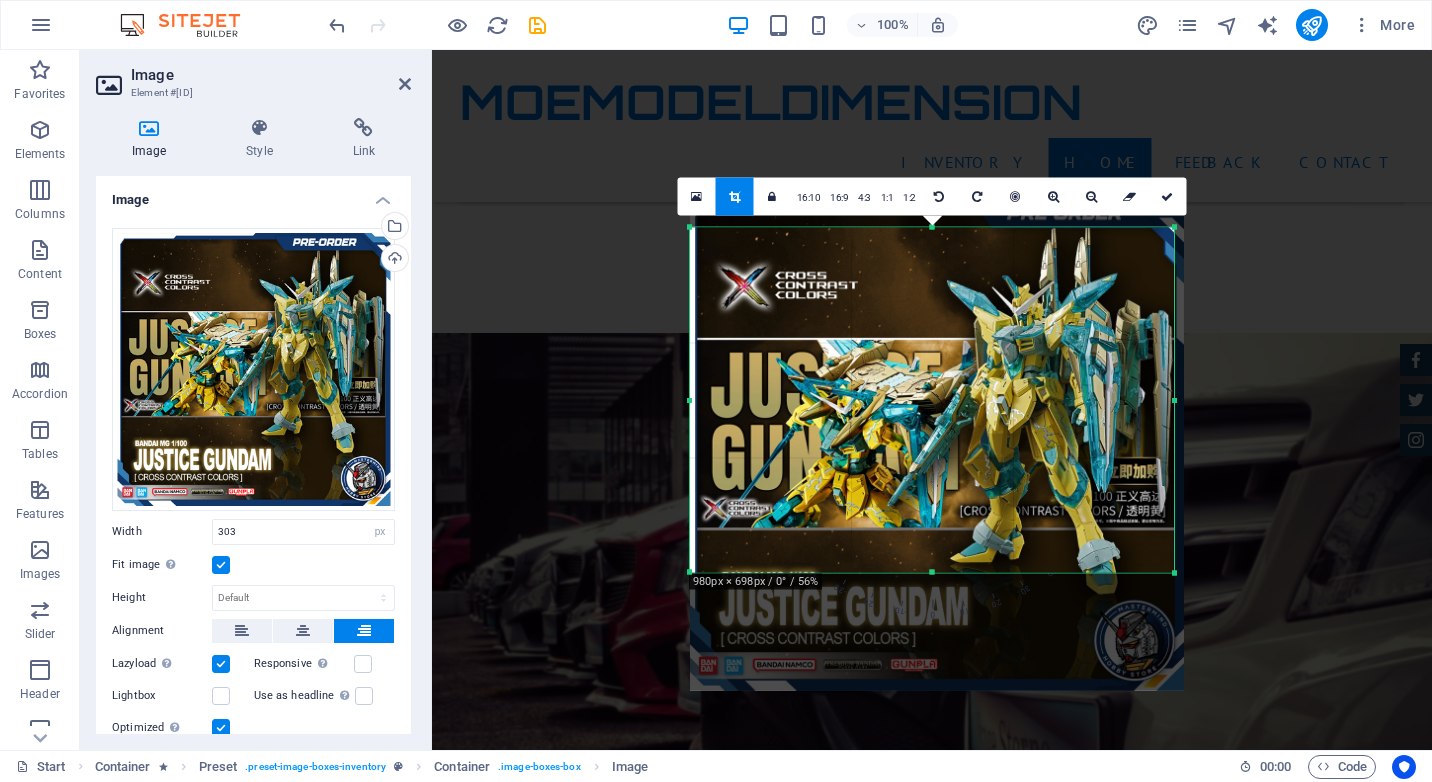 click at bounding box center (937, 443) 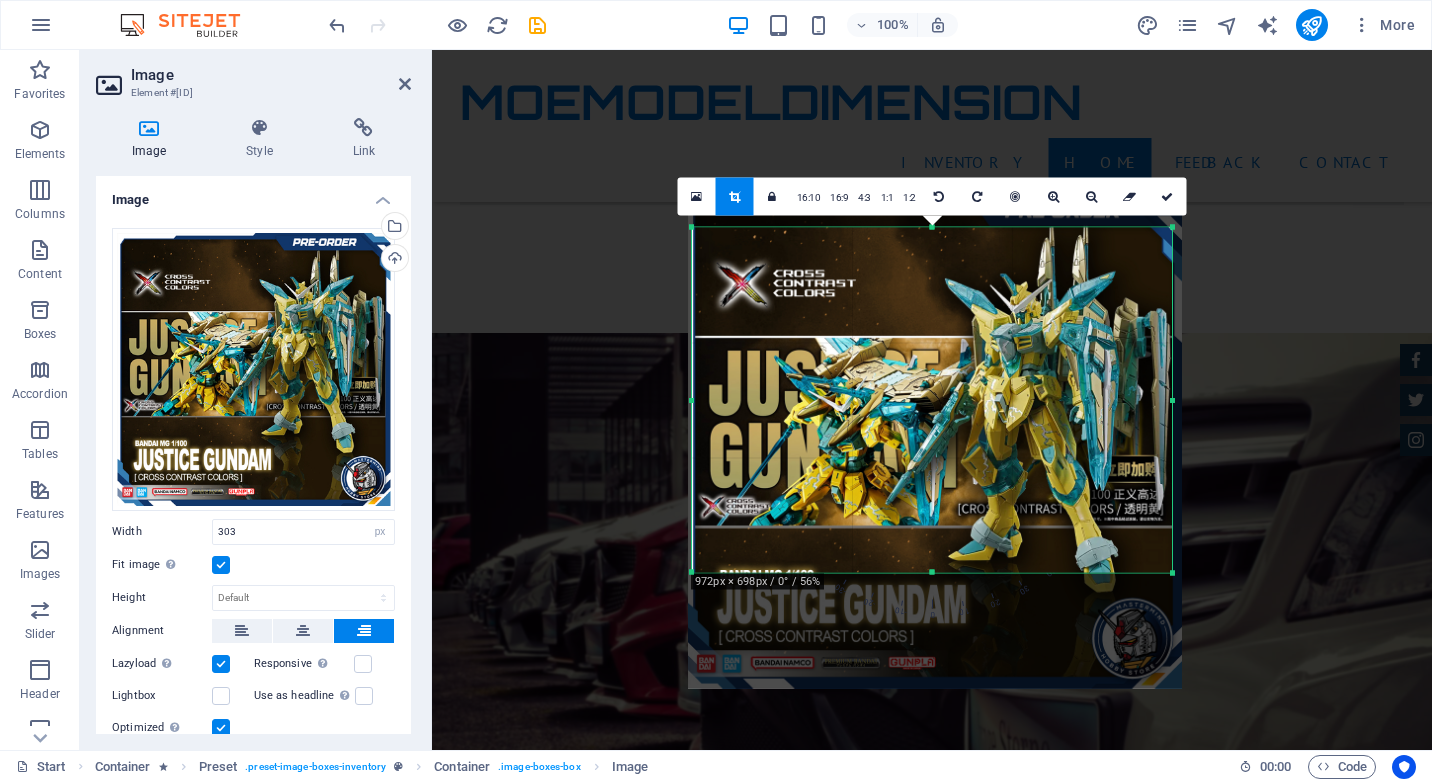 click at bounding box center [692, 400] 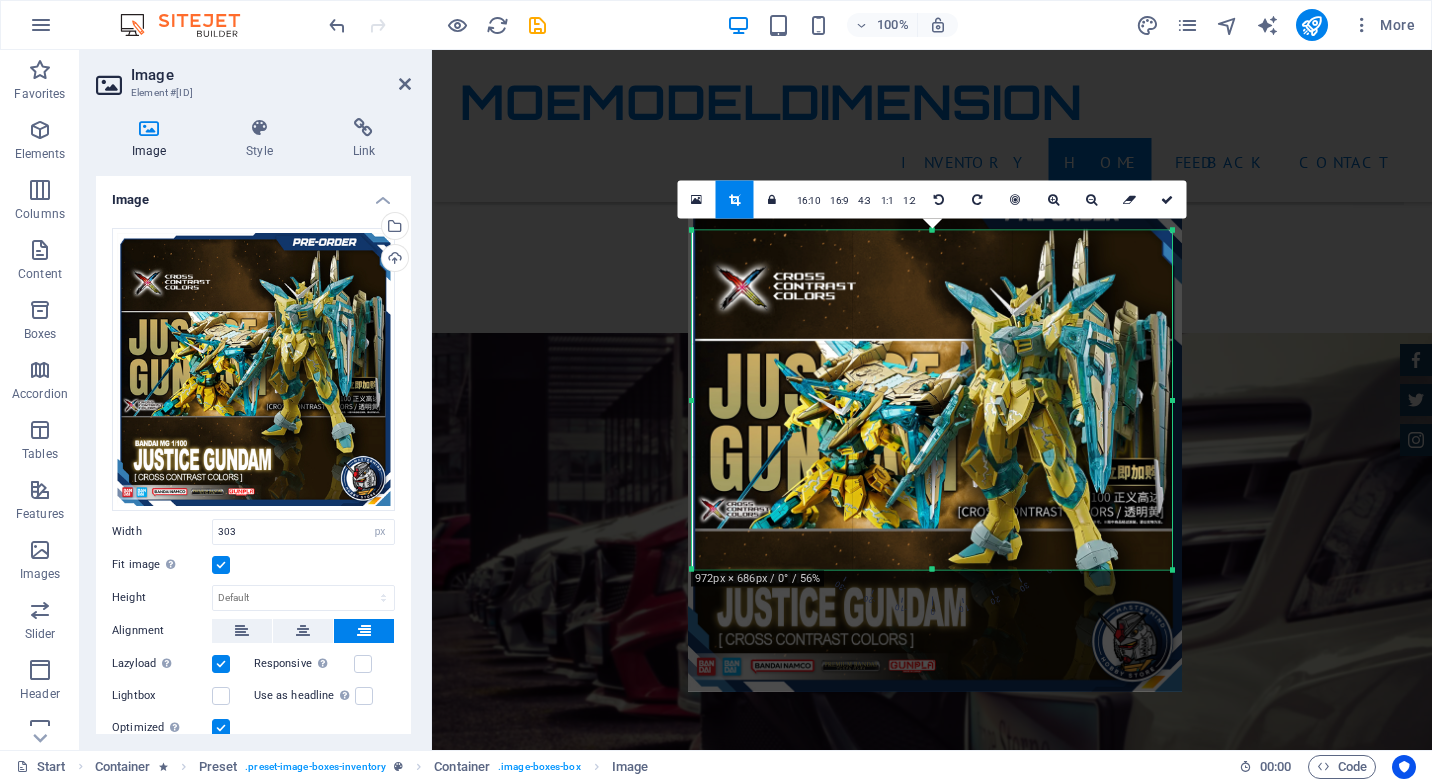 click at bounding box center [932, 570] 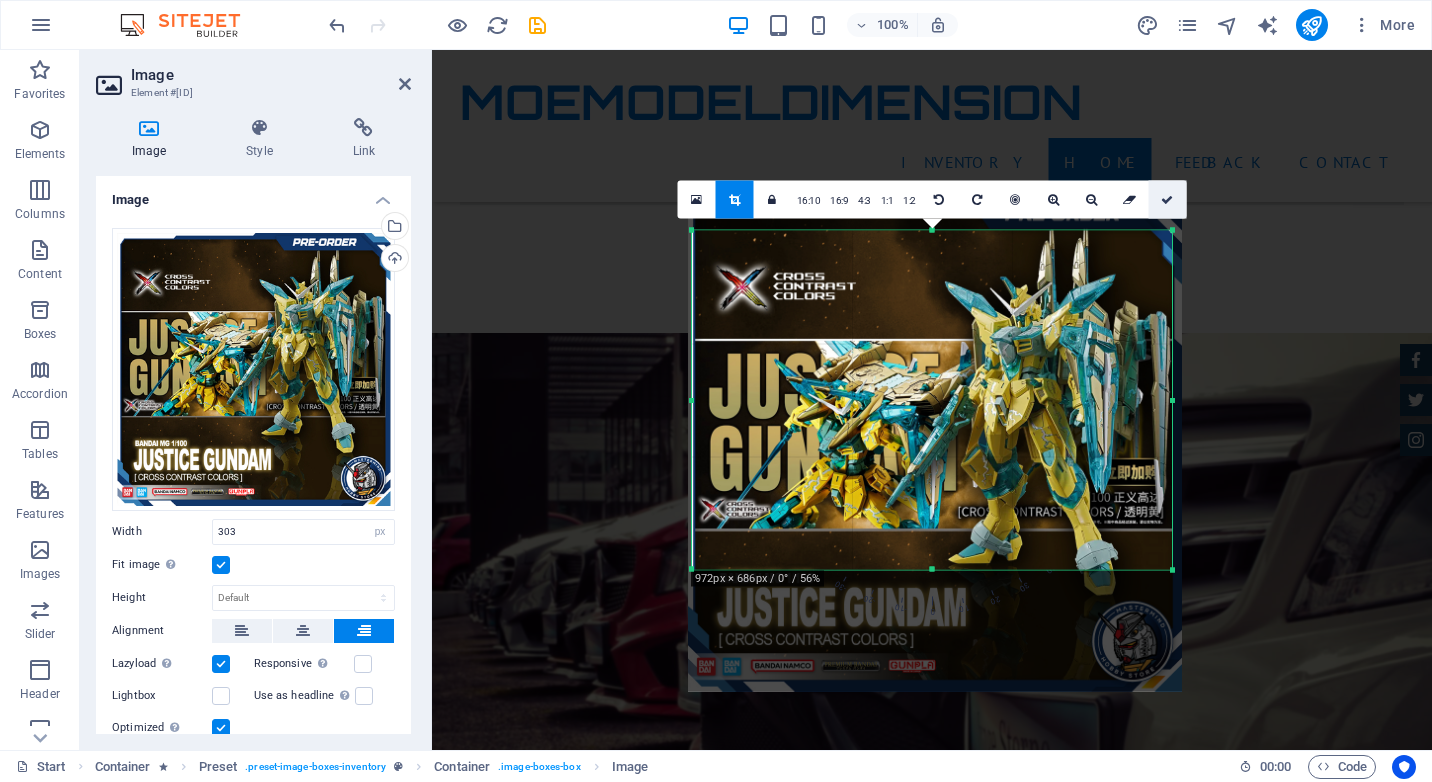 click at bounding box center (1168, 200) 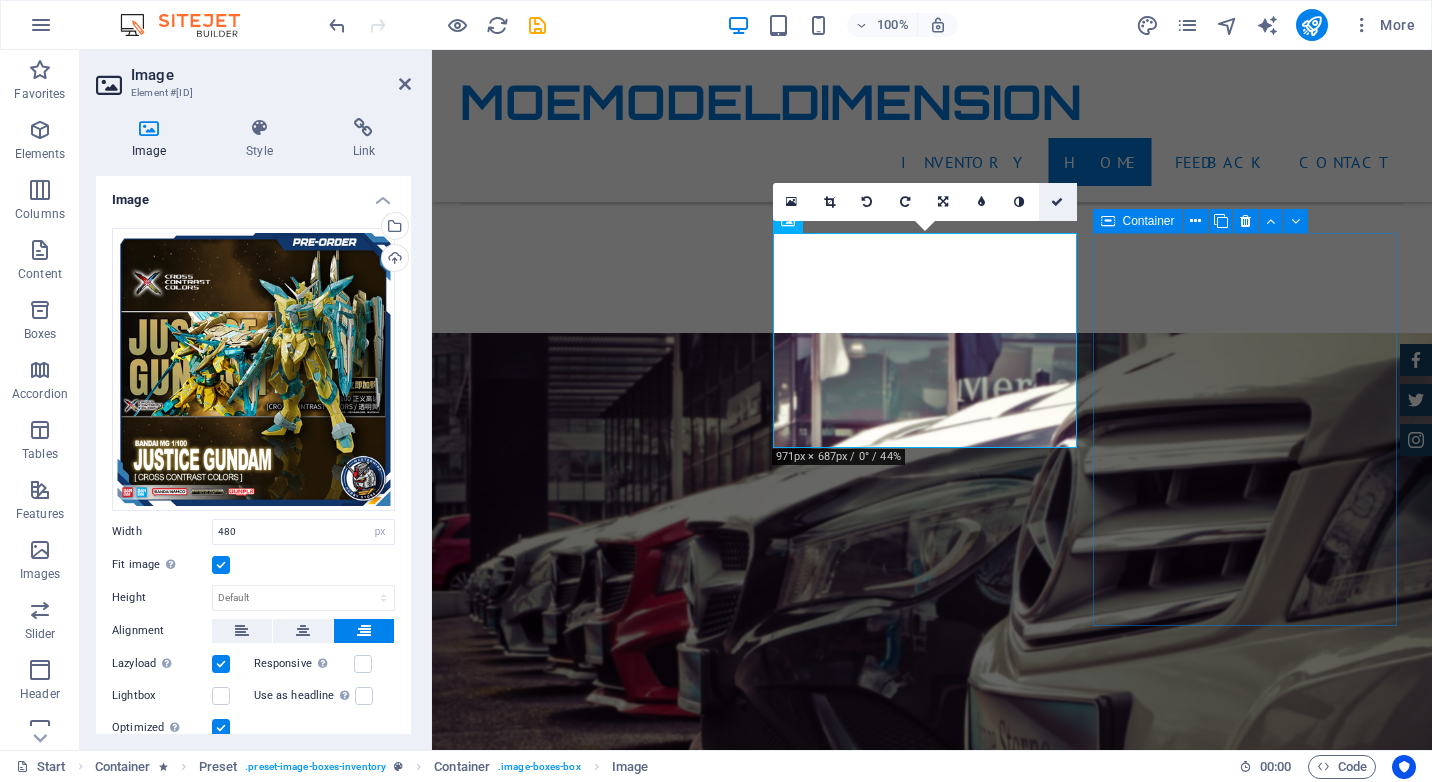 click at bounding box center [1057, 202] 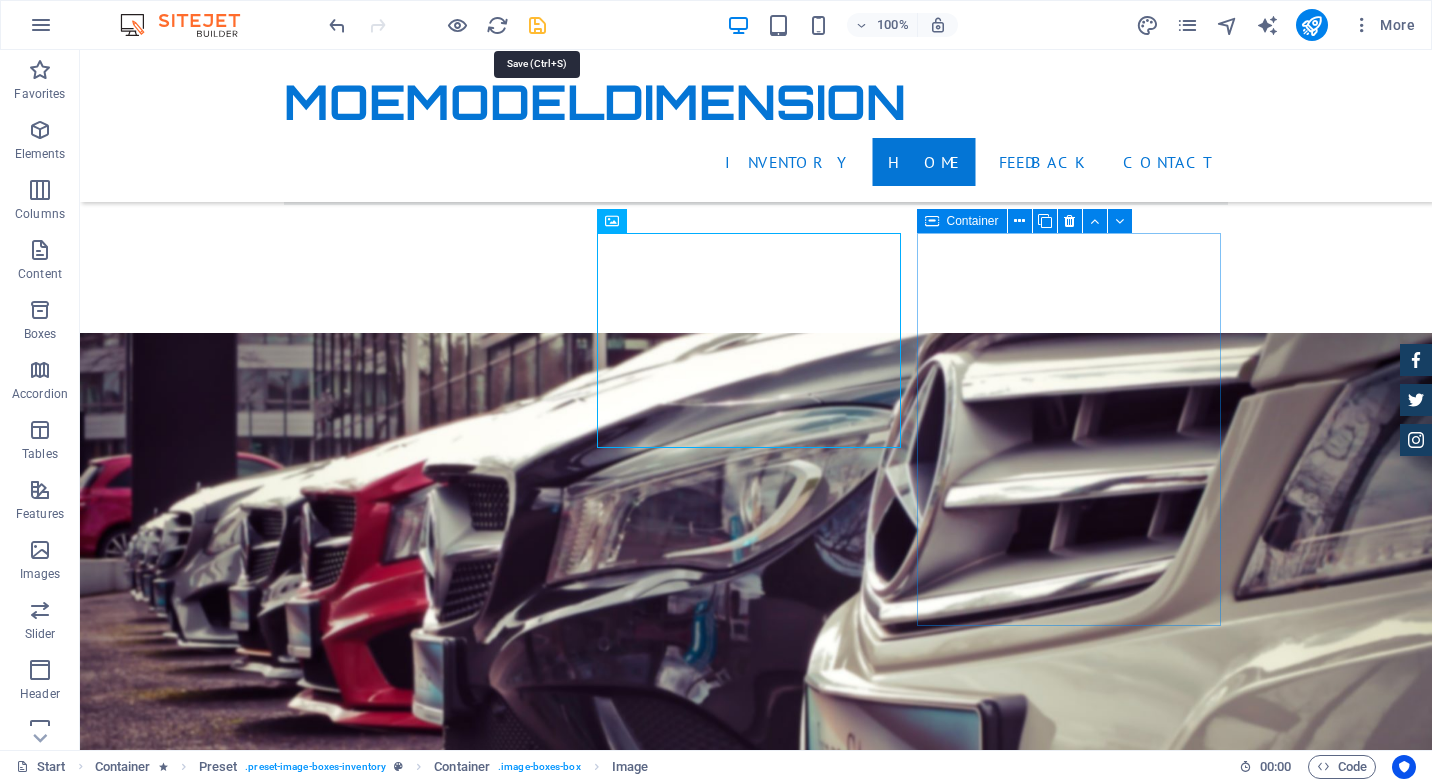 click at bounding box center (537, 25) 